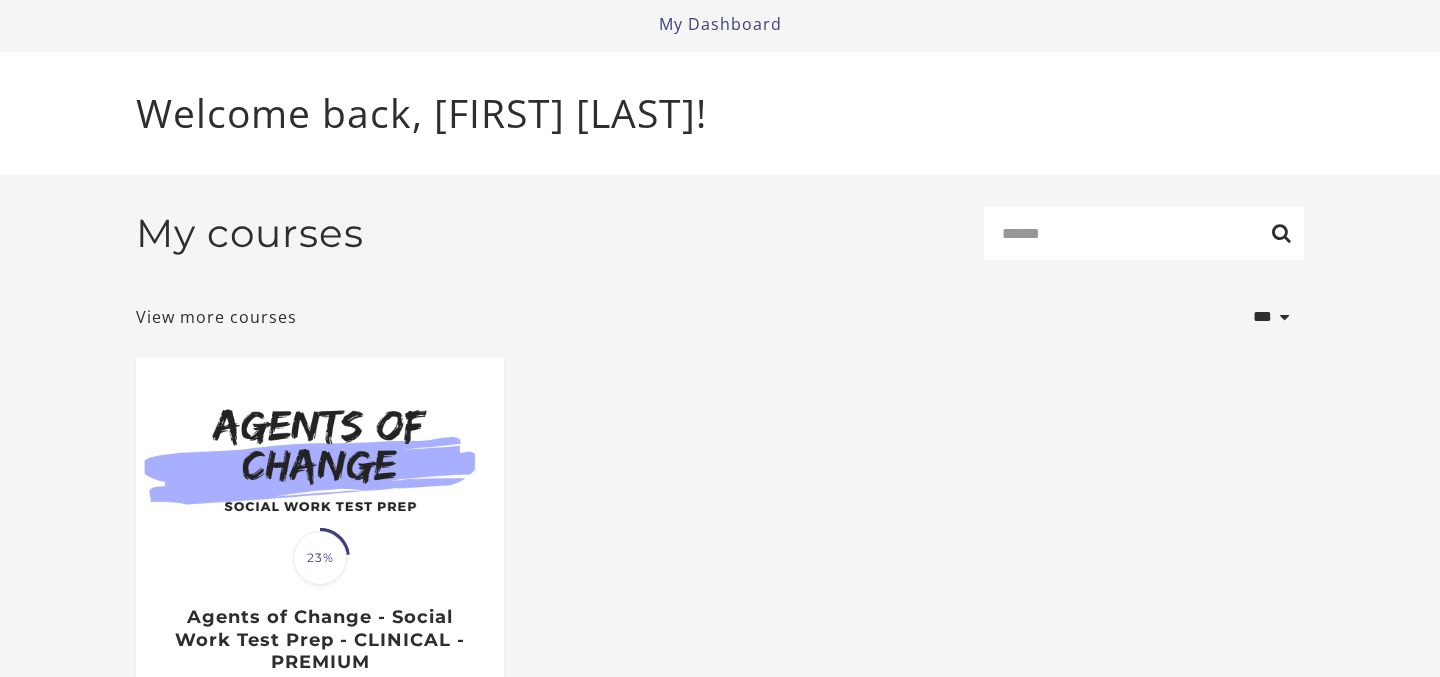 scroll, scrollTop: 0, scrollLeft: 0, axis: both 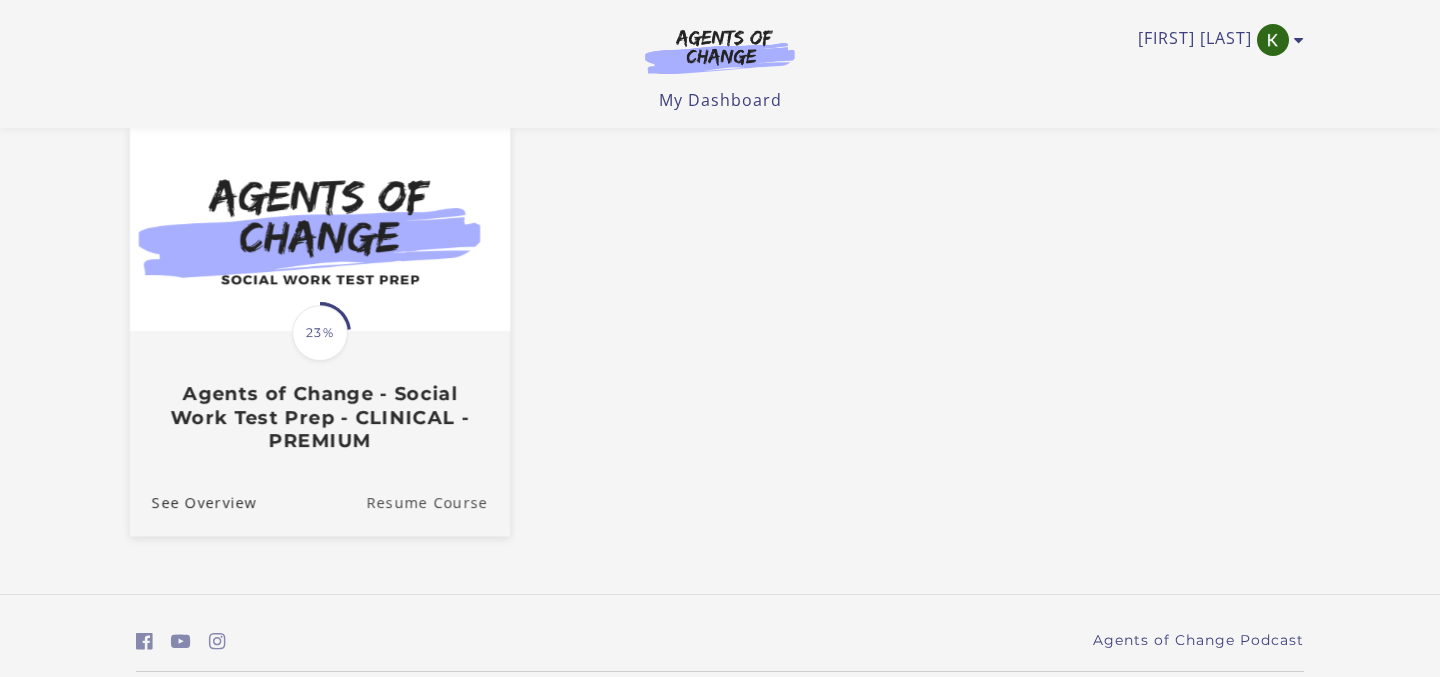 click on "Resume Course" at bounding box center [438, 502] 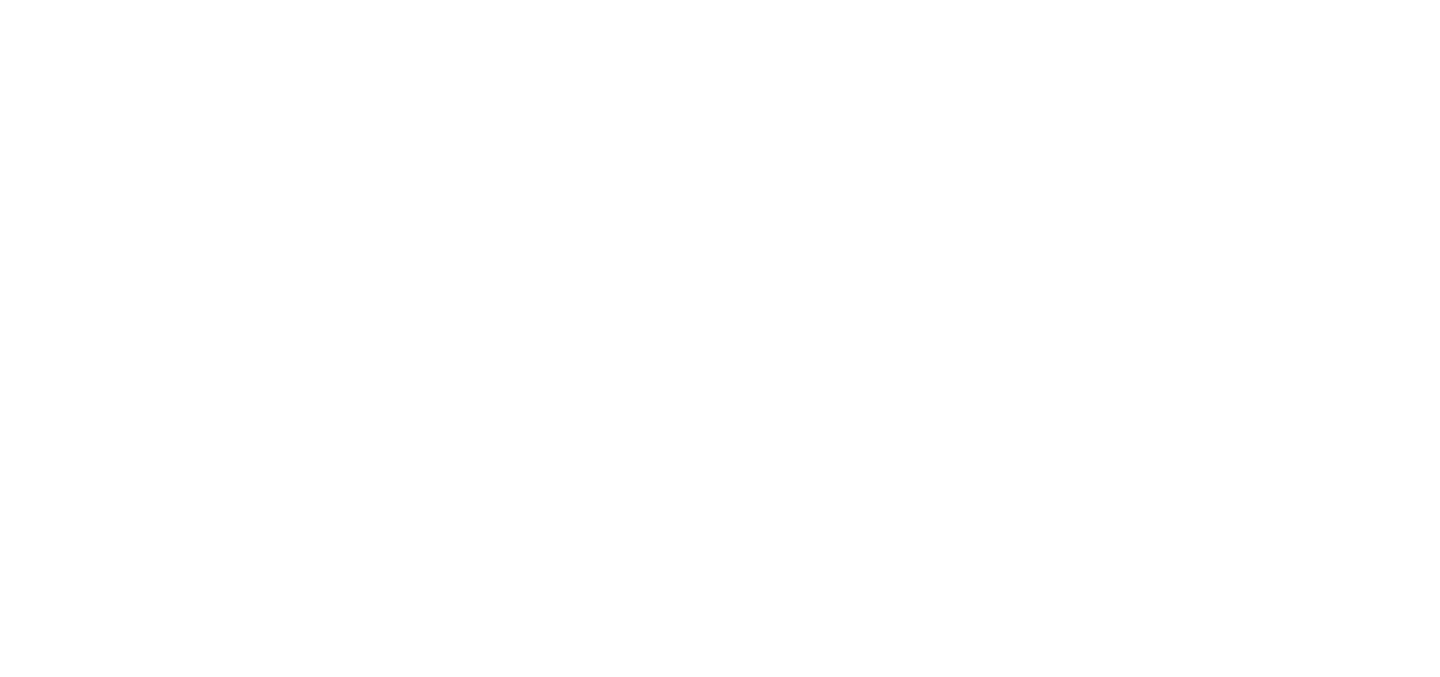 scroll, scrollTop: 0, scrollLeft: 0, axis: both 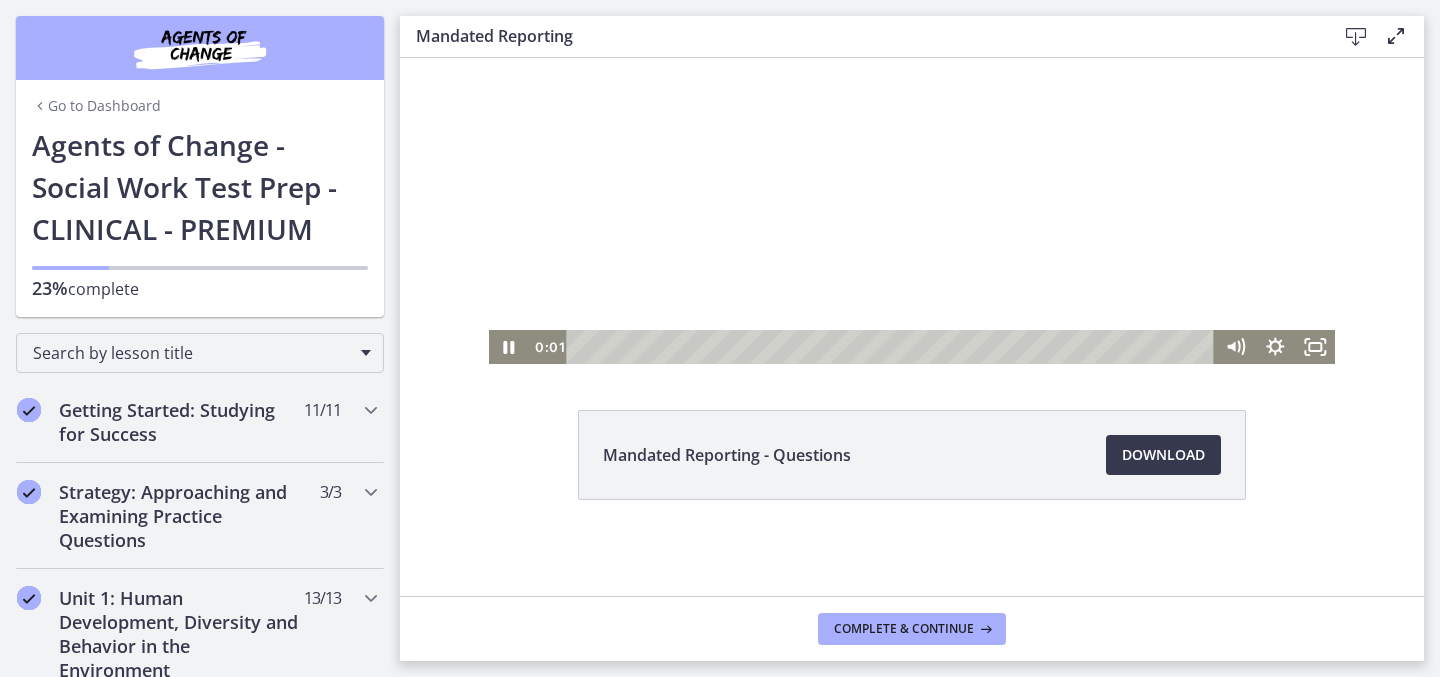 click at bounding box center [912, 151] 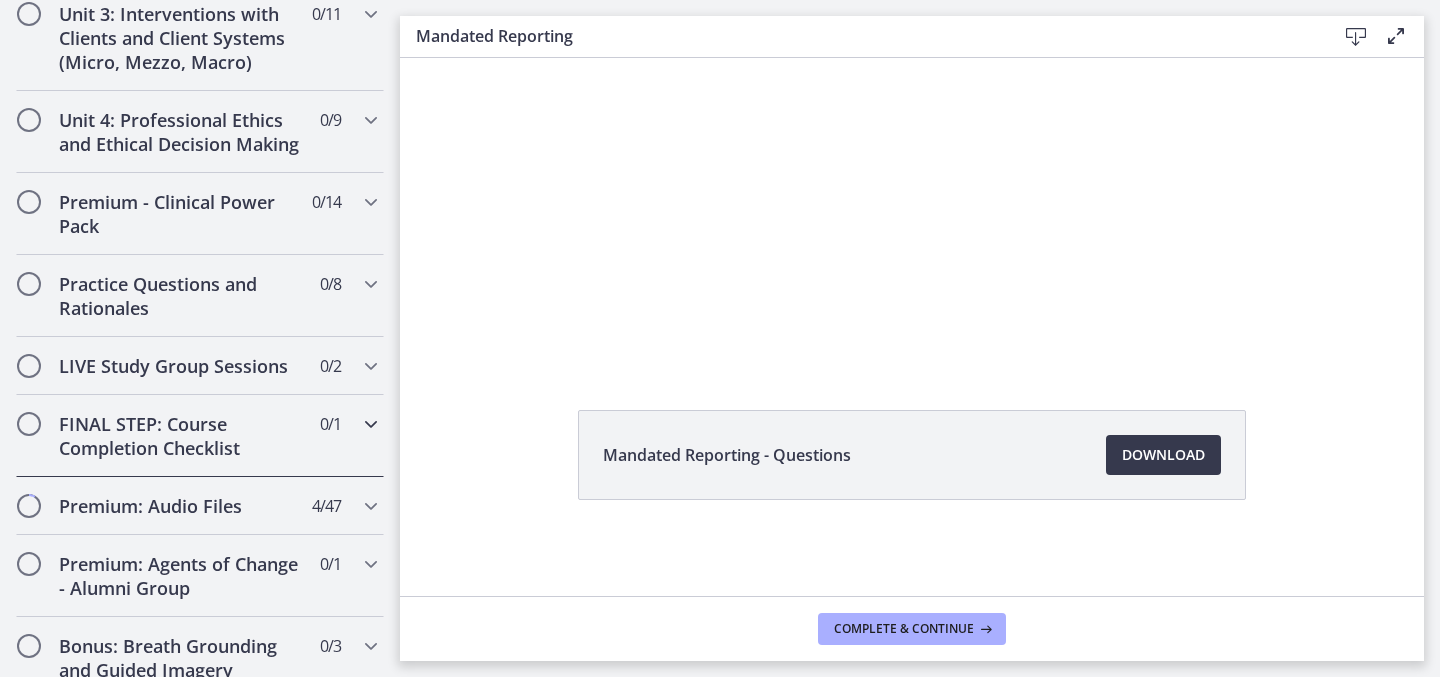 scroll, scrollTop: 2059, scrollLeft: 0, axis: vertical 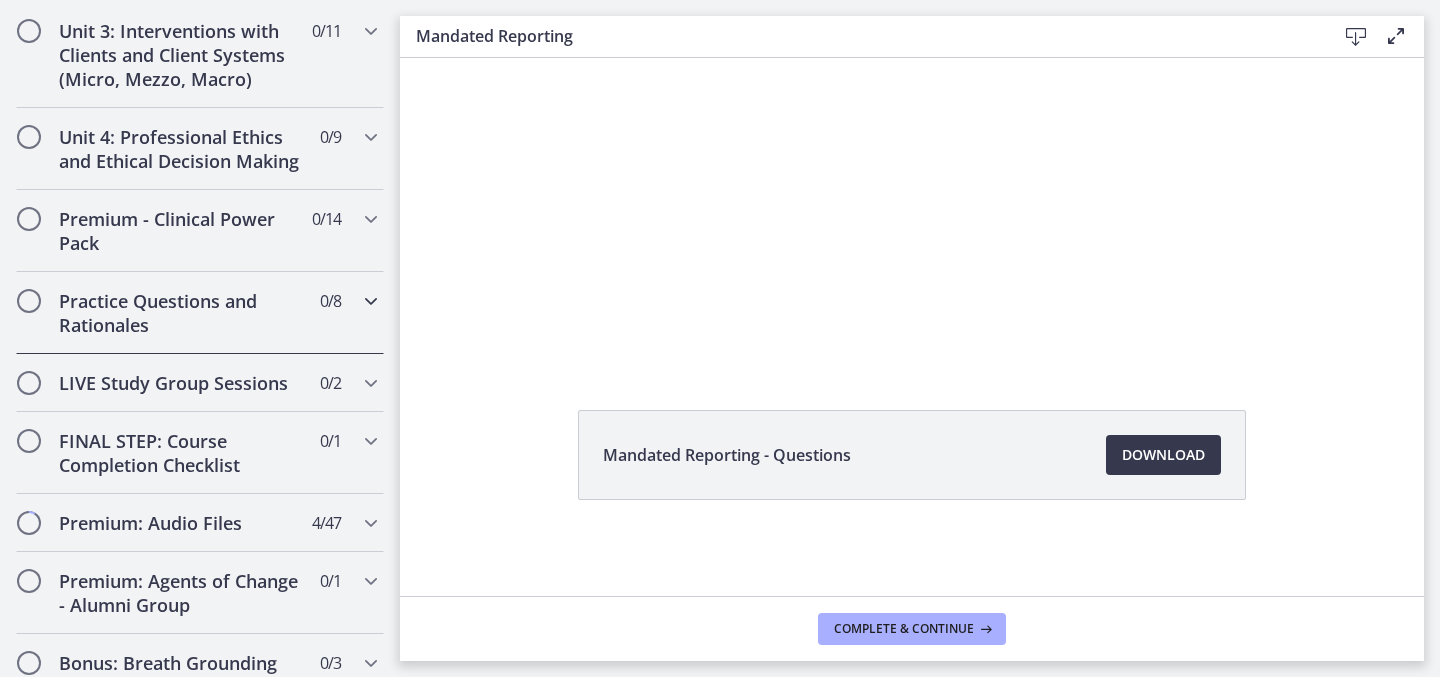 click on "Practice Questions and Rationales" at bounding box center (181, 313) 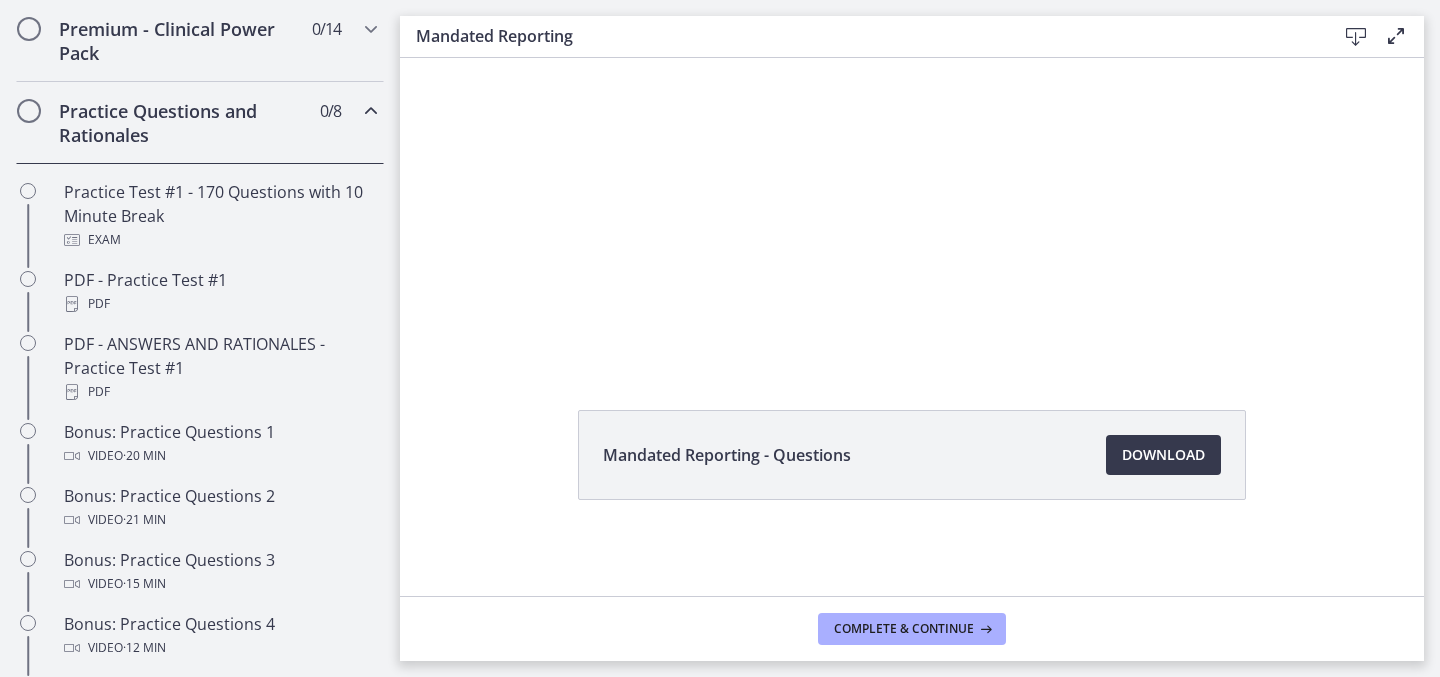 scroll, scrollTop: 934, scrollLeft: 0, axis: vertical 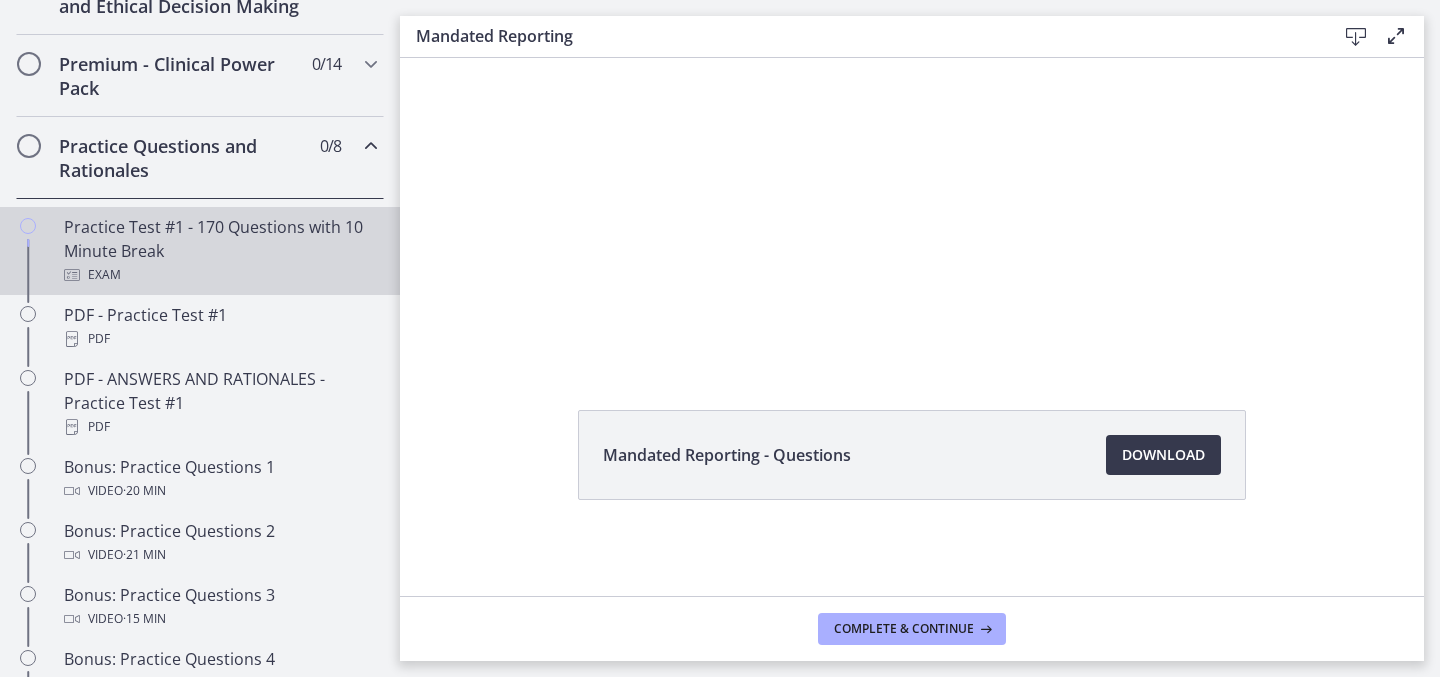 click on "Practice Test #1 - 170 Questions with 10 Minute Break
Exam" at bounding box center [220, 251] 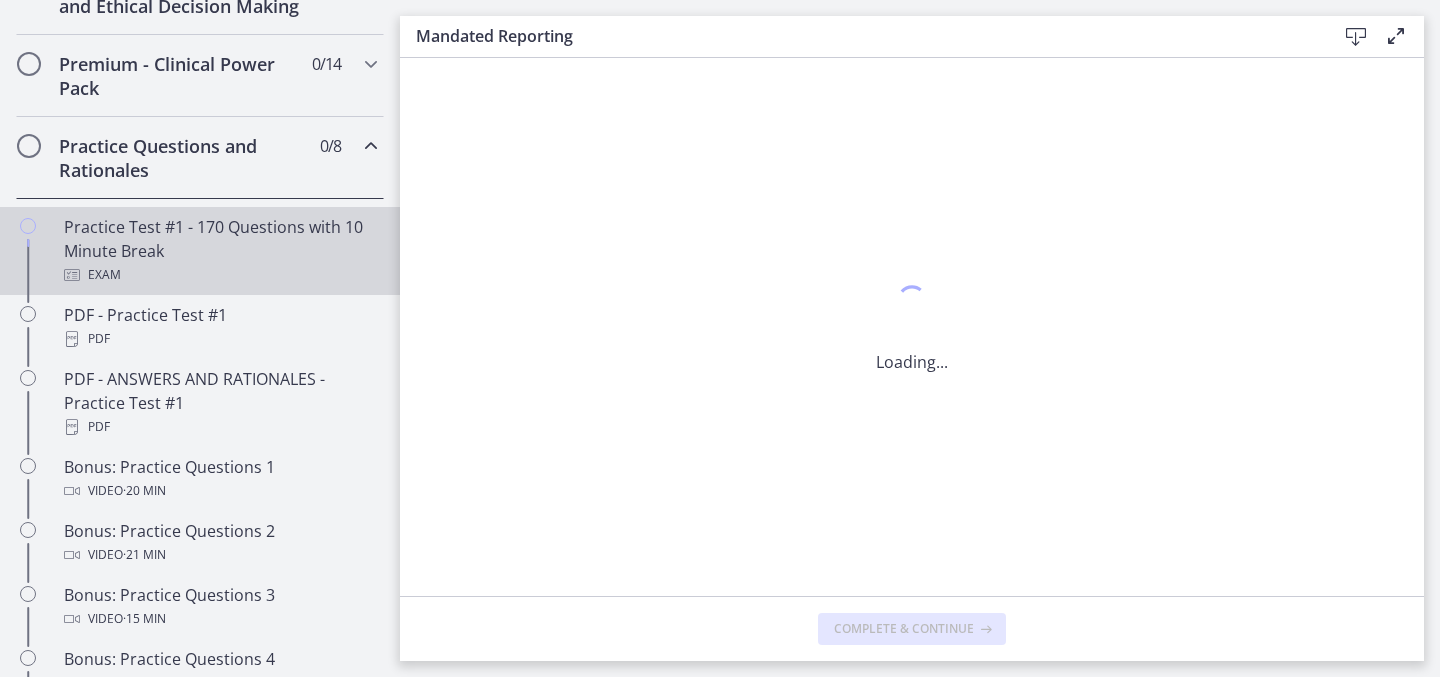 scroll, scrollTop: 0, scrollLeft: 0, axis: both 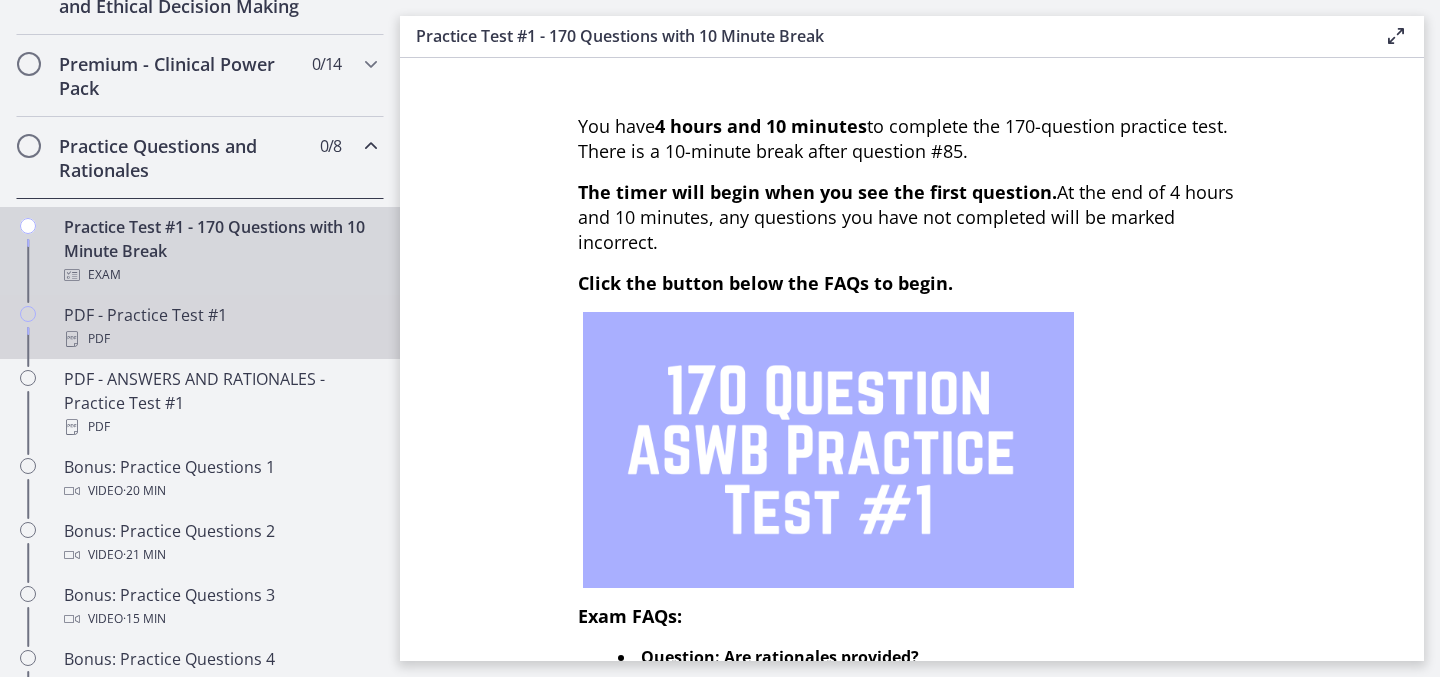 click on "PDF" at bounding box center [220, 339] 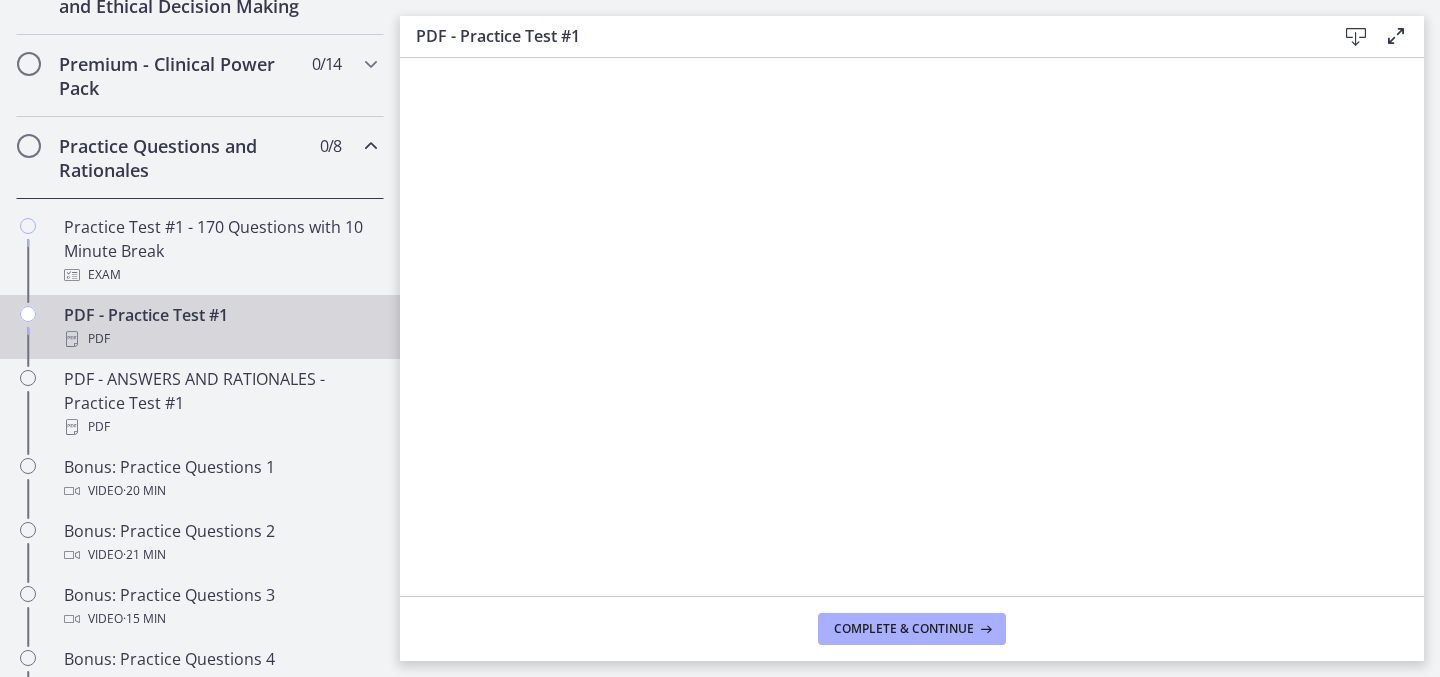 click at bounding box center (1356, 37) 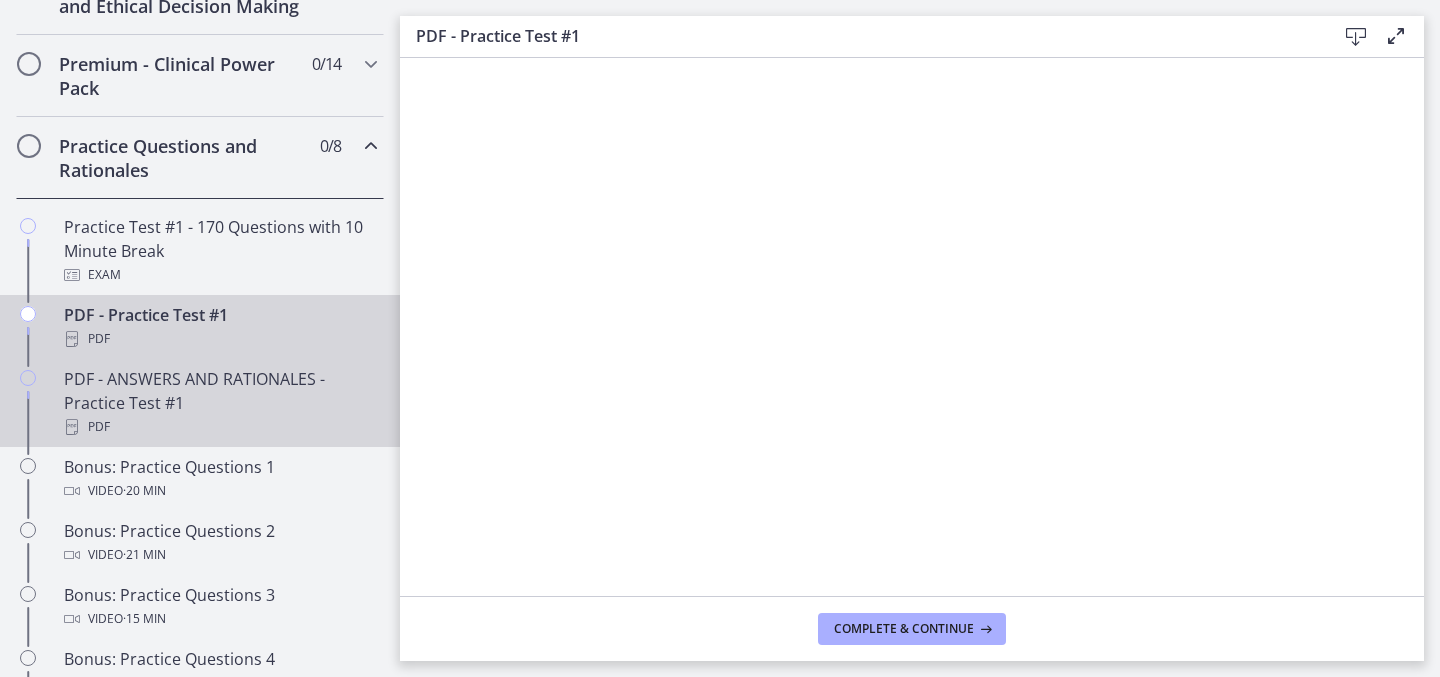 click on "PDF - ANSWERS AND RATIONALES - Practice Test #1
PDF" at bounding box center (220, 403) 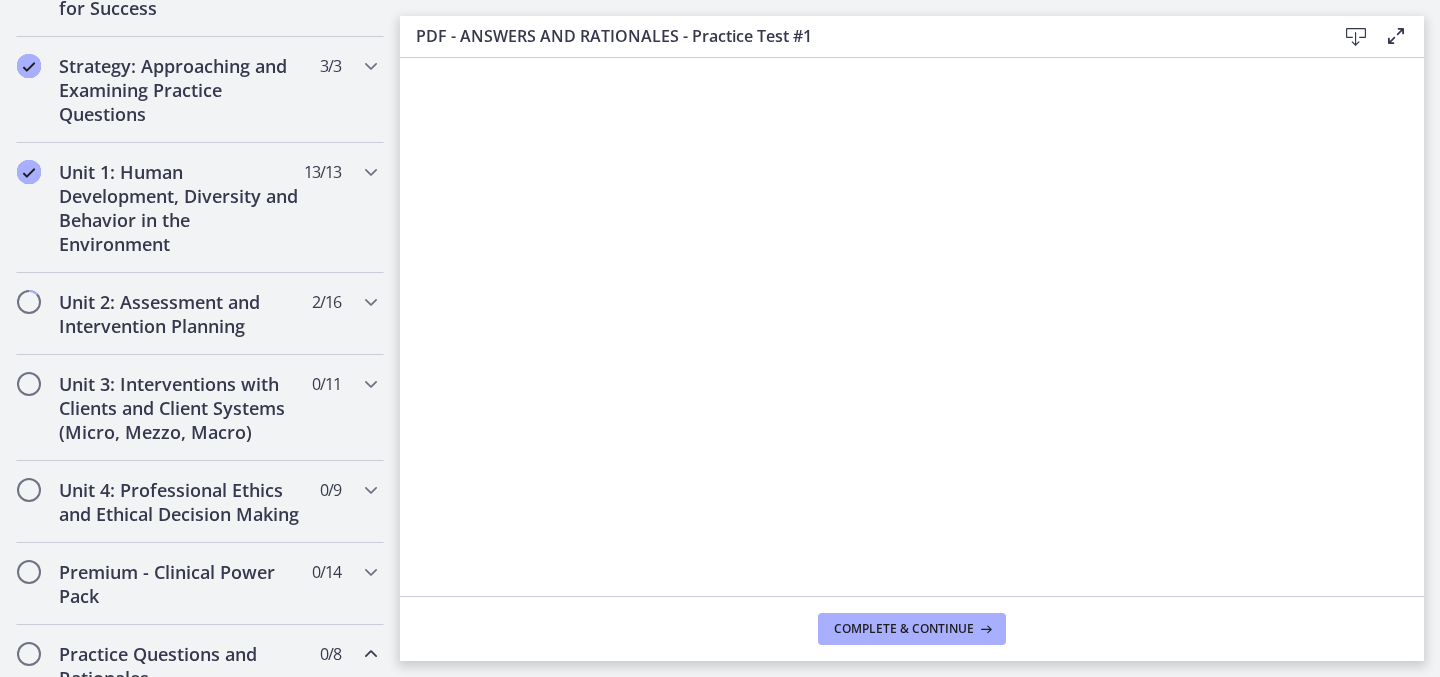 scroll, scrollTop: 306, scrollLeft: 0, axis: vertical 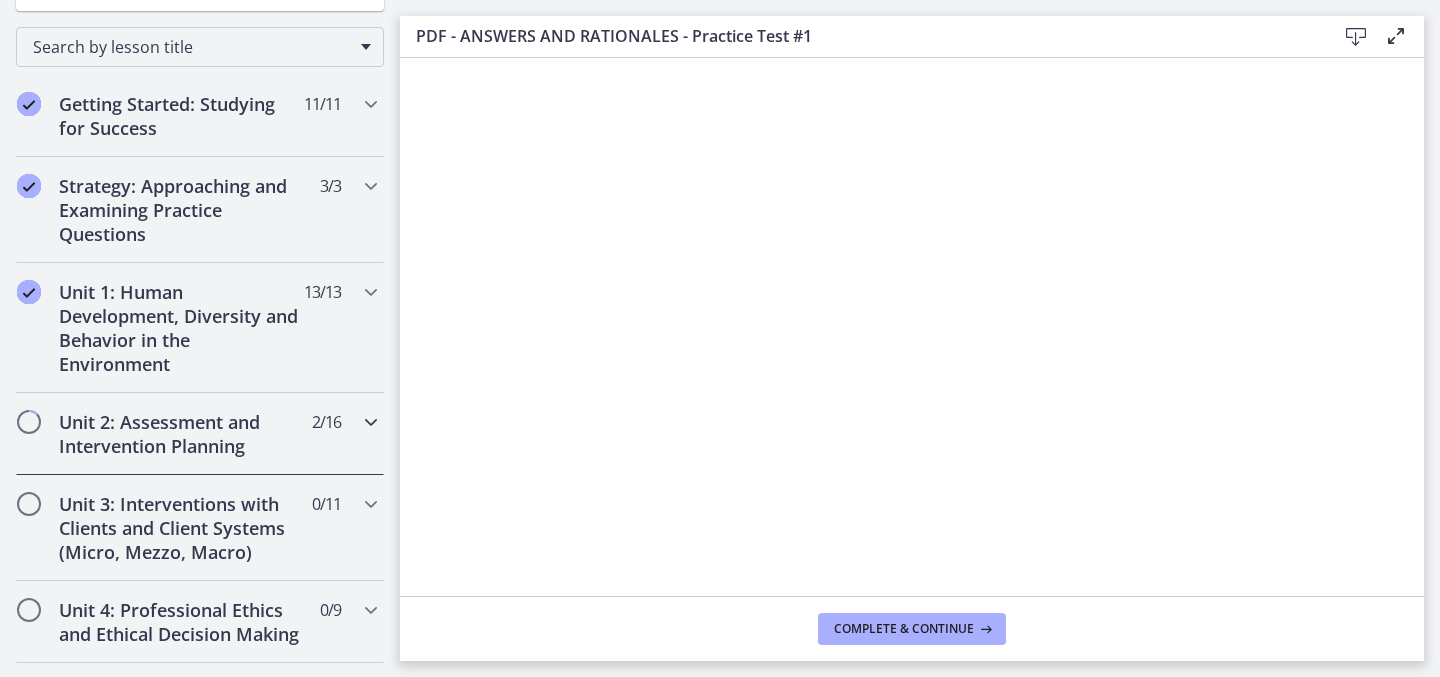 click on "2  /  16
Completed" at bounding box center [326, 422] 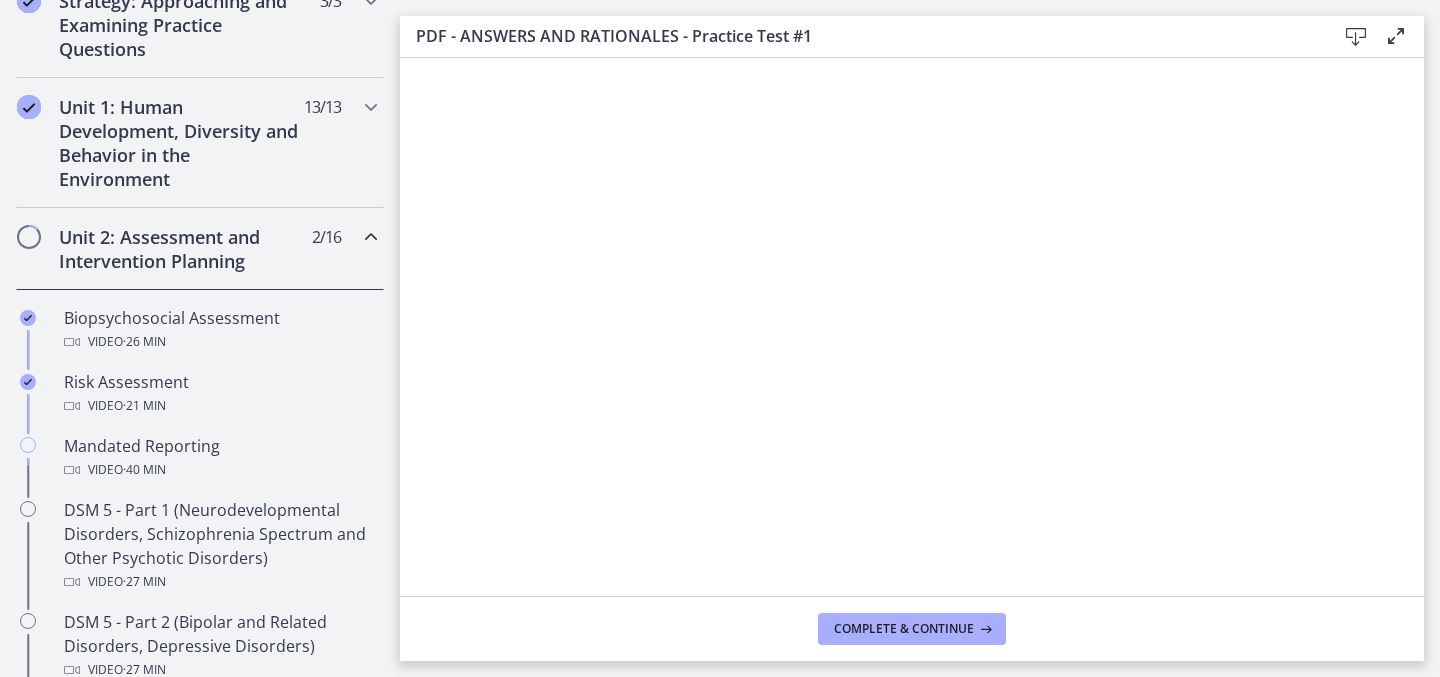 scroll, scrollTop: 501, scrollLeft: 0, axis: vertical 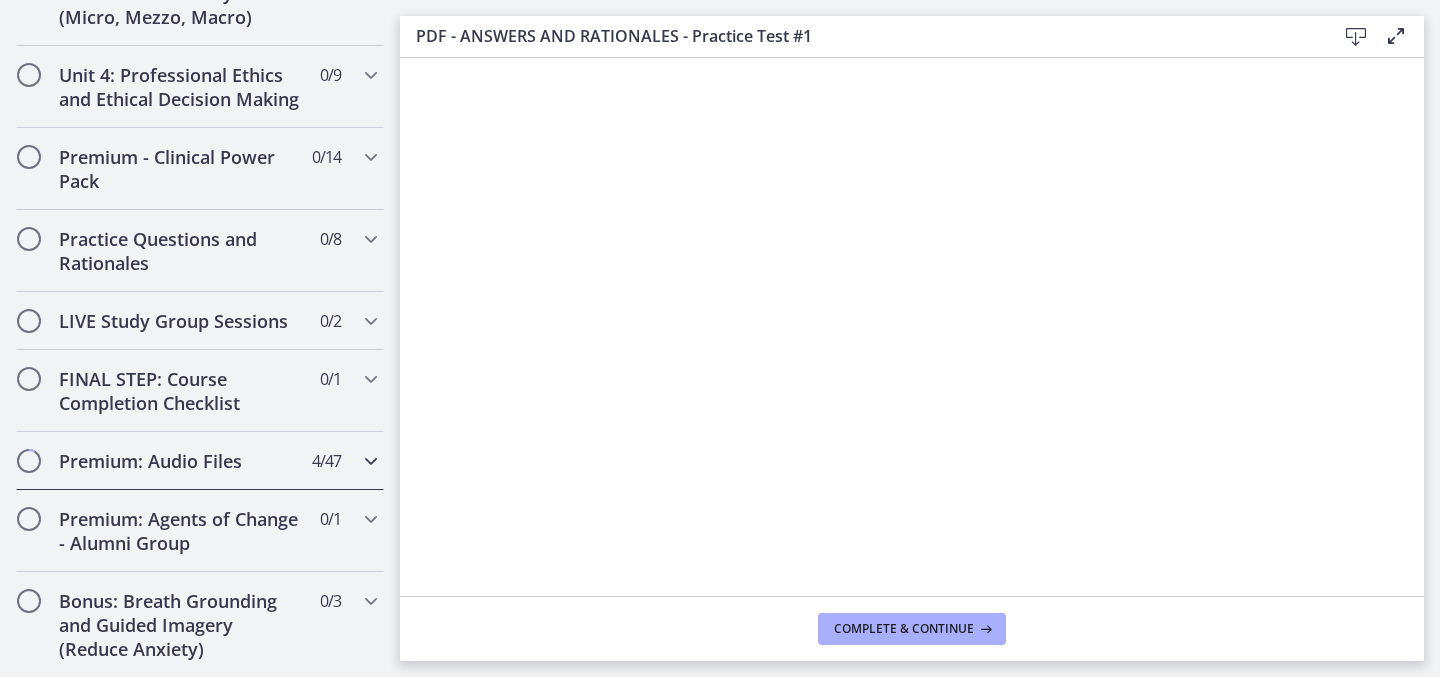 click on "4  /  47
Completed" at bounding box center (326, 461) 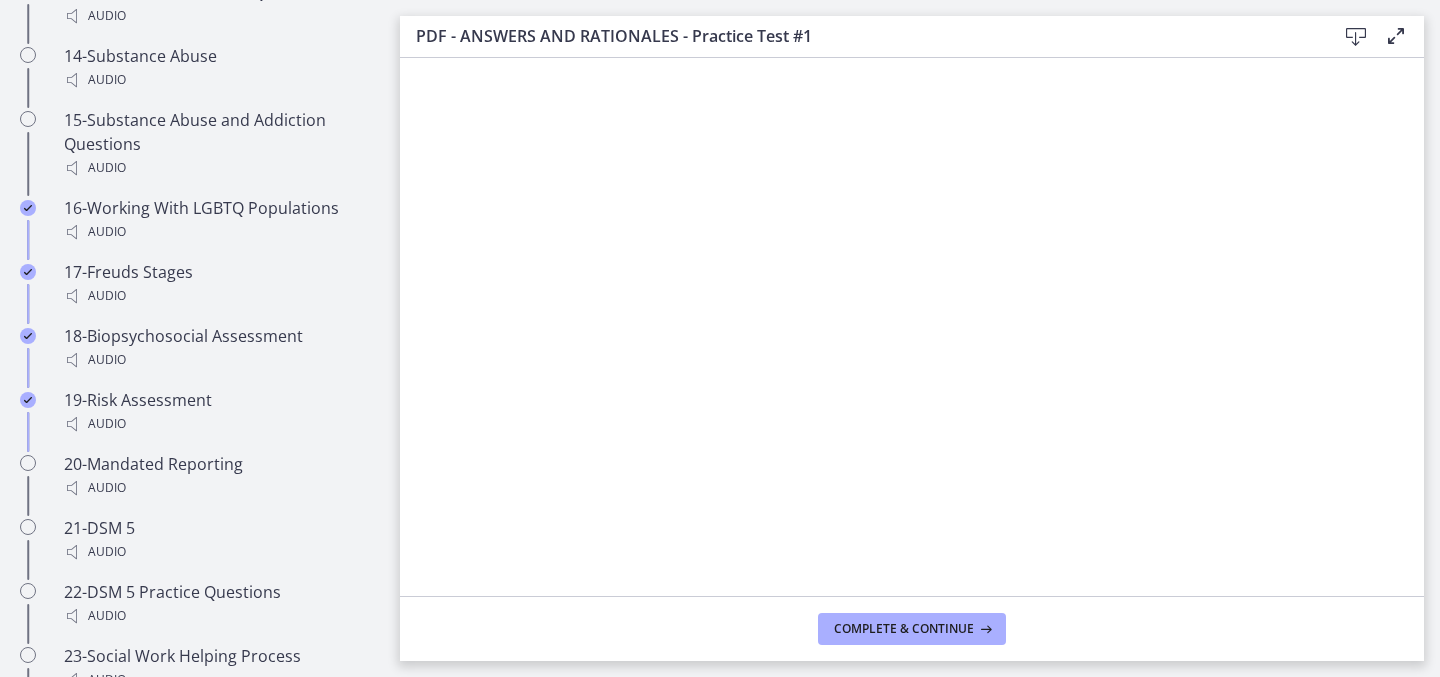 scroll, scrollTop: 2174, scrollLeft: 0, axis: vertical 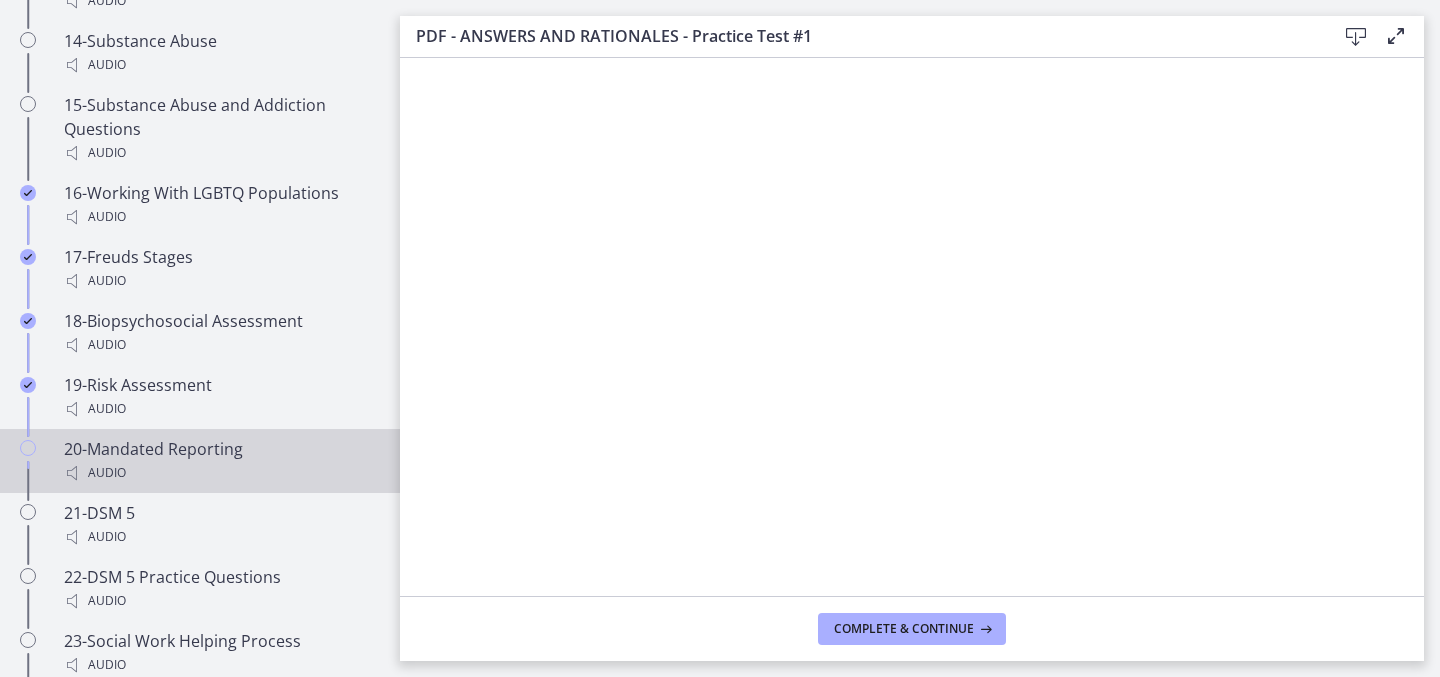 click on "Audio" at bounding box center (220, 473) 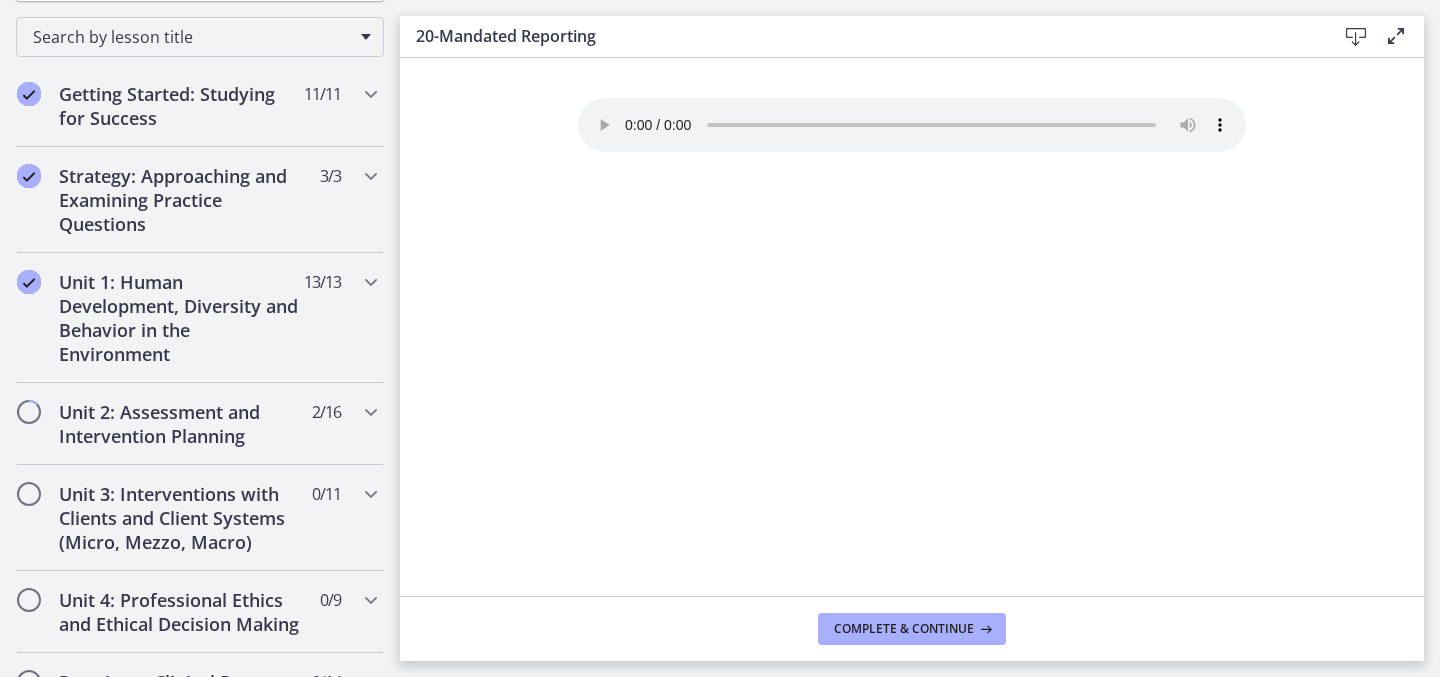 scroll, scrollTop: 441, scrollLeft: 0, axis: vertical 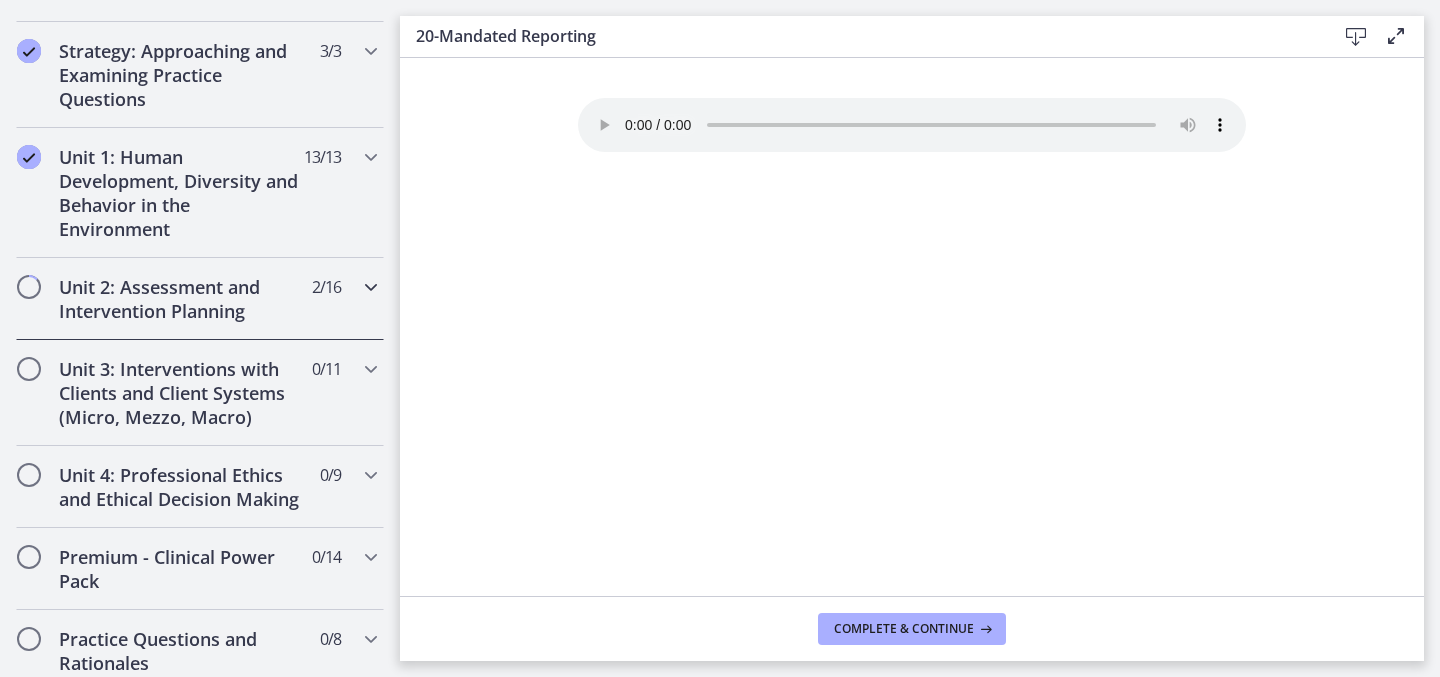 click on "Unit 2: Assessment and Intervention Planning
2  /  16
Completed" at bounding box center [200, 299] 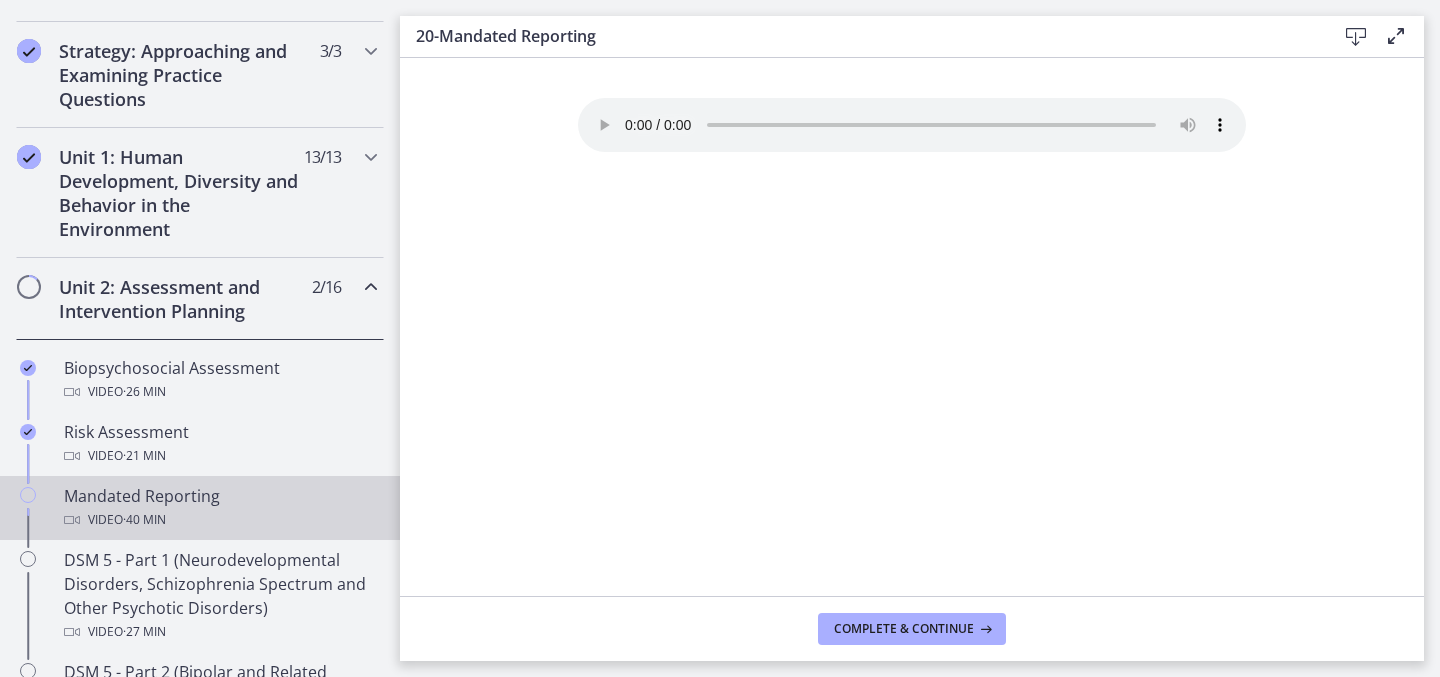 click on "Video
·  40 min" at bounding box center (220, 520) 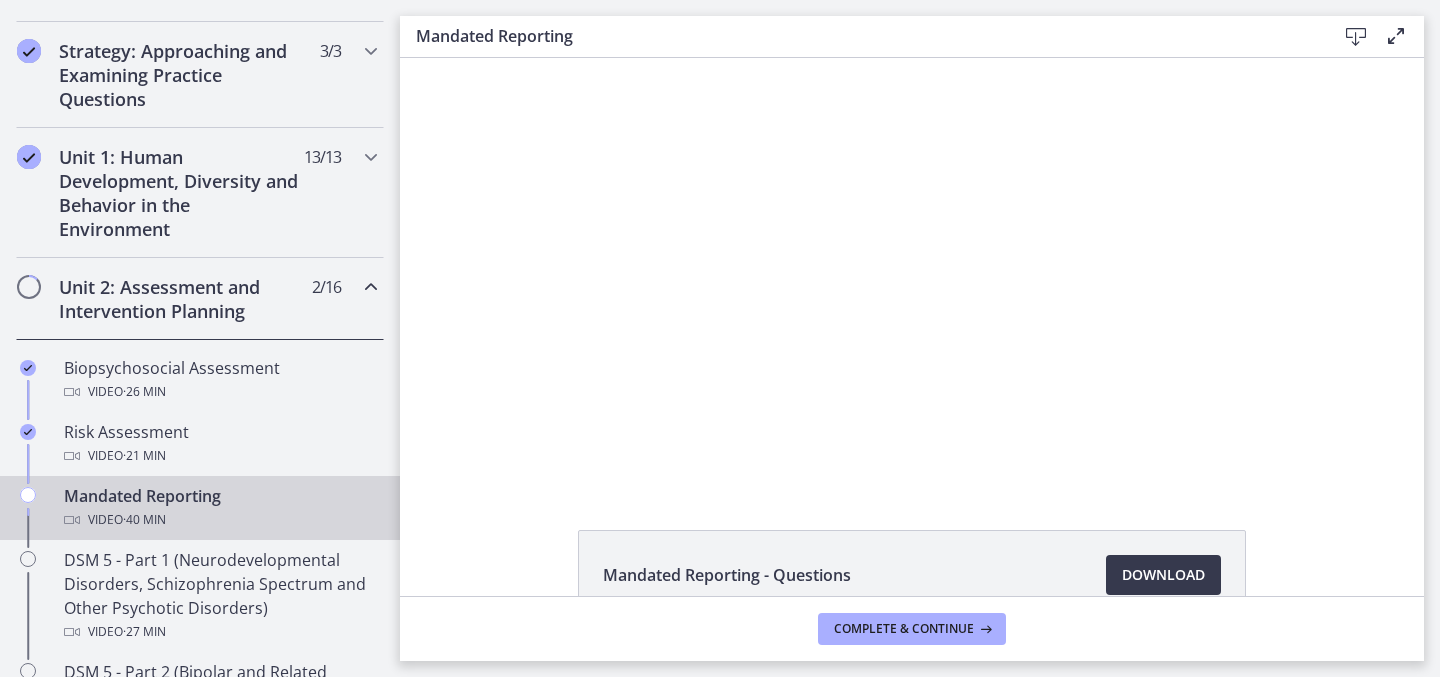 scroll, scrollTop: 0, scrollLeft: 0, axis: both 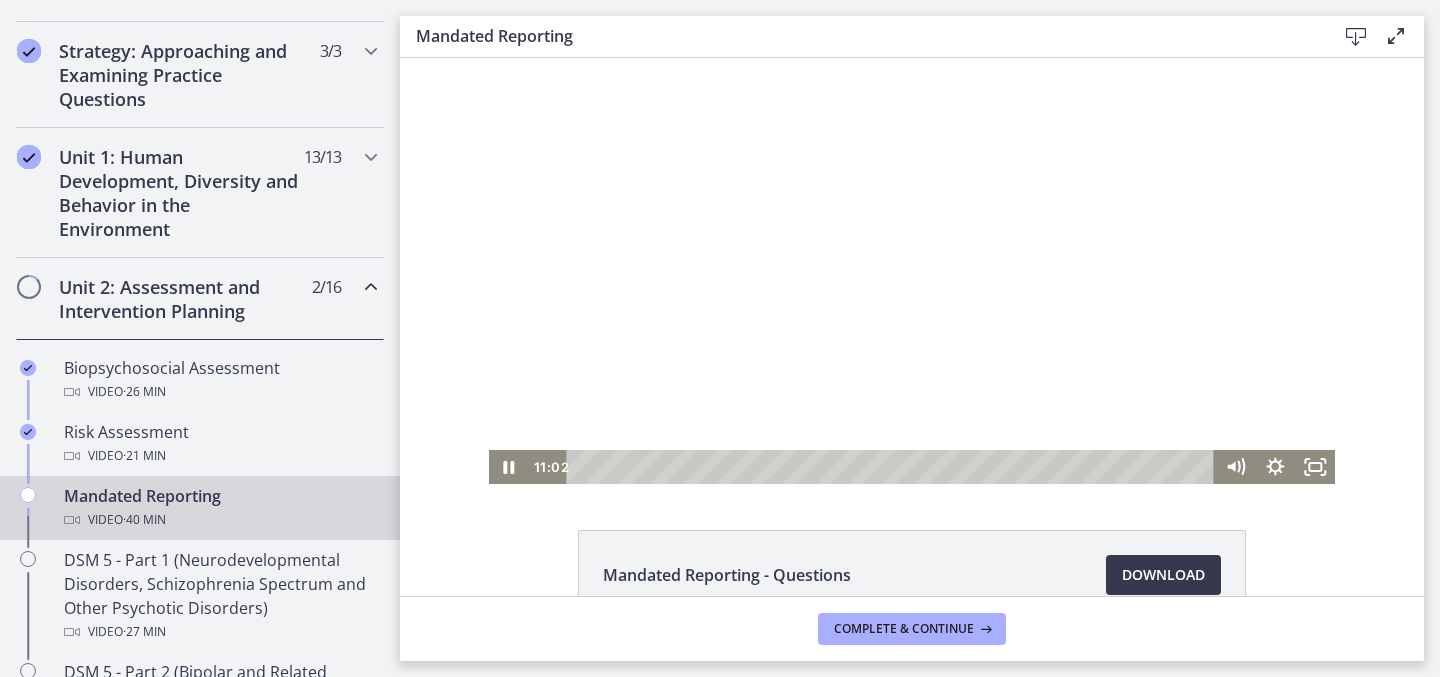 click at bounding box center (894, 467) 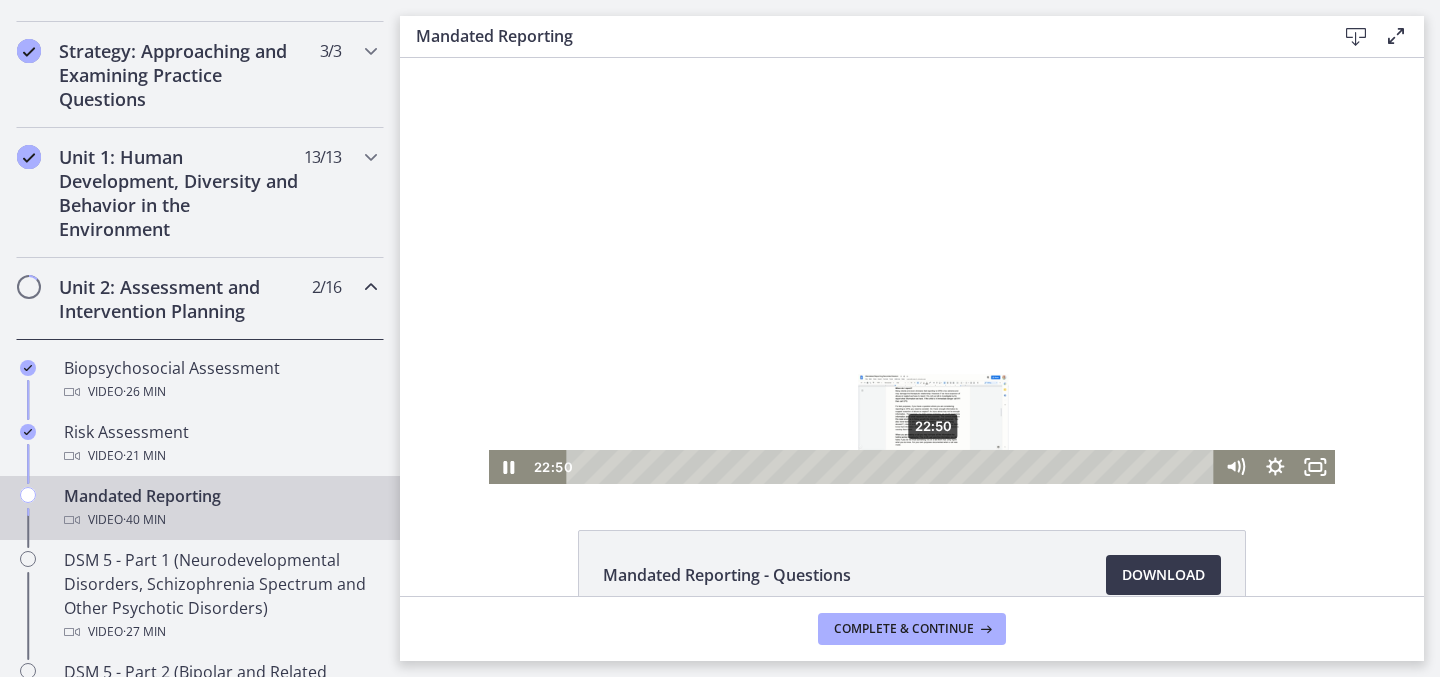 click on "22:50" at bounding box center [894, 467] 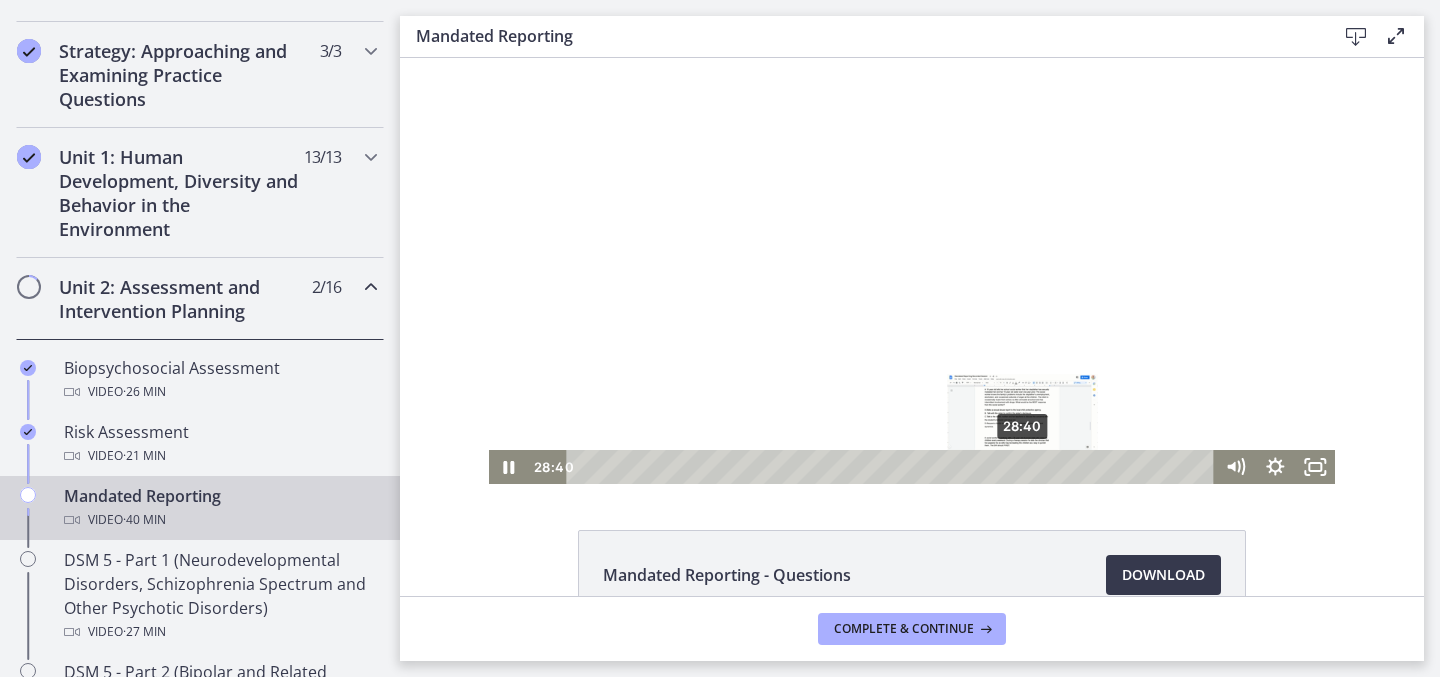 click on "28:40" at bounding box center (894, 467) 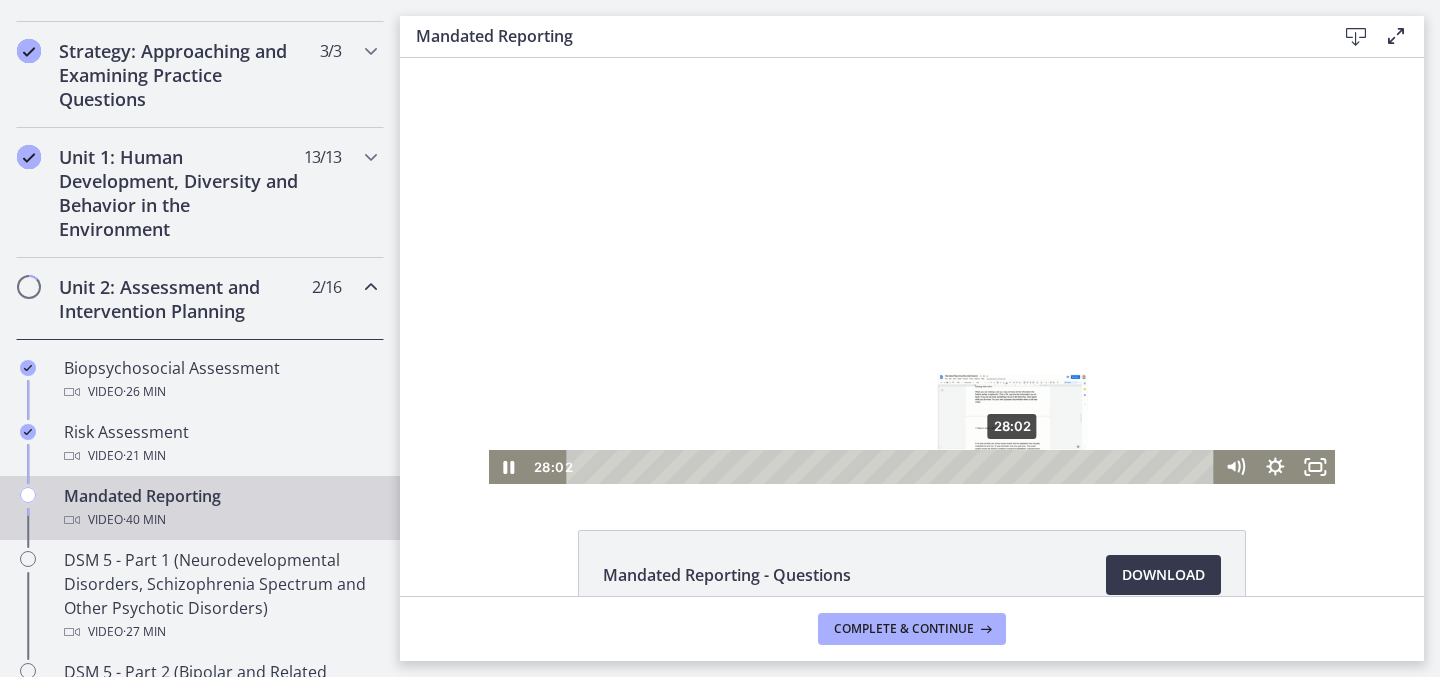 click on "28:02" at bounding box center [894, 467] 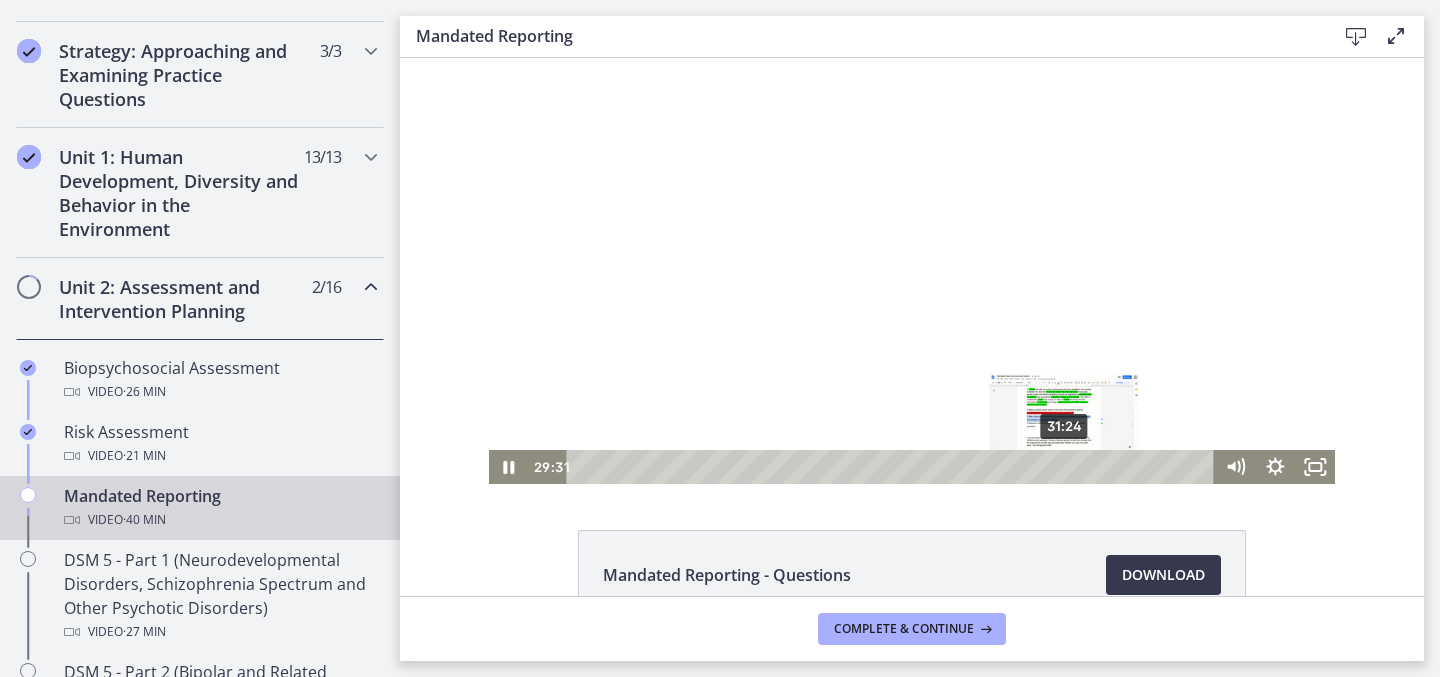 click on "31:24" at bounding box center [894, 467] 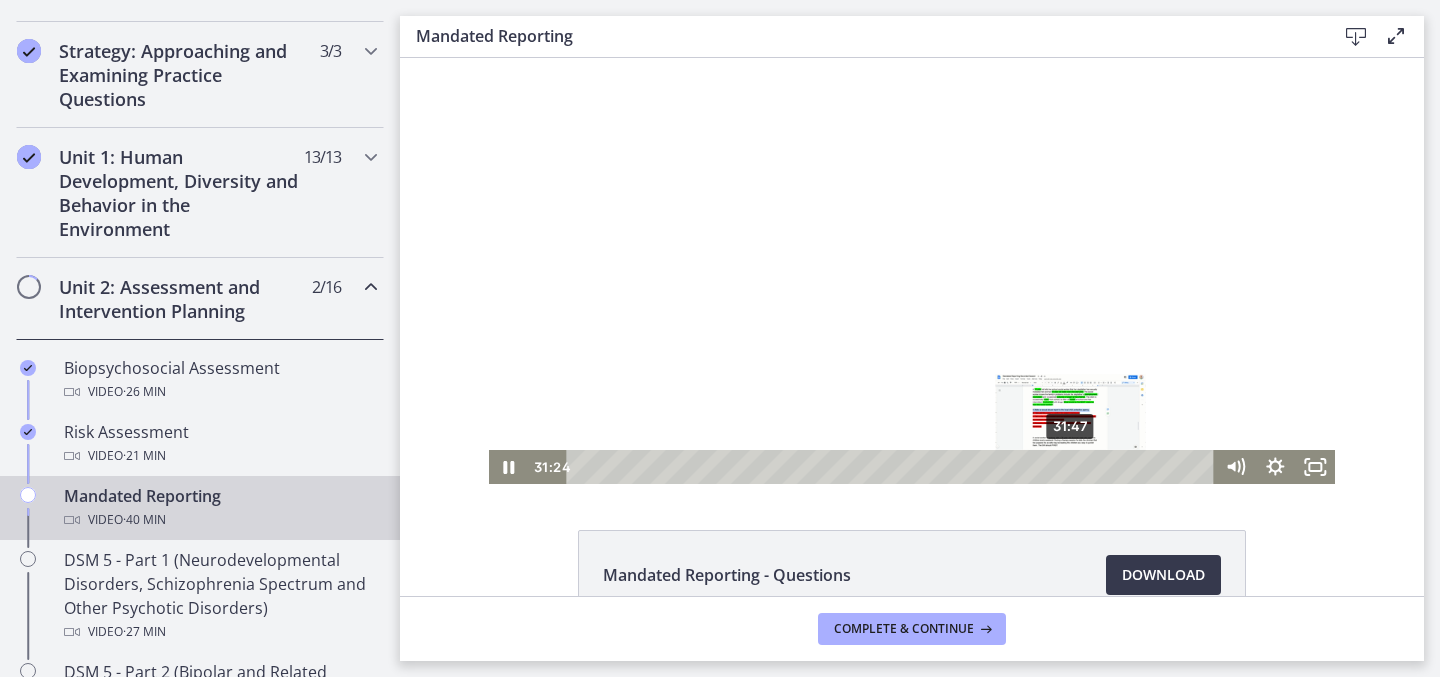 click on "31:47" at bounding box center [894, 467] 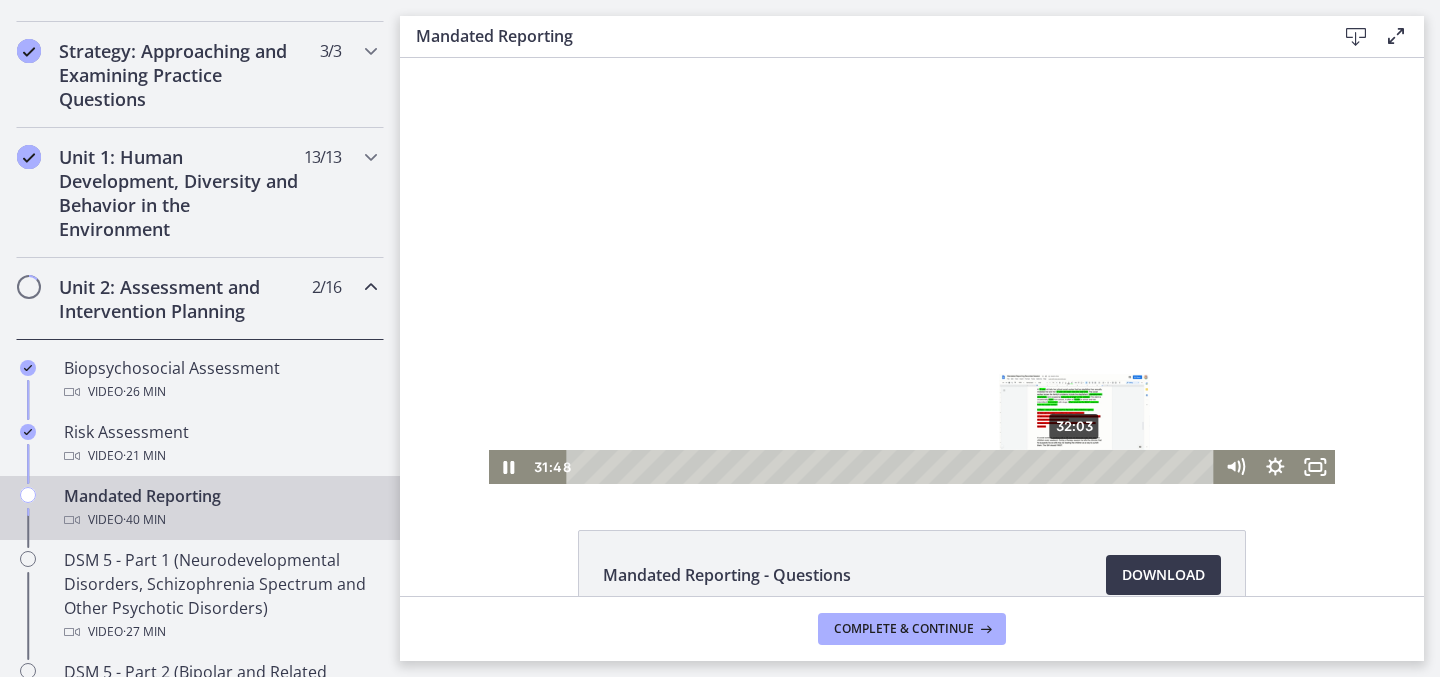 click on "32:03" at bounding box center (894, 467) 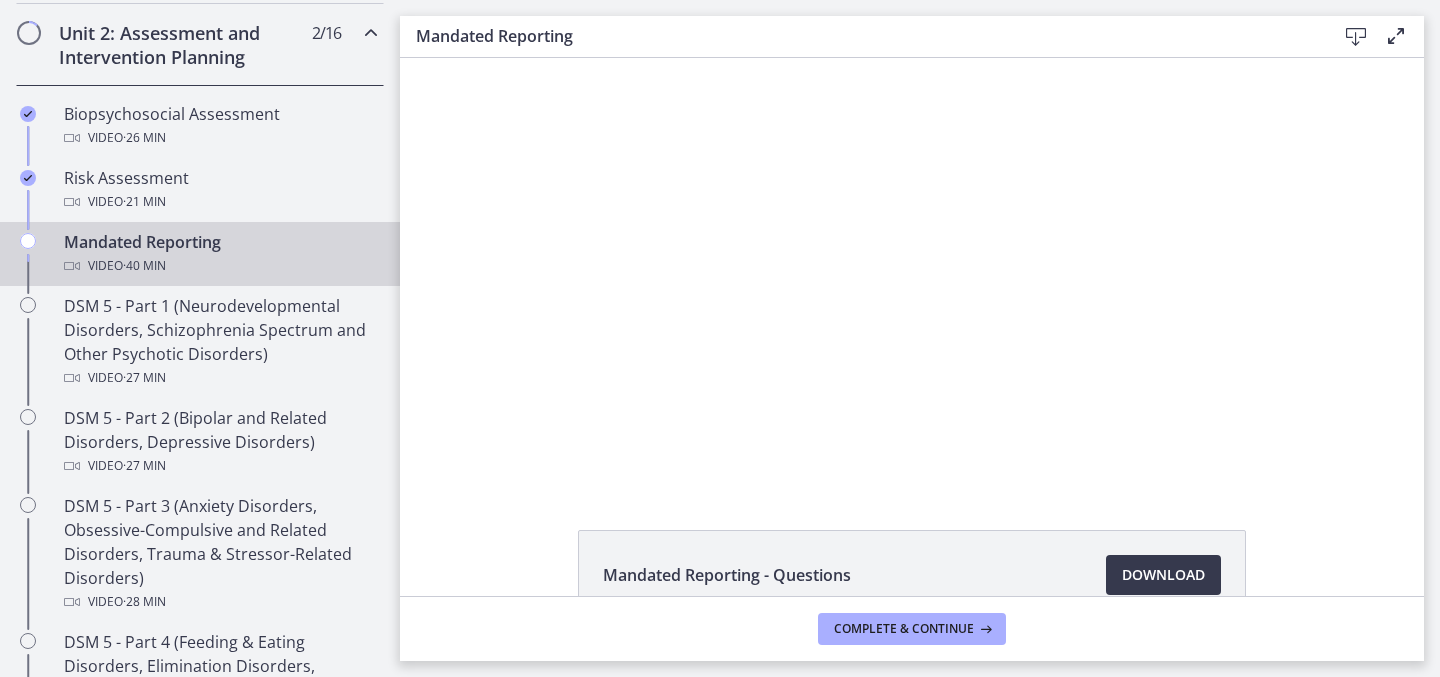 scroll, scrollTop: 683, scrollLeft: 0, axis: vertical 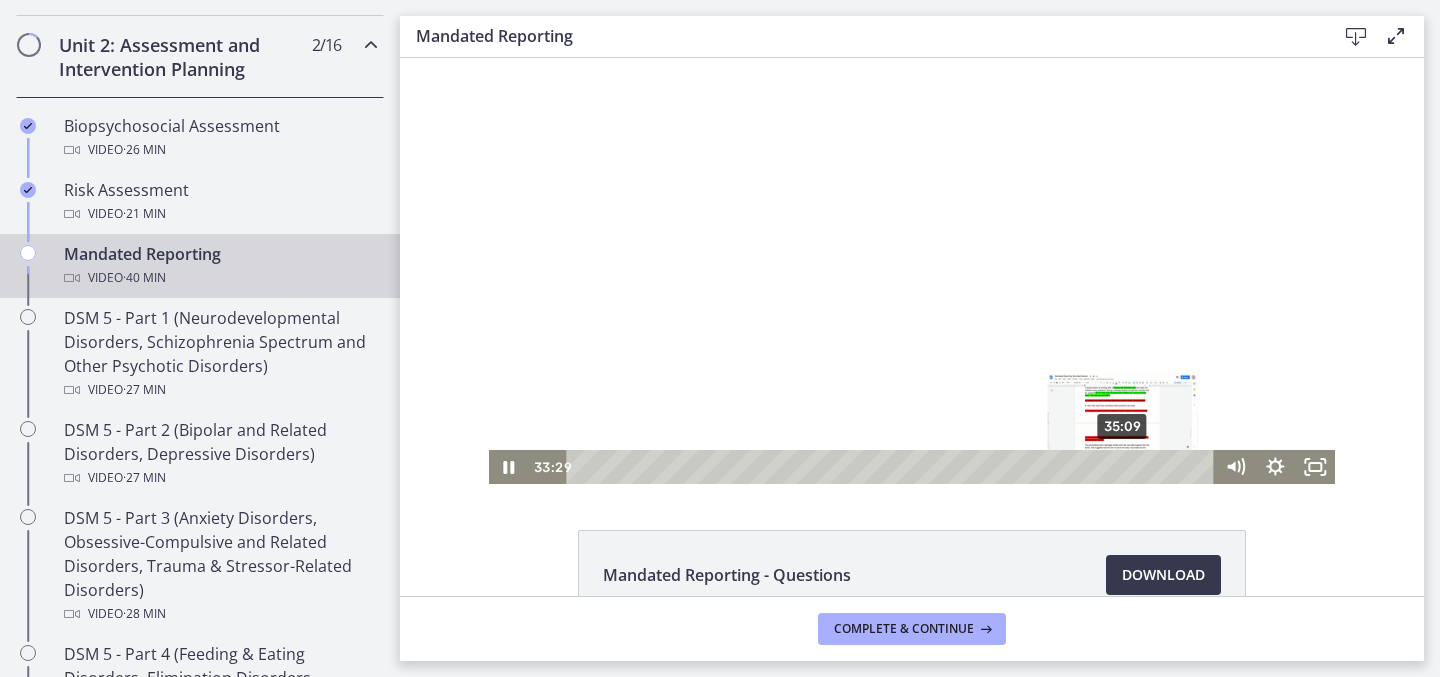 click on "35:09" at bounding box center (894, 467) 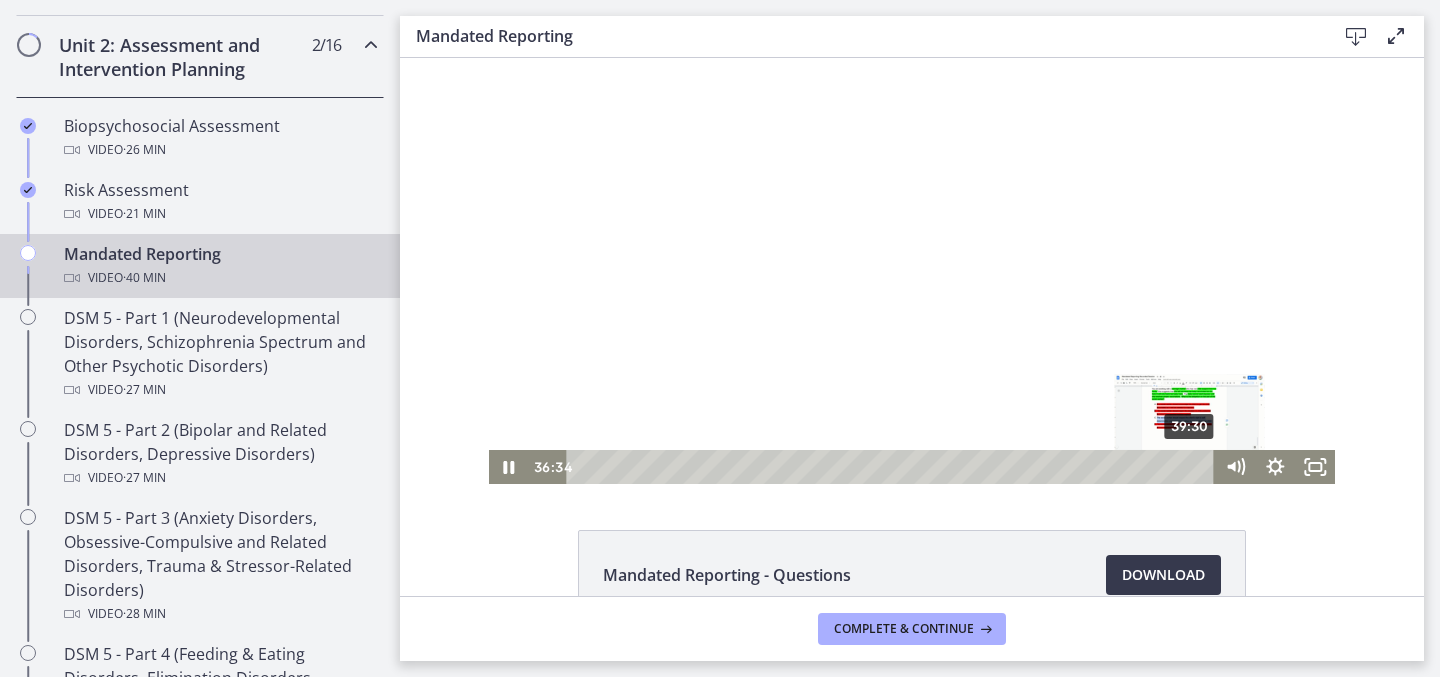 click on "39:30" at bounding box center [894, 467] 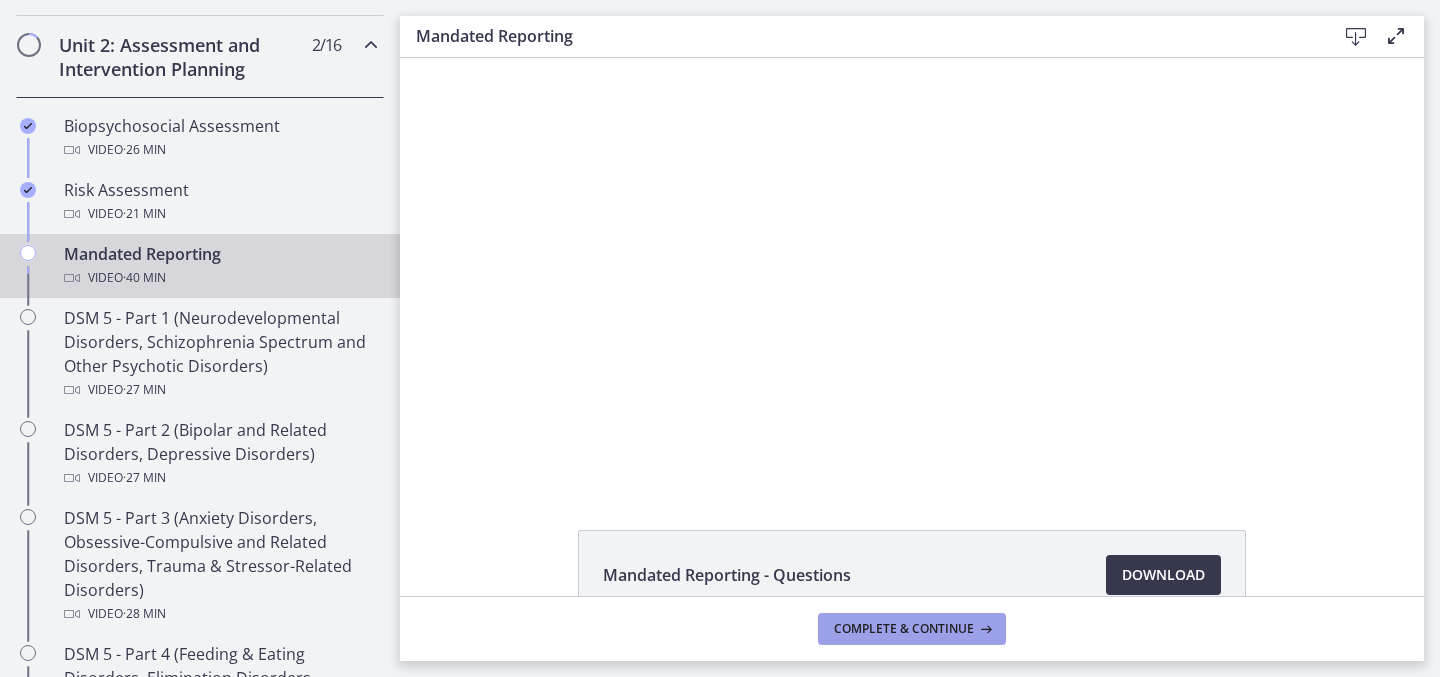 click on "Complete & continue" at bounding box center [904, 629] 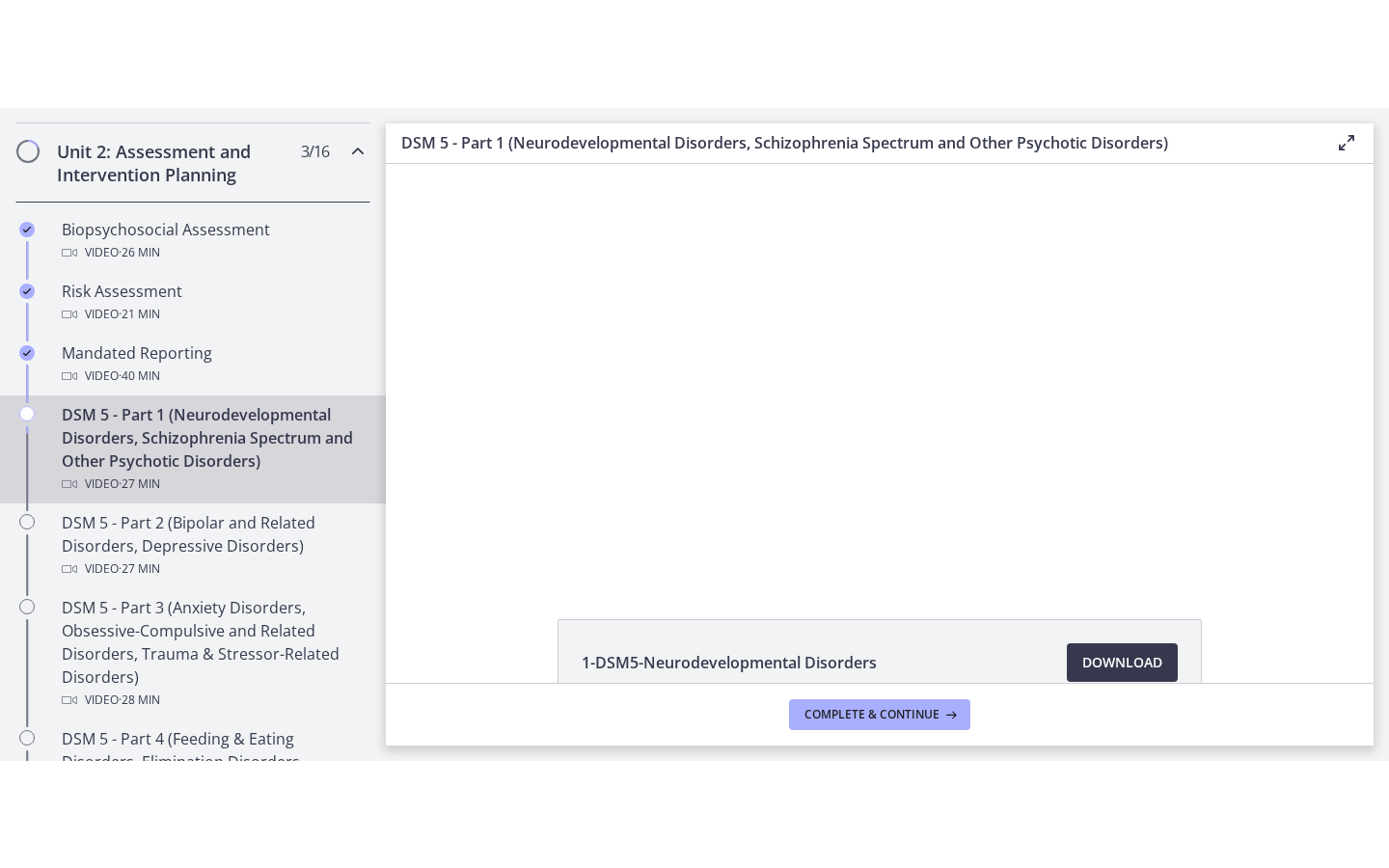 scroll, scrollTop: 0, scrollLeft: 0, axis: both 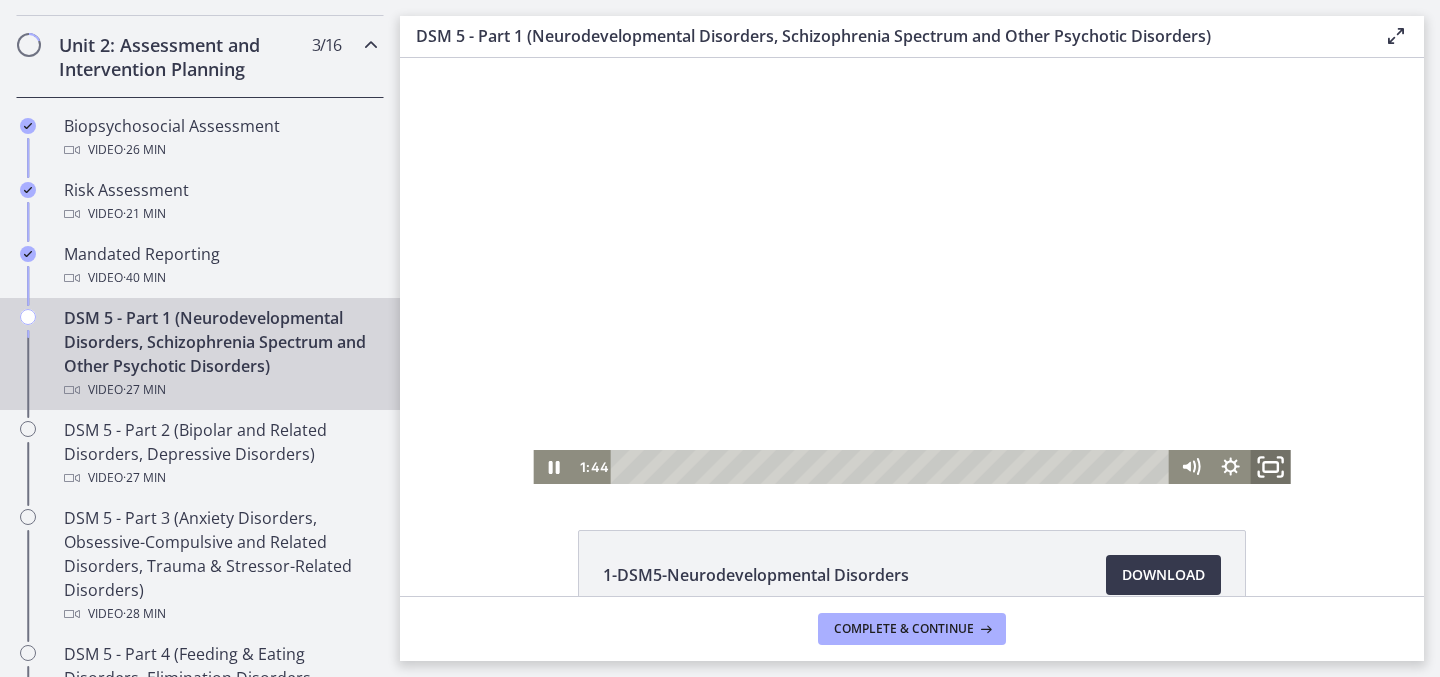 click 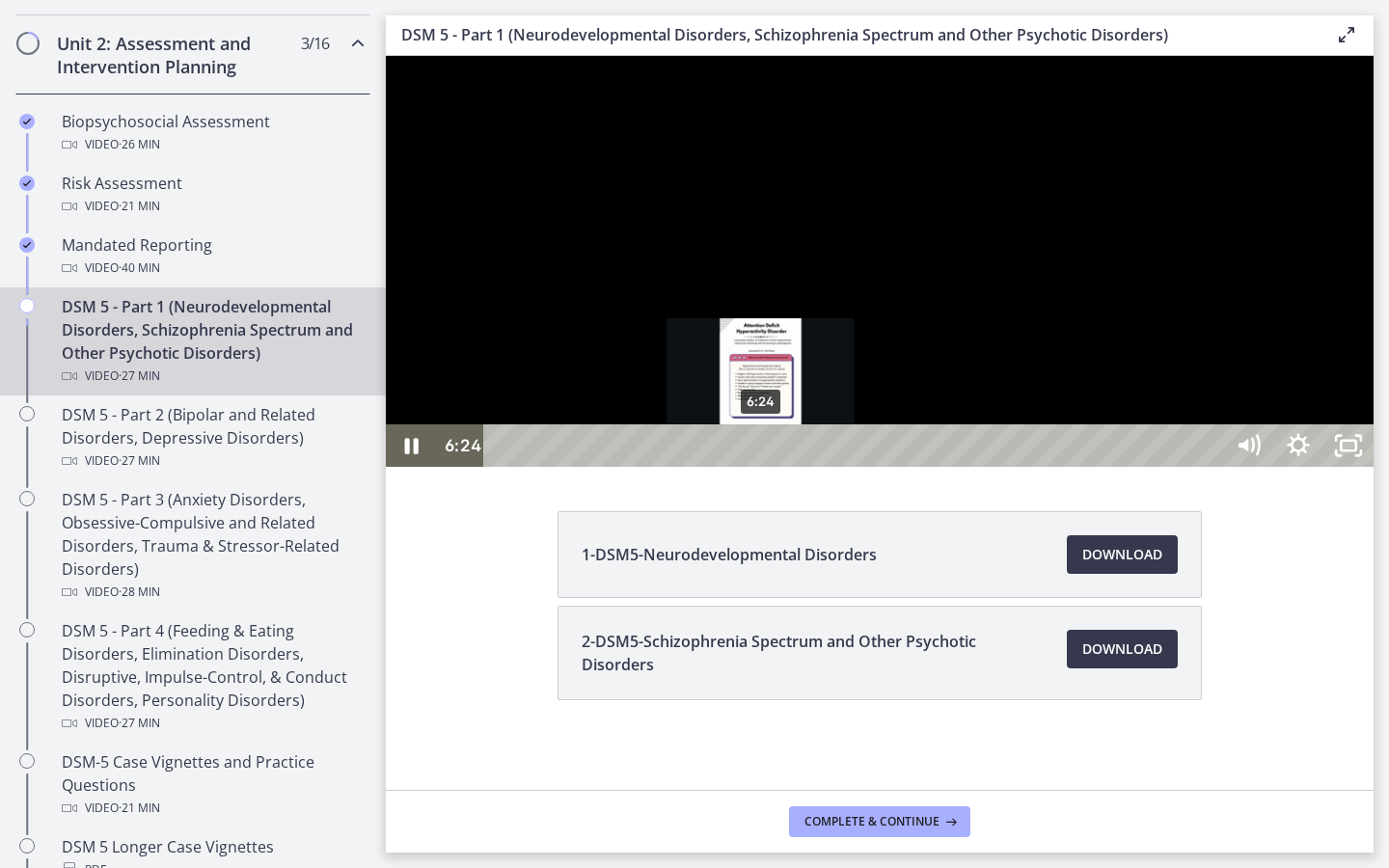 click on "6:24" at bounding box center (857, 446) 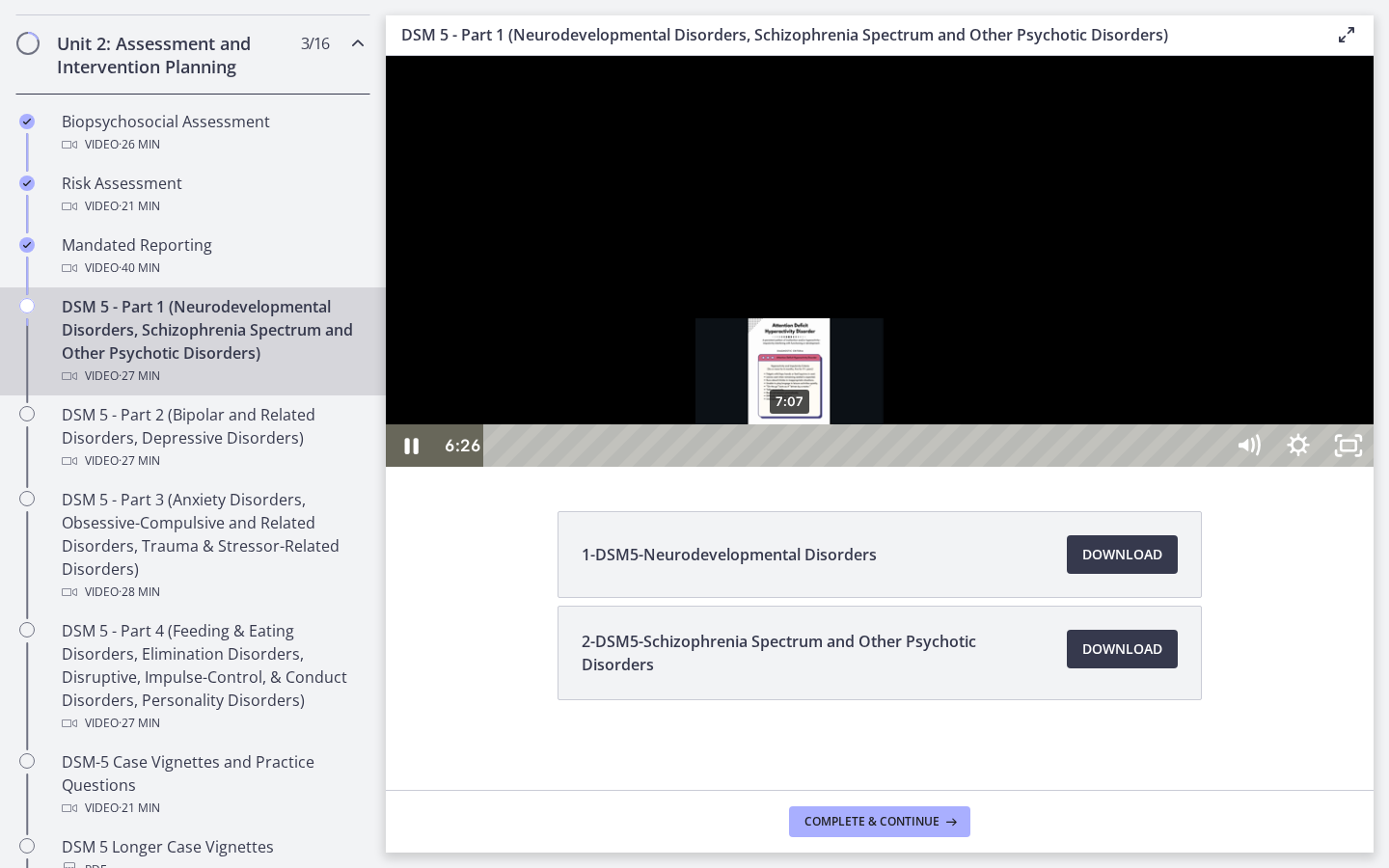 click on "7:07" at bounding box center (857, 446) 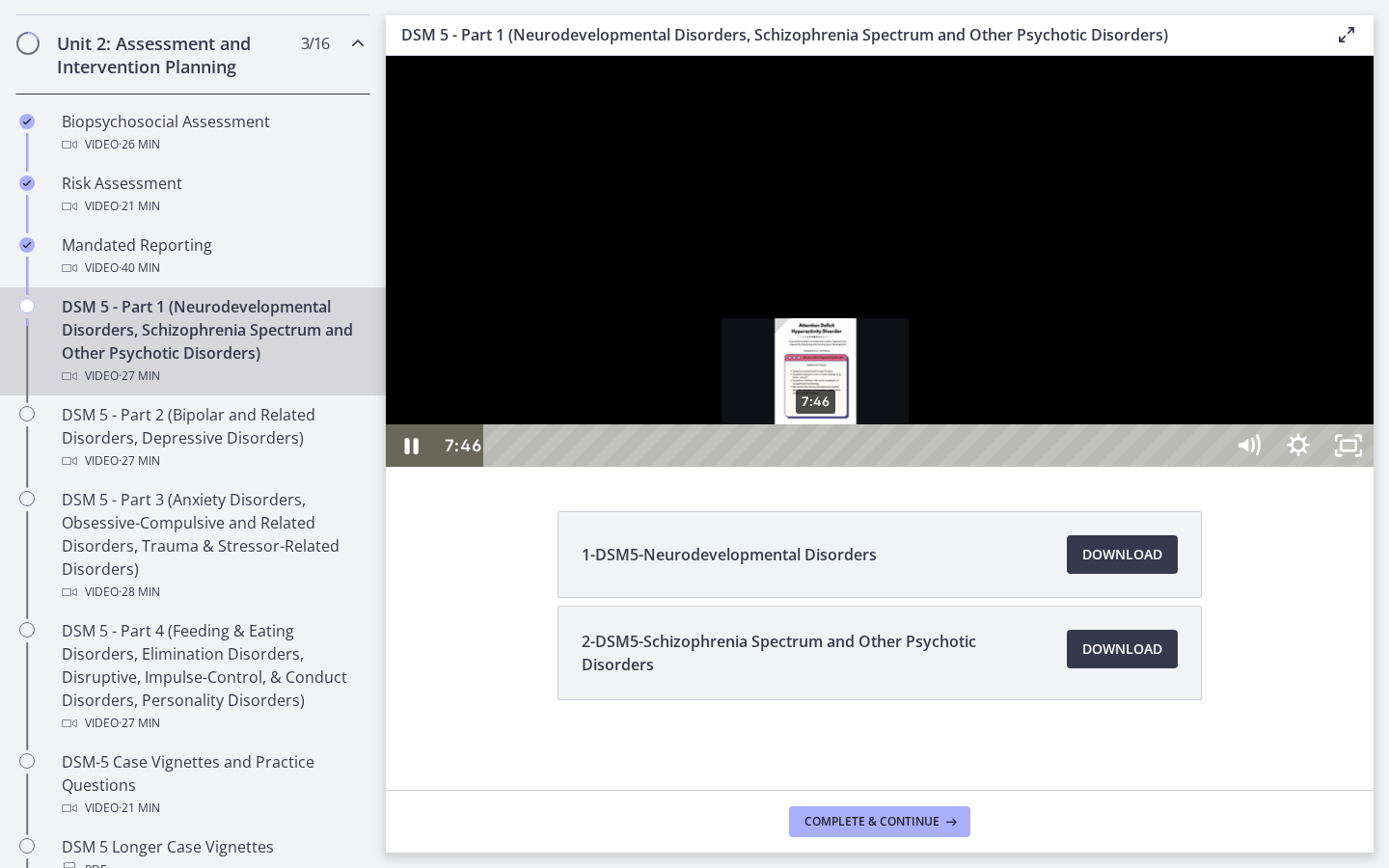 click on "7:46" at bounding box center (857, 446) 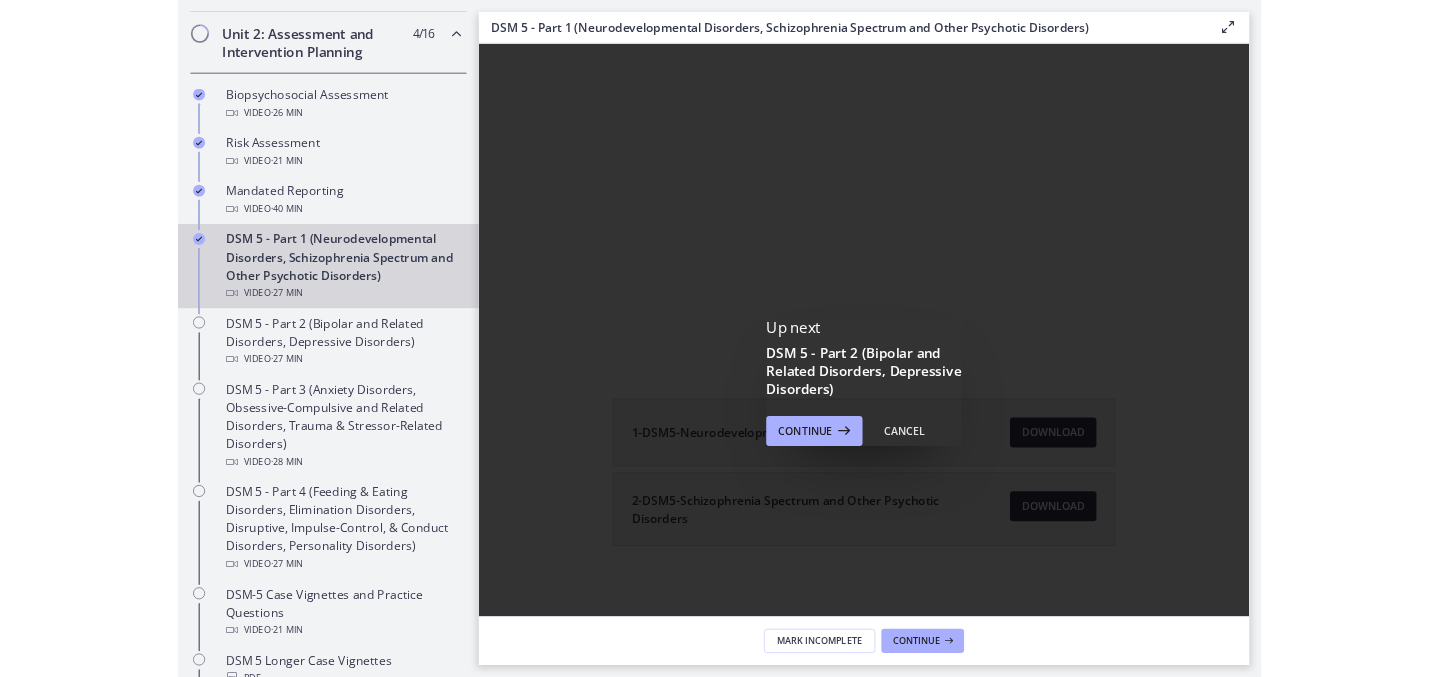 scroll, scrollTop: 0, scrollLeft: 0, axis: both 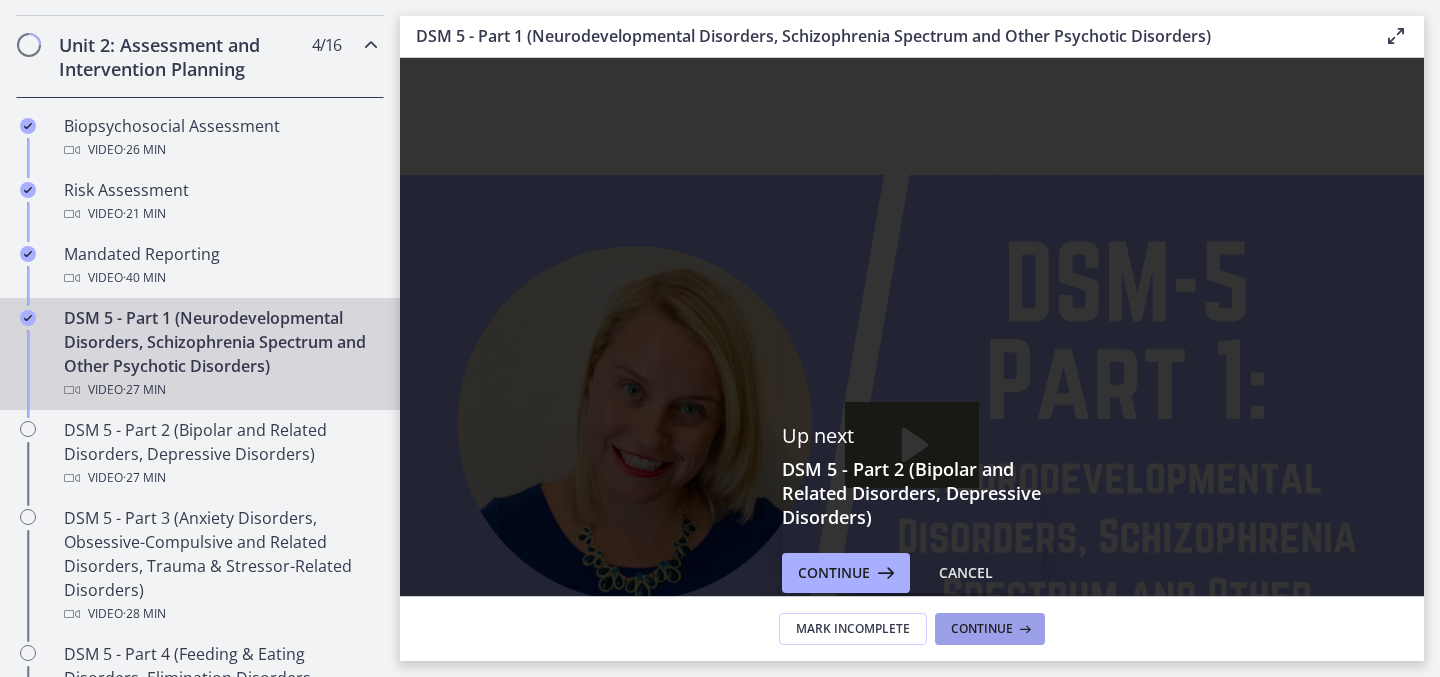 click on "Continue" at bounding box center (982, 629) 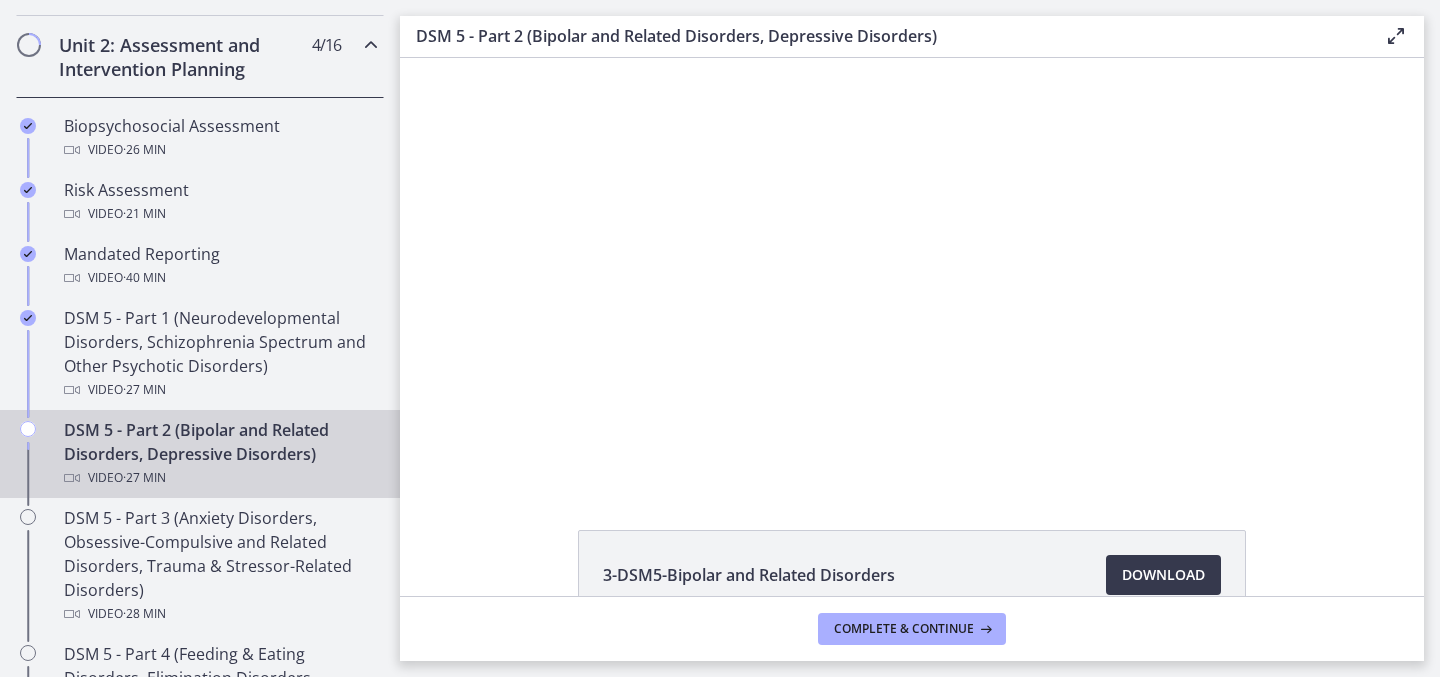 scroll, scrollTop: 0, scrollLeft: 0, axis: both 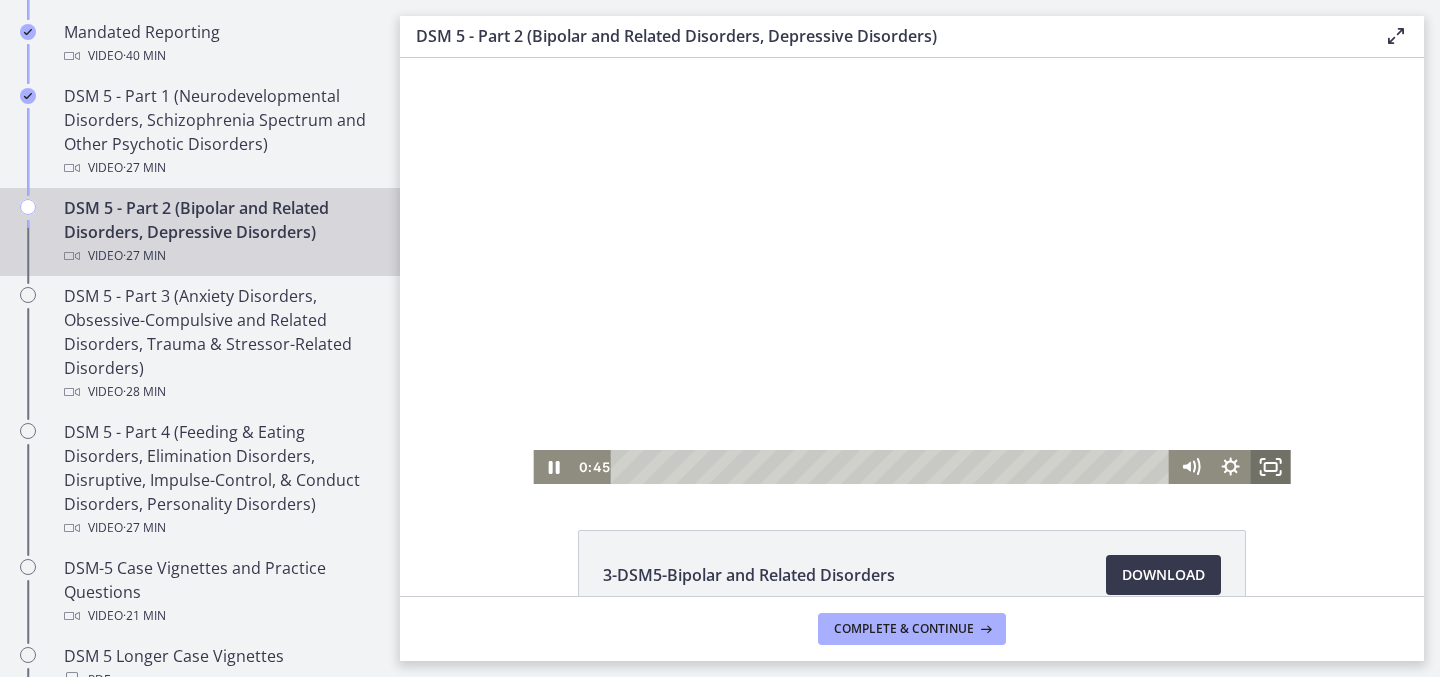 click 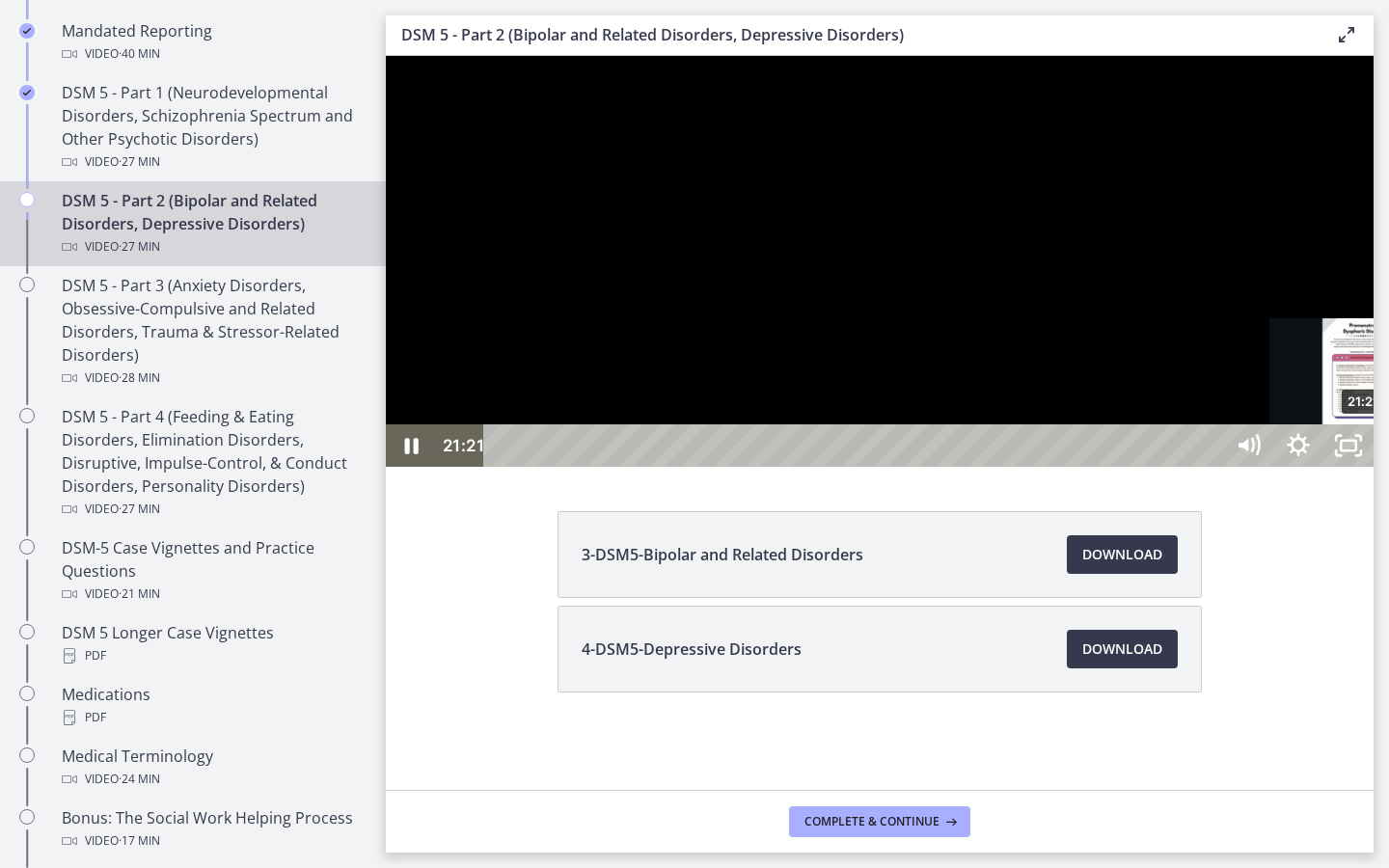 click on "21:21" at bounding box center [857, 446] 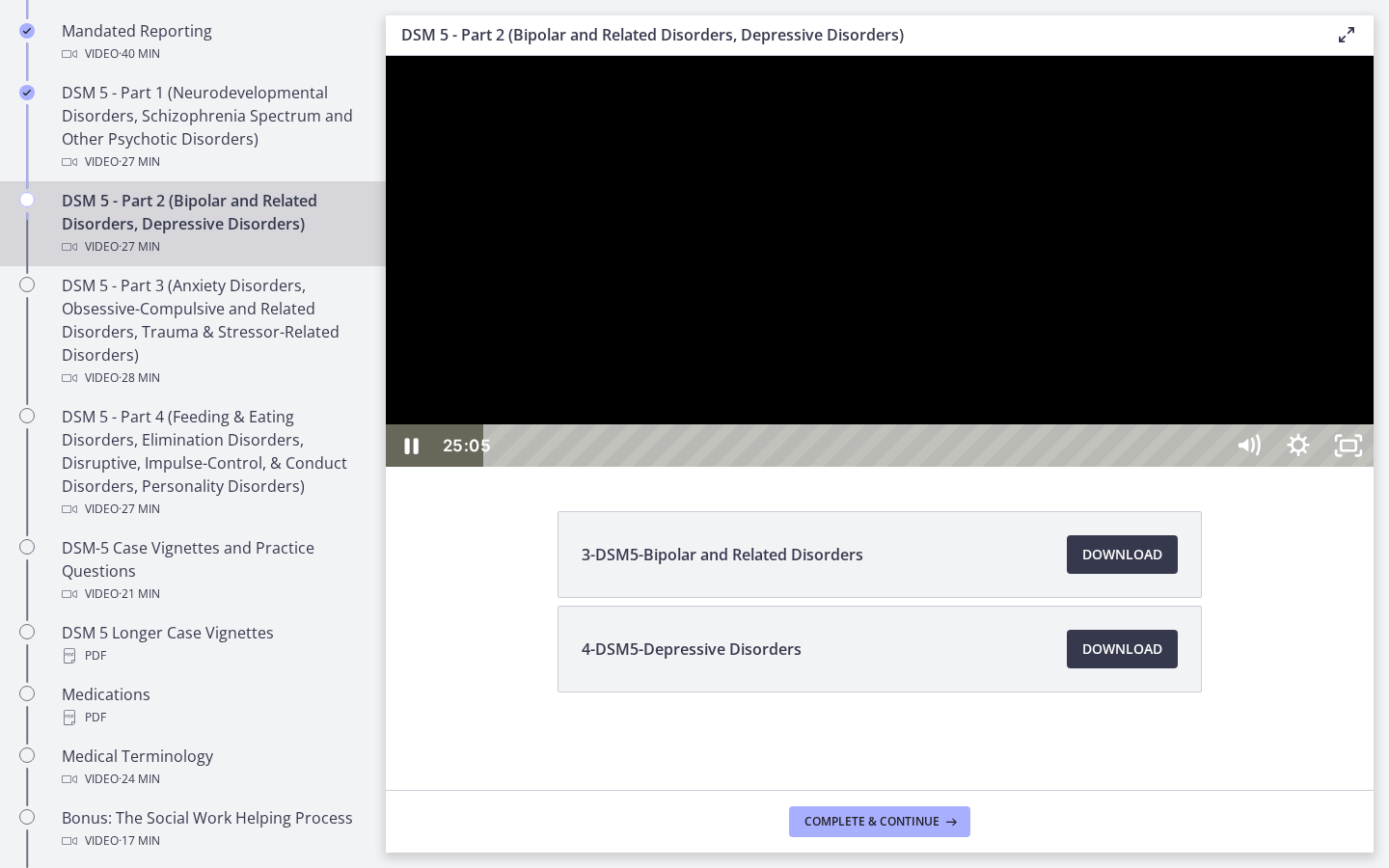 click on "25:05" at bounding box center (857, 446) 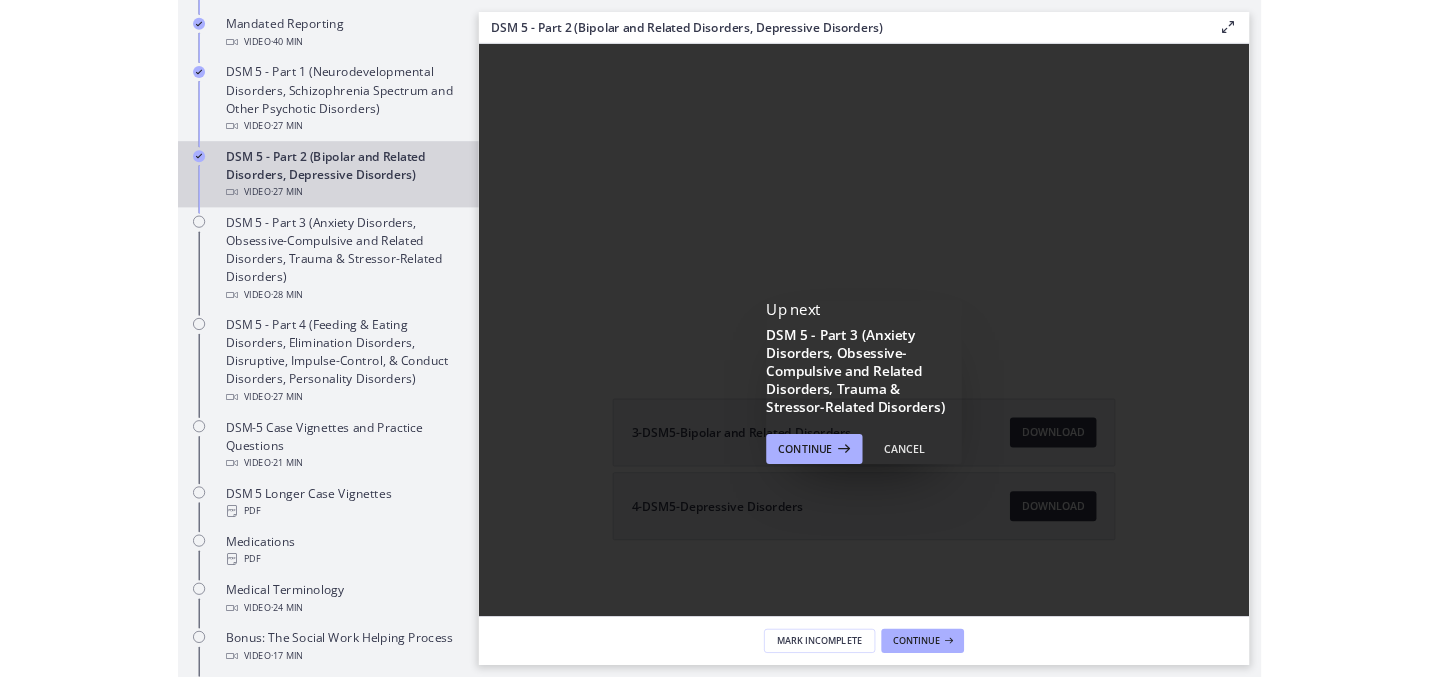 scroll, scrollTop: 0, scrollLeft: 0, axis: both 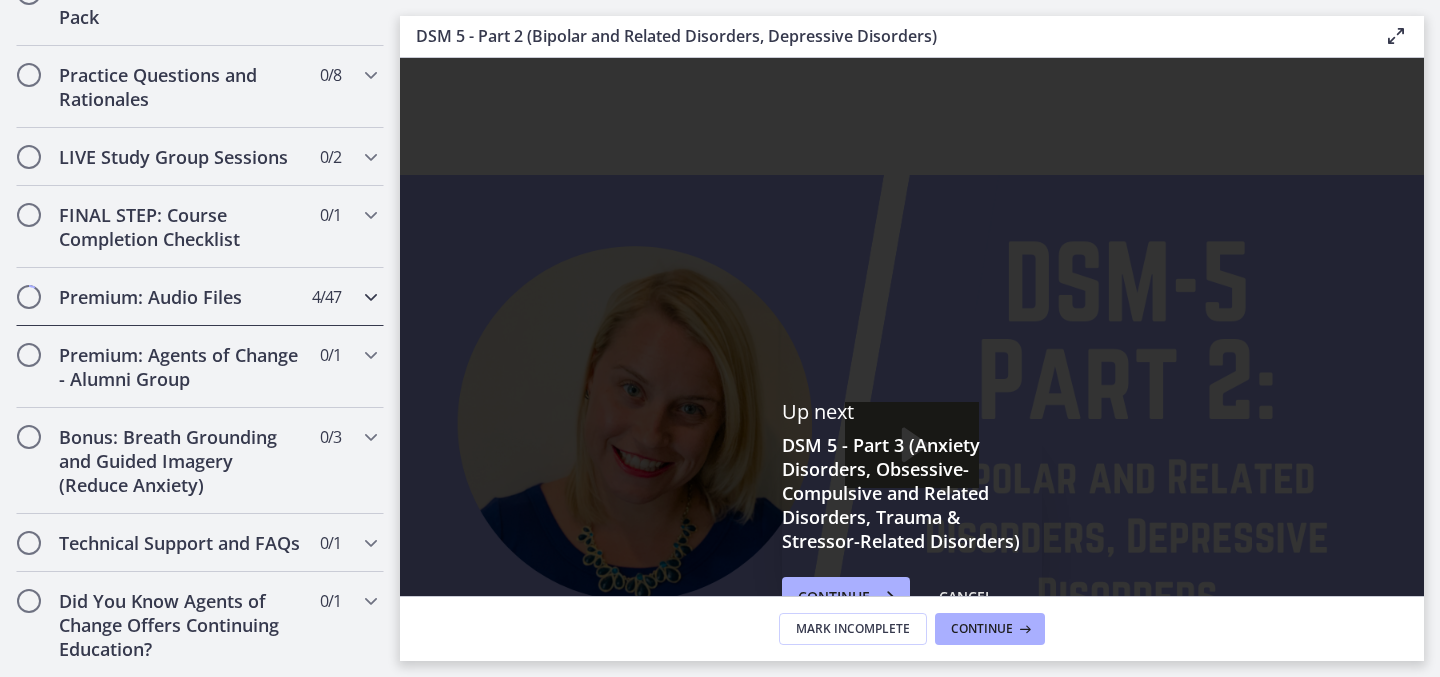 click at bounding box center (371, 297) 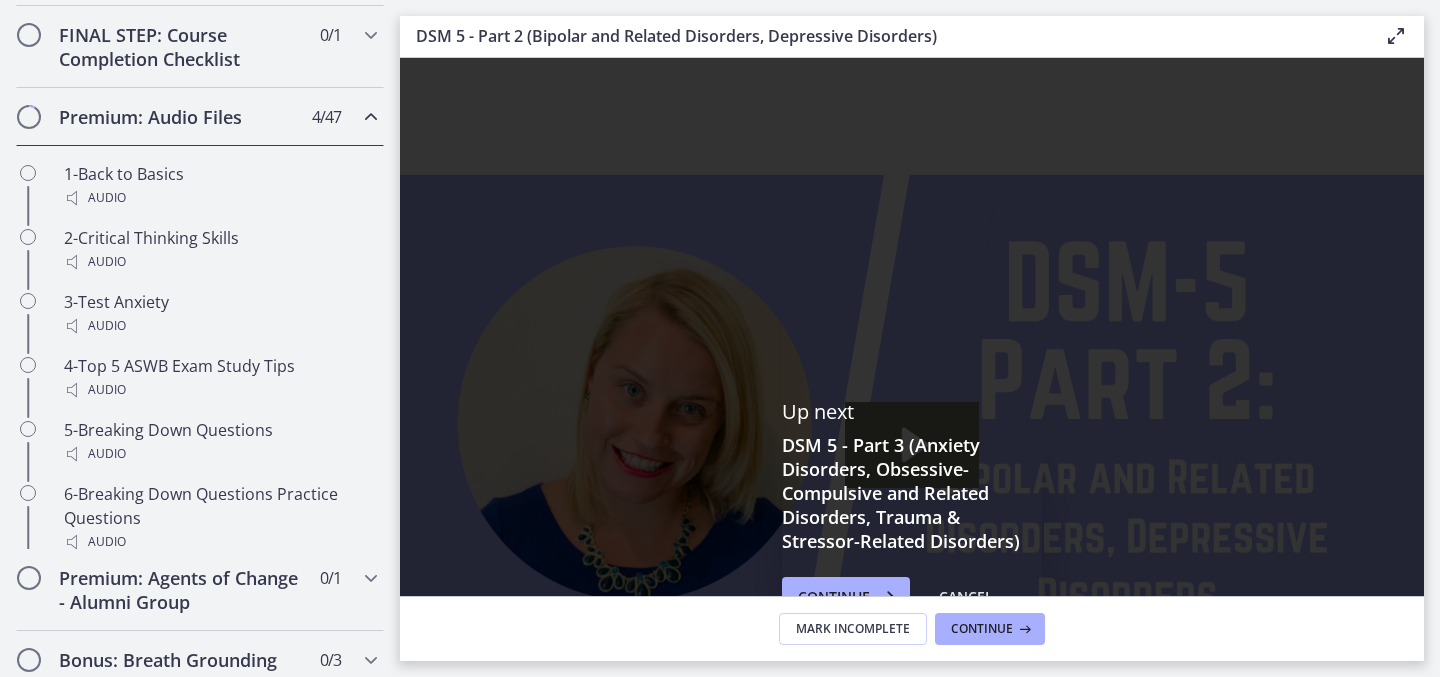 scroll, scrollTop: 1005, scrollLeft: 0, axis: vertical 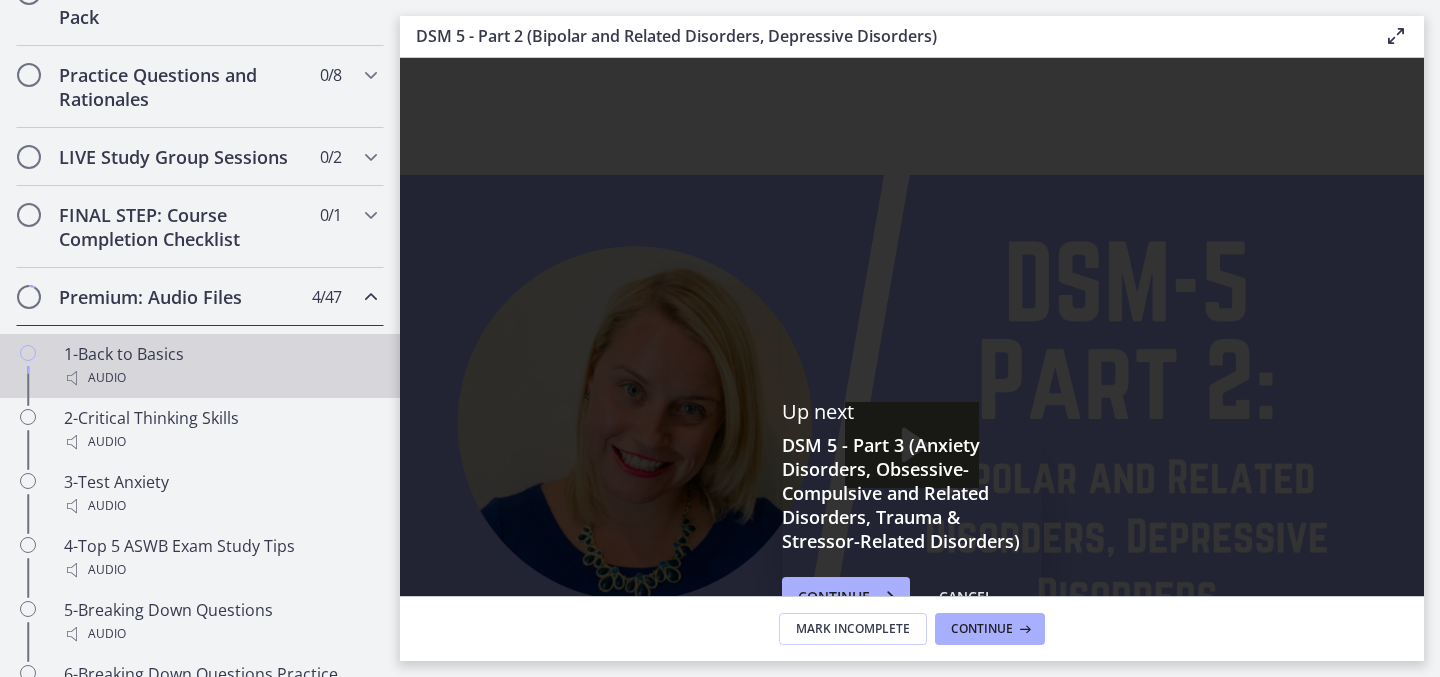 click on "Audio" at bounding box center (220, 378) 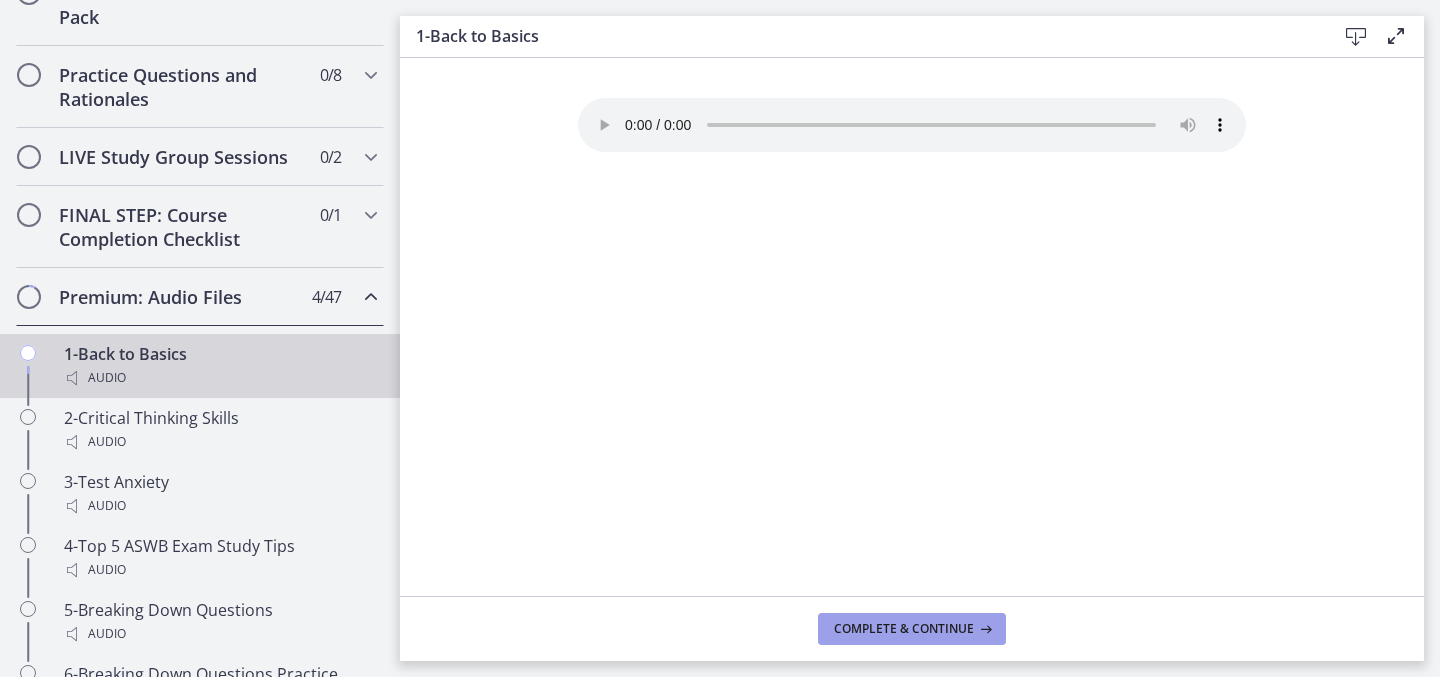 click on "Complete & continue" at bounding box center [904, 629] 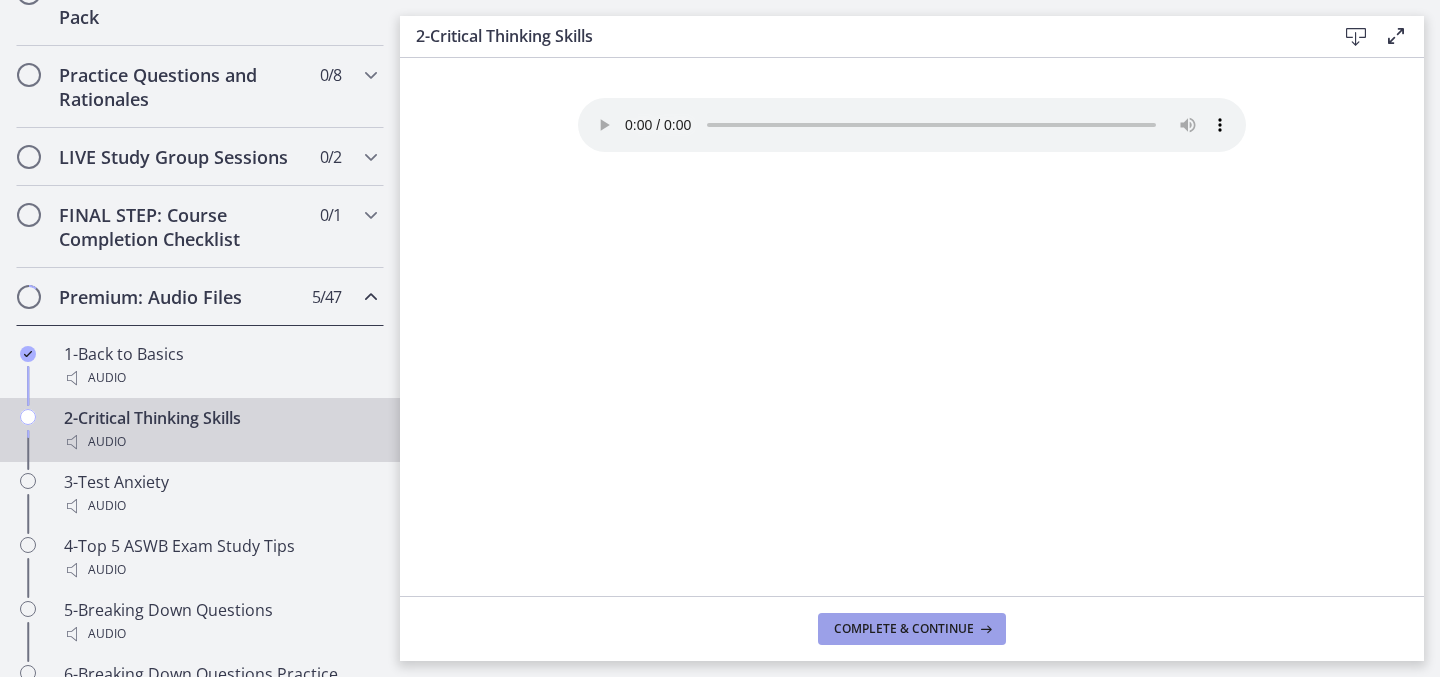 click on "Complete & continue" at bounding box center (904, 629) 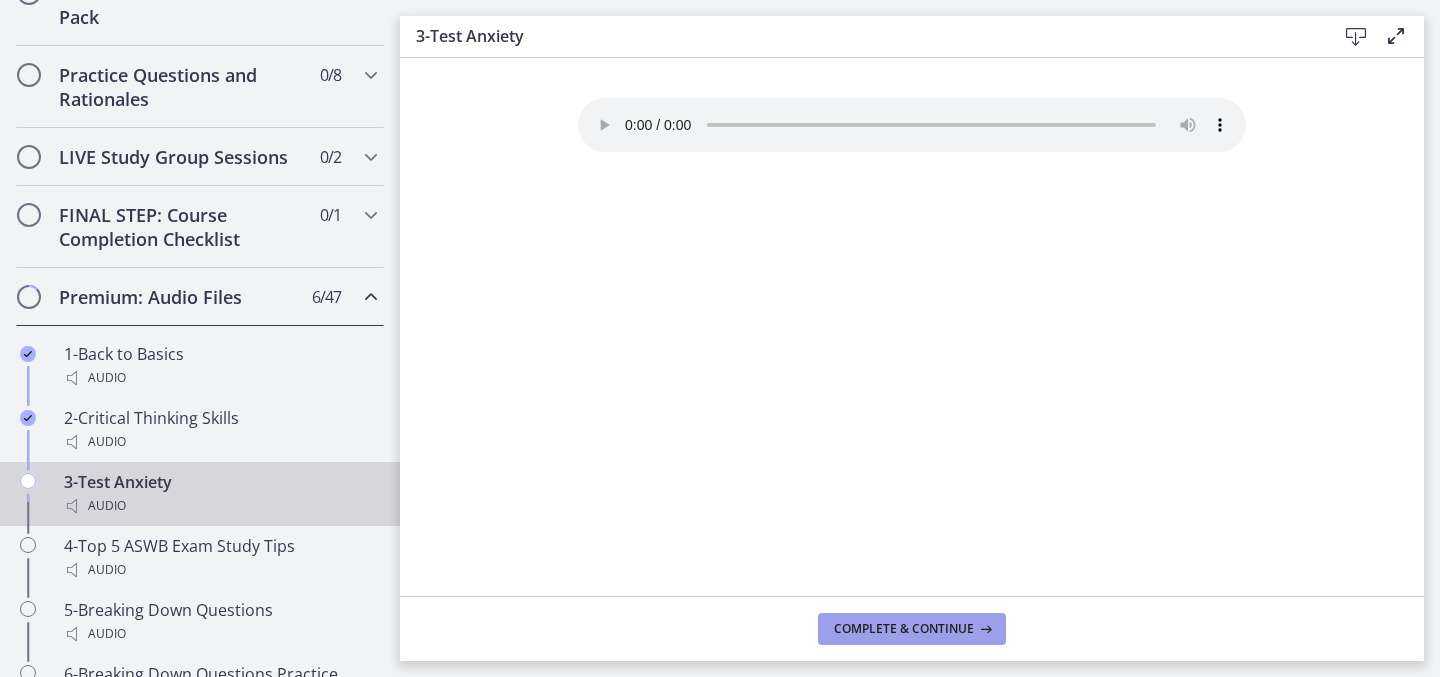 click on "Complete & continue" at bounding box center (904, 629) 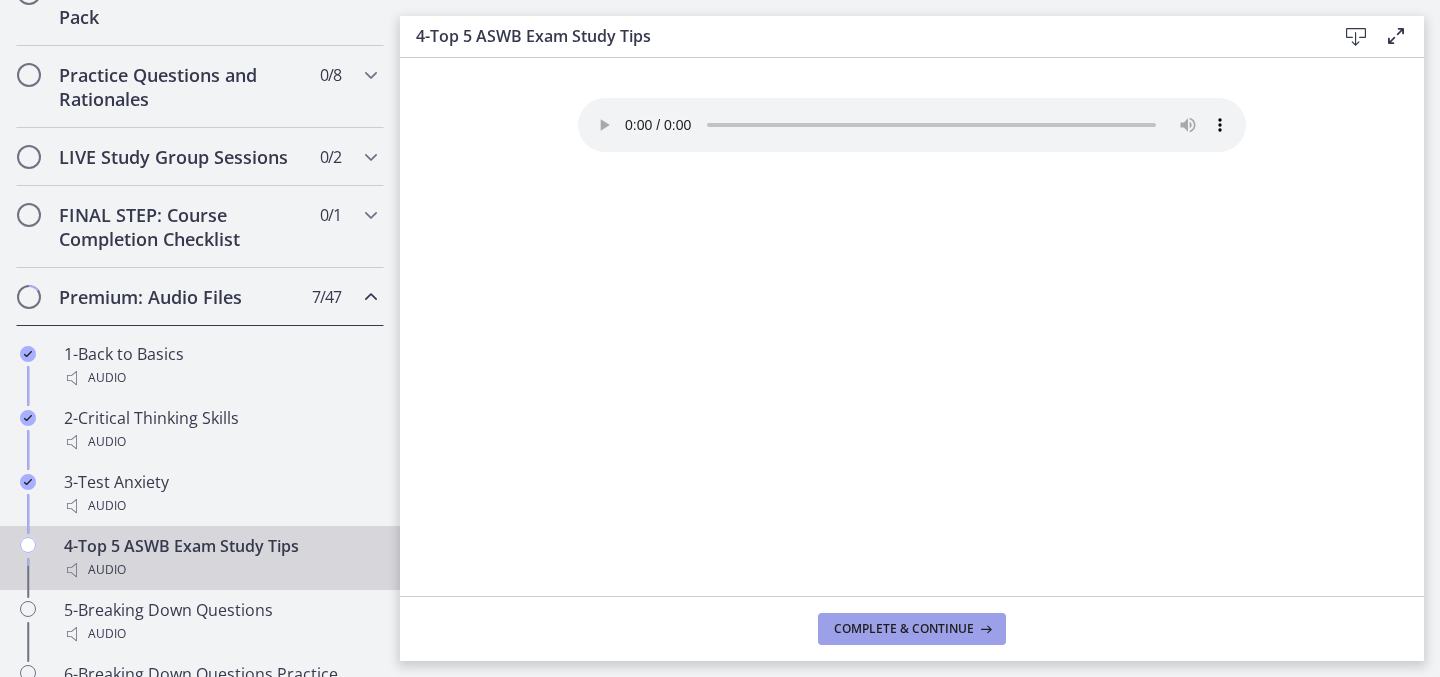 click on "Complete & continue" at bounding box center [904, 629] 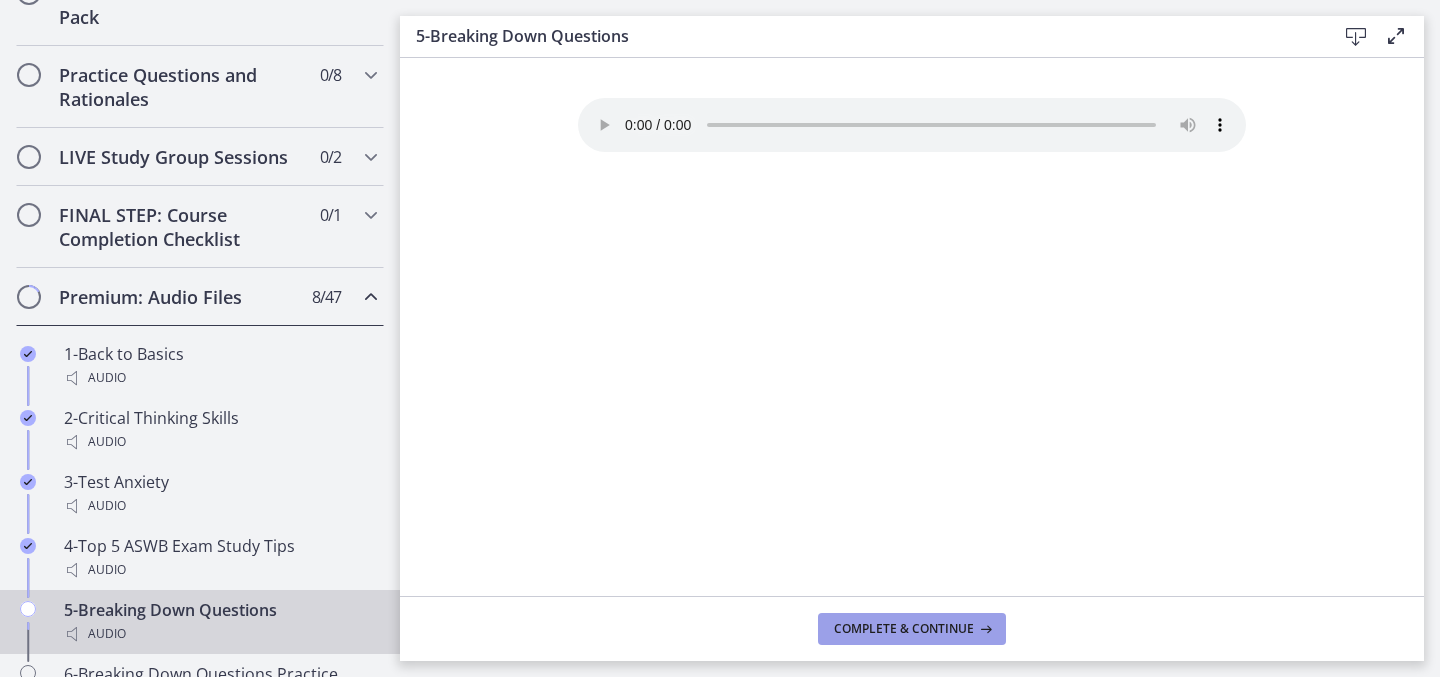 click on "Complete & continue" at bounding box center [904, 629] 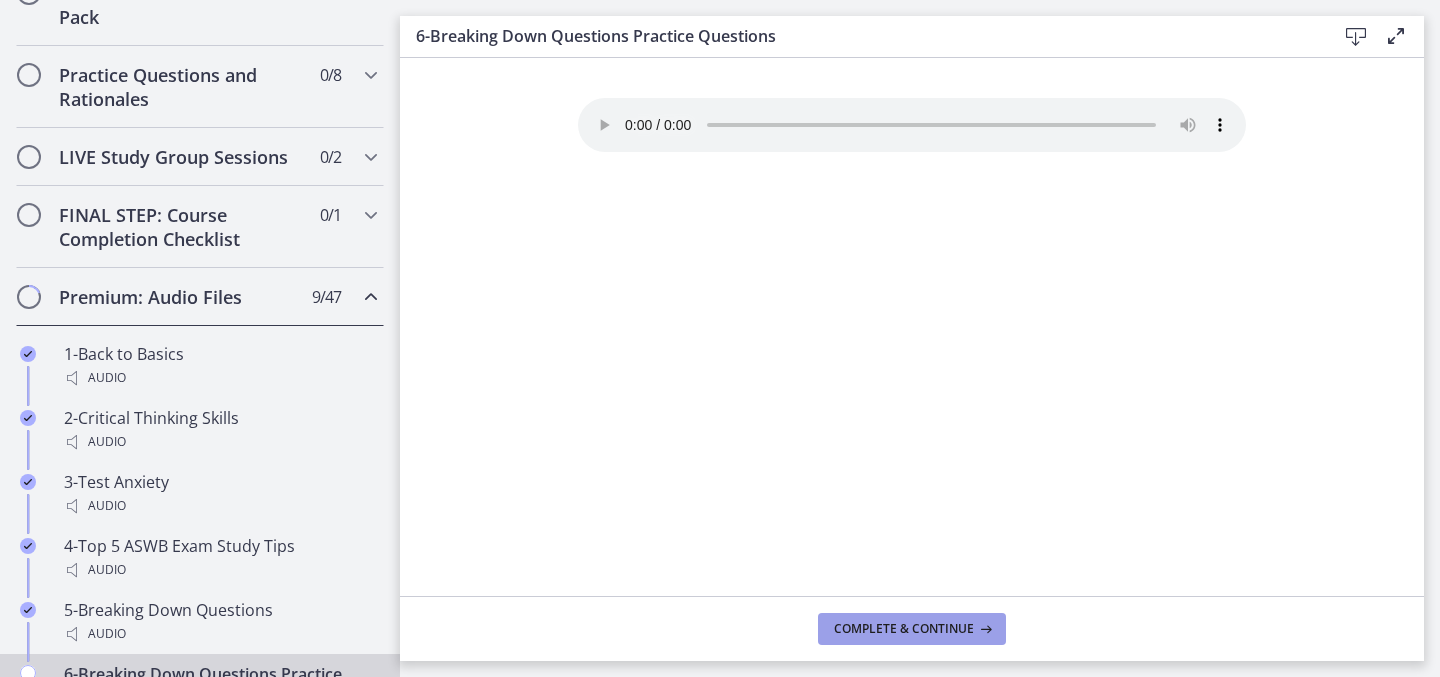 click on "Complete & continue" at bounding box center (904, 629) 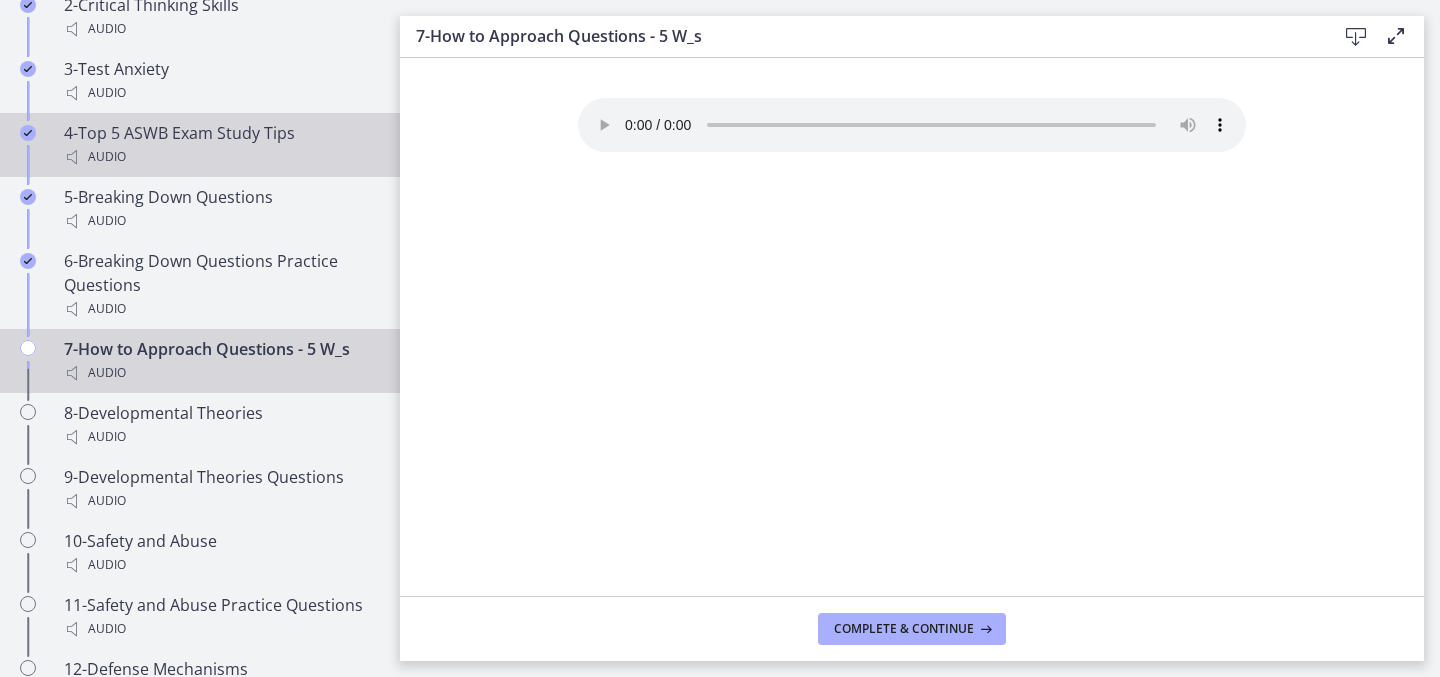 scroll, scrollTop: 1470, scrollLeft: 0, axis: vertical 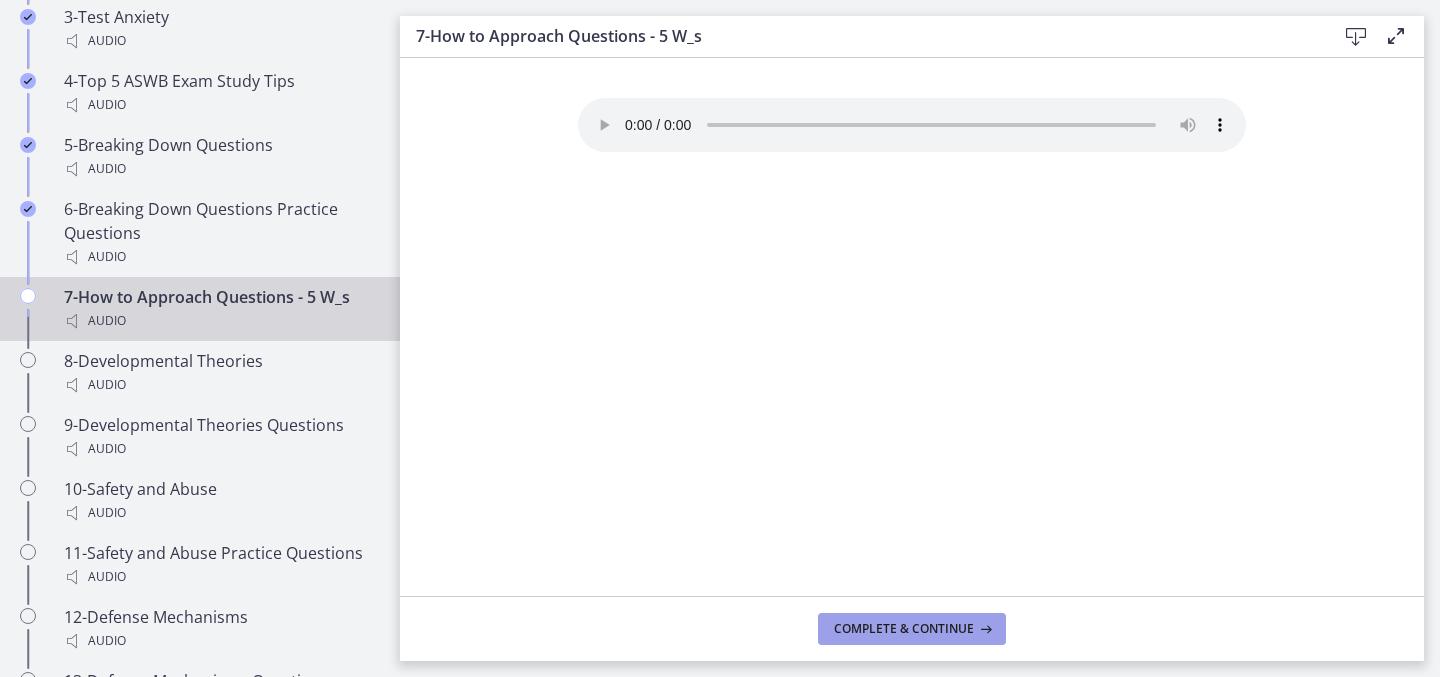 click on "Complete & continue" at bounding box center (904, 629) 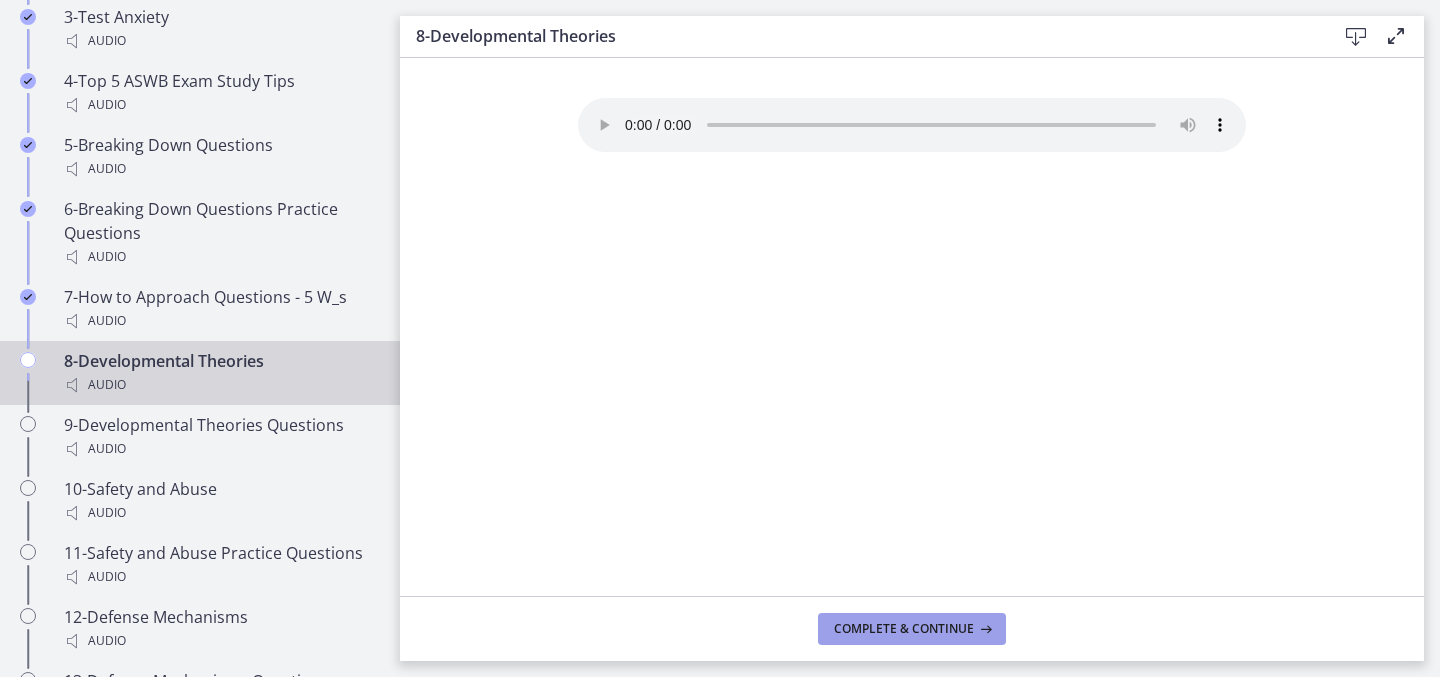 click on "Complete & continue" at bounding box center (904, 629) 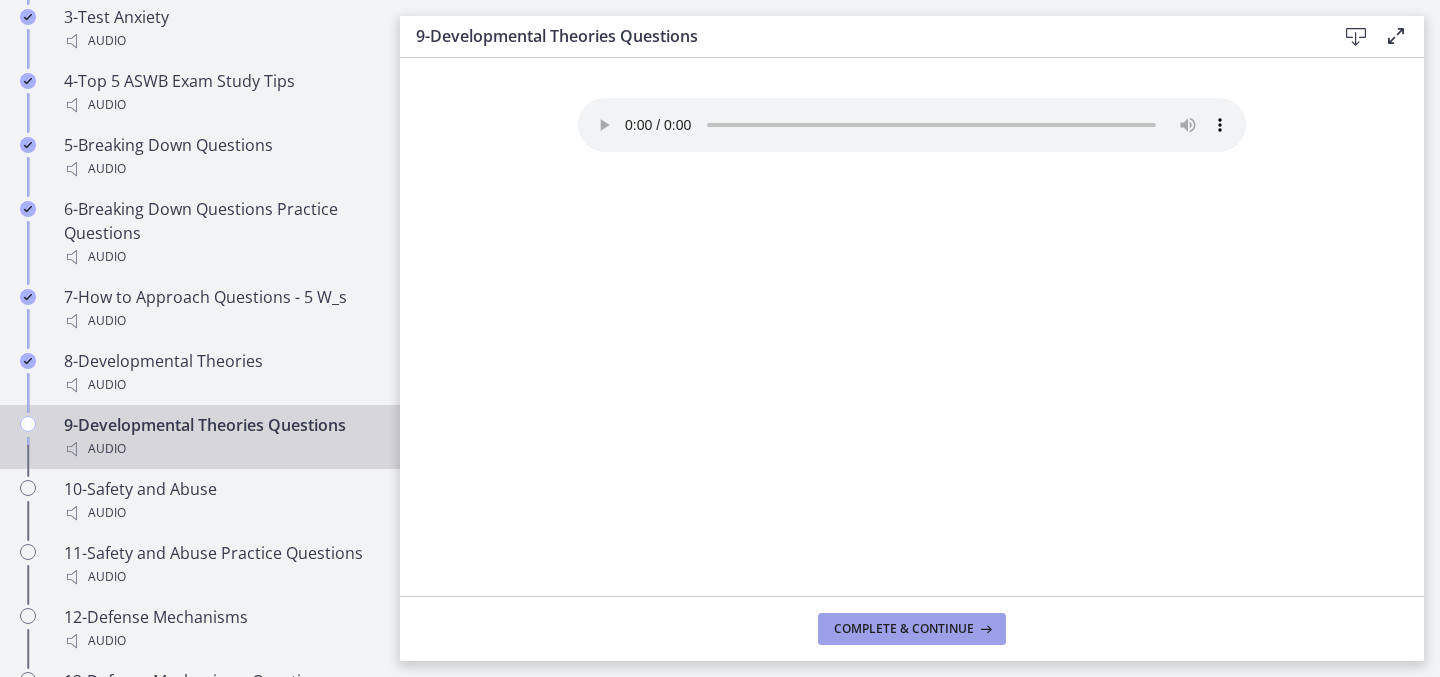 click on "Complete & continue" at bounding box center [904, 629] 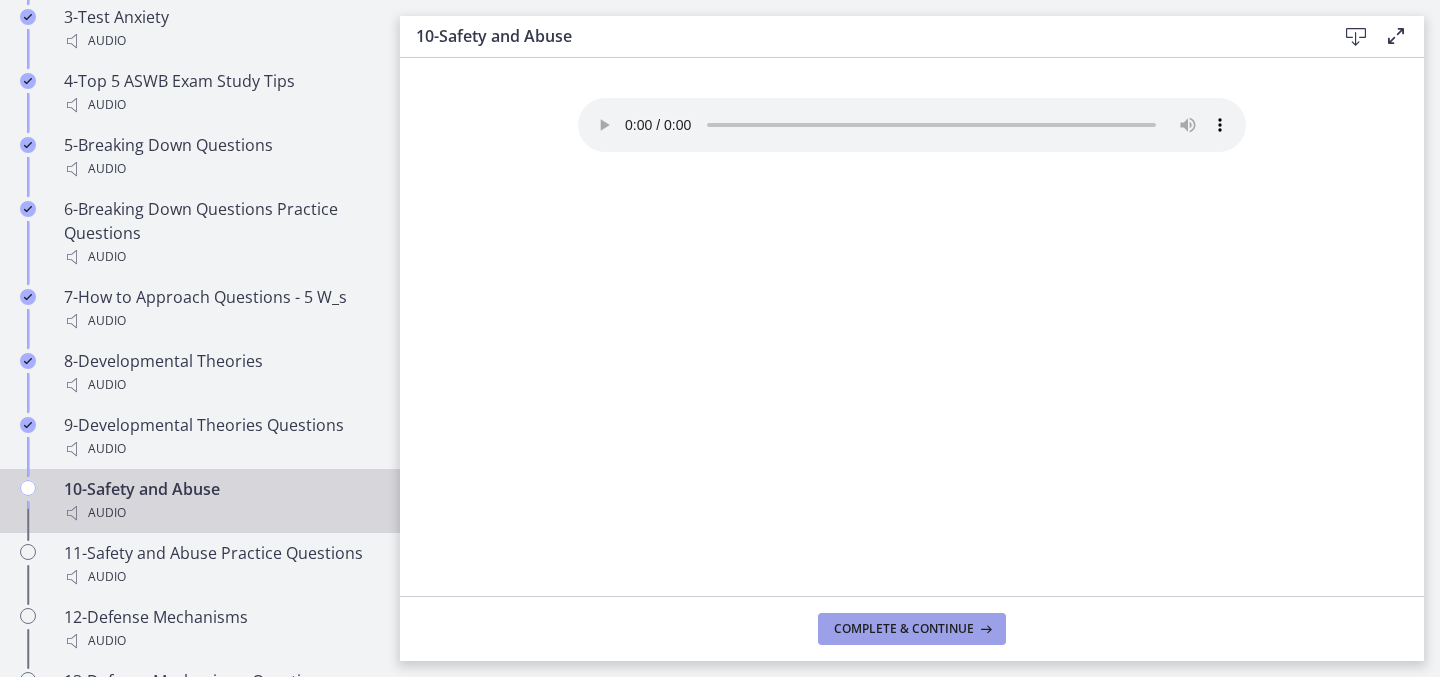 click on "Complete & continue" at bounding box center (904, 629) 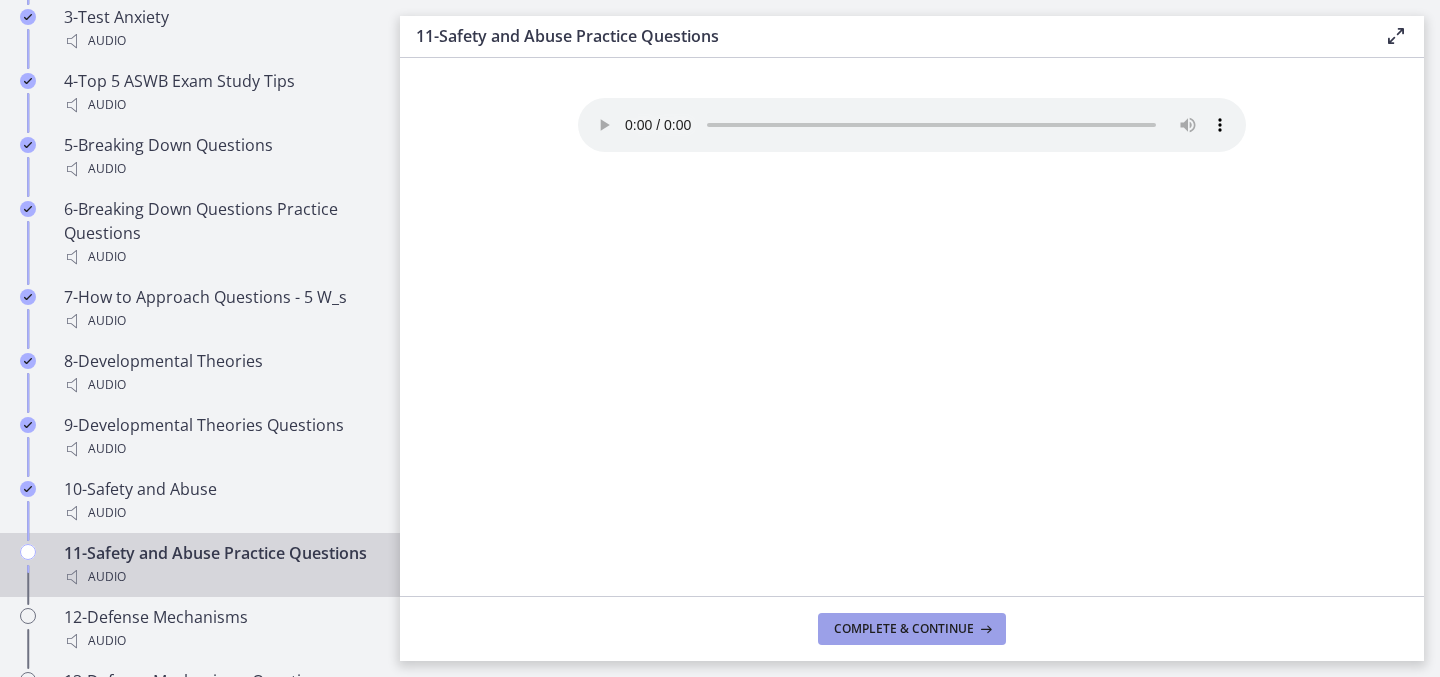 click on "Complete & continue" at bounding box center (904, 629) 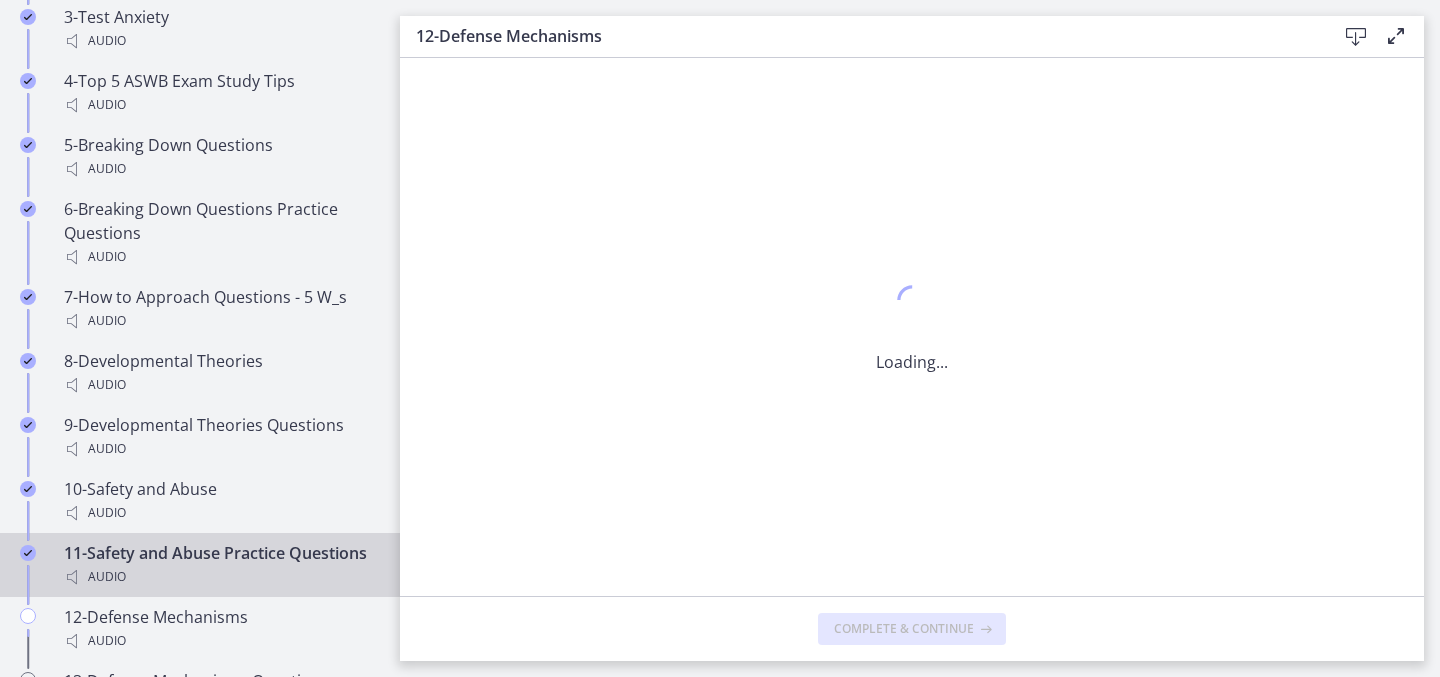 click on "Complete & continue" at bounding box center [904, 629] 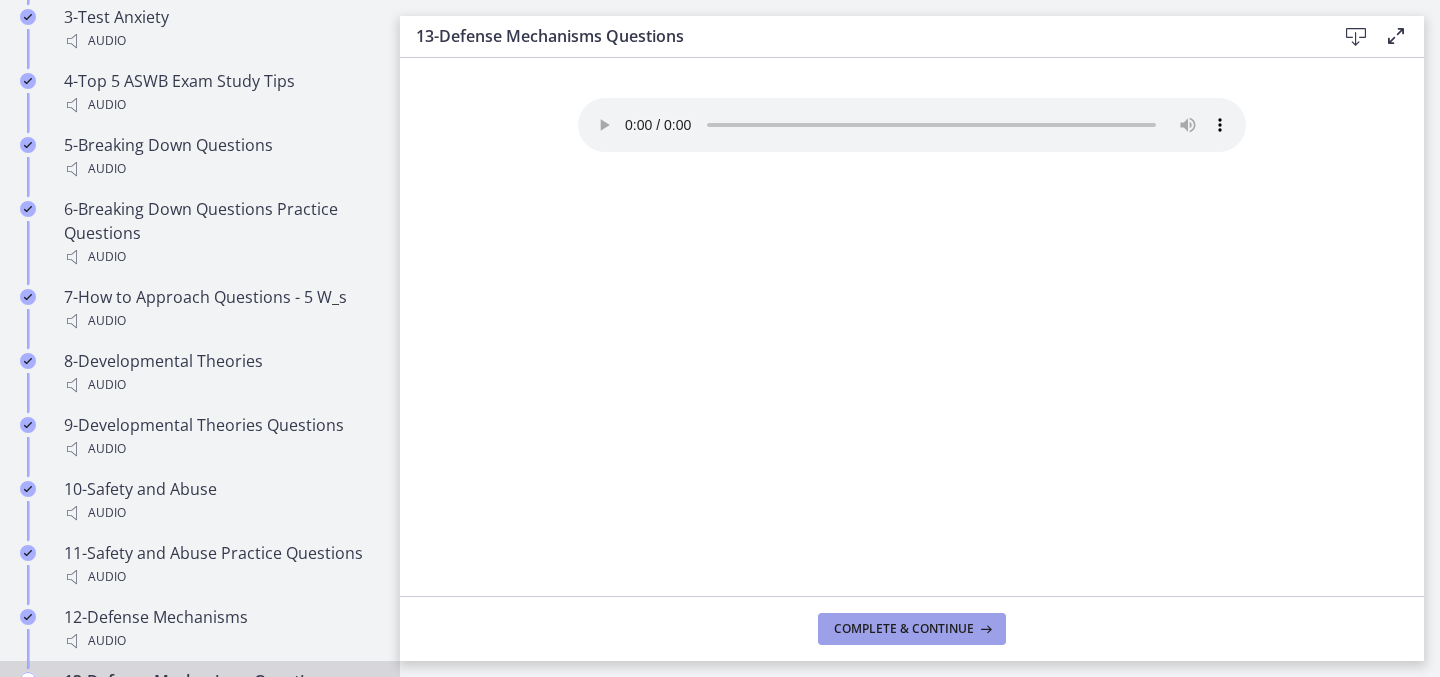 click on "Complete & continue" at bounding box center [904, 629] 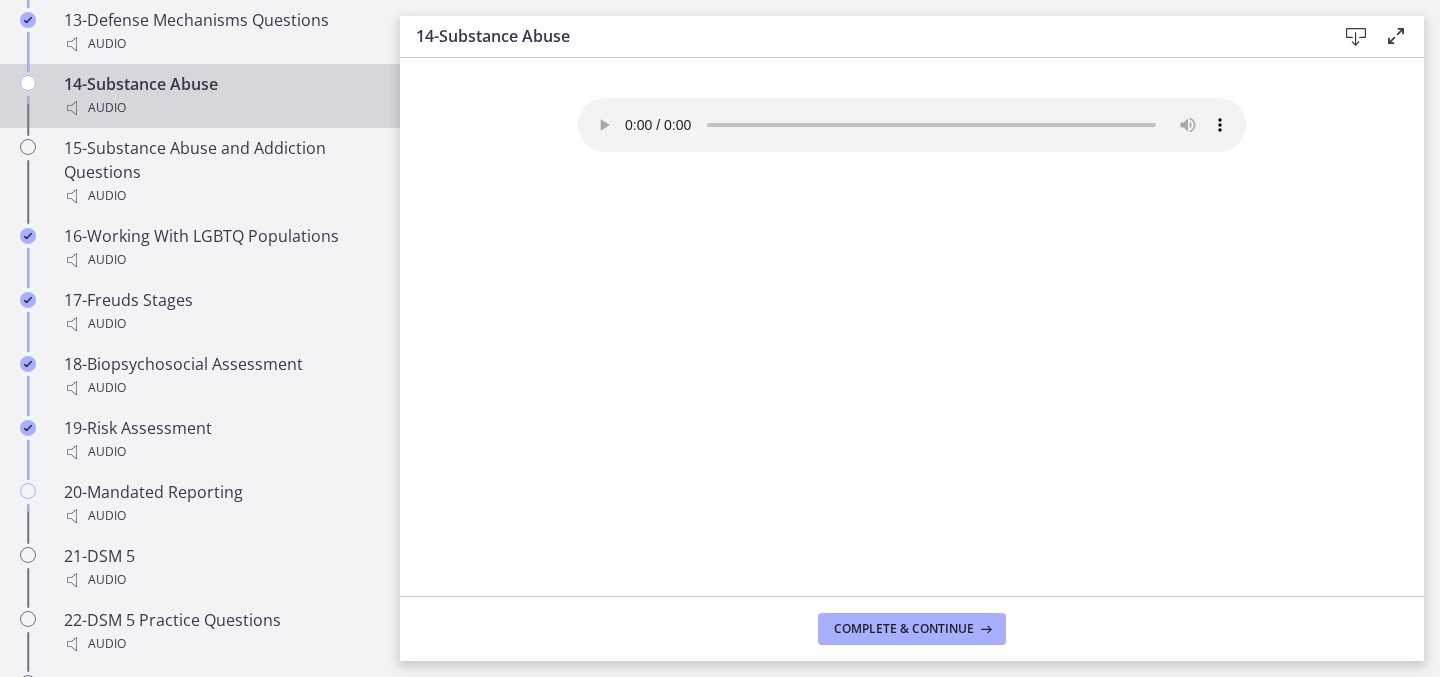 scroll, scrollTop: 2149, scrollLeft: 0, axis: vertical 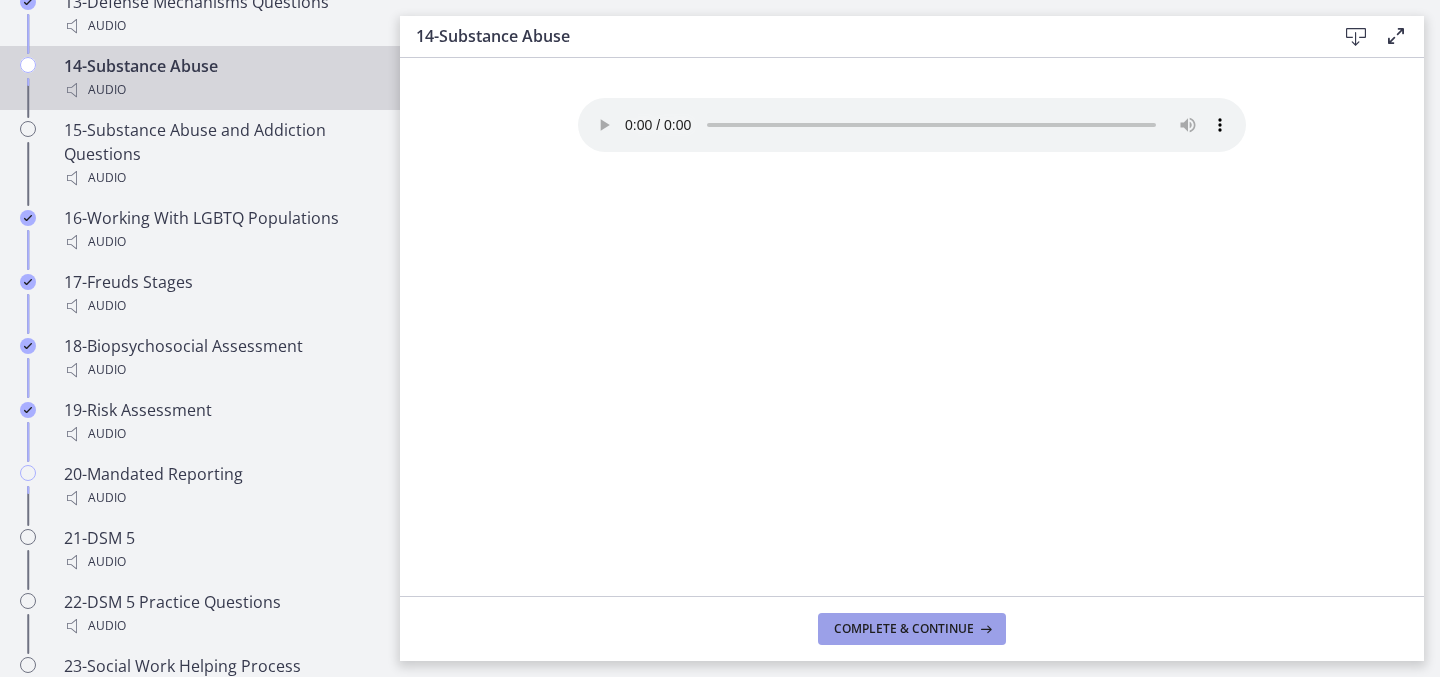click on "Complete & continue" at bounding box center (904, 629) 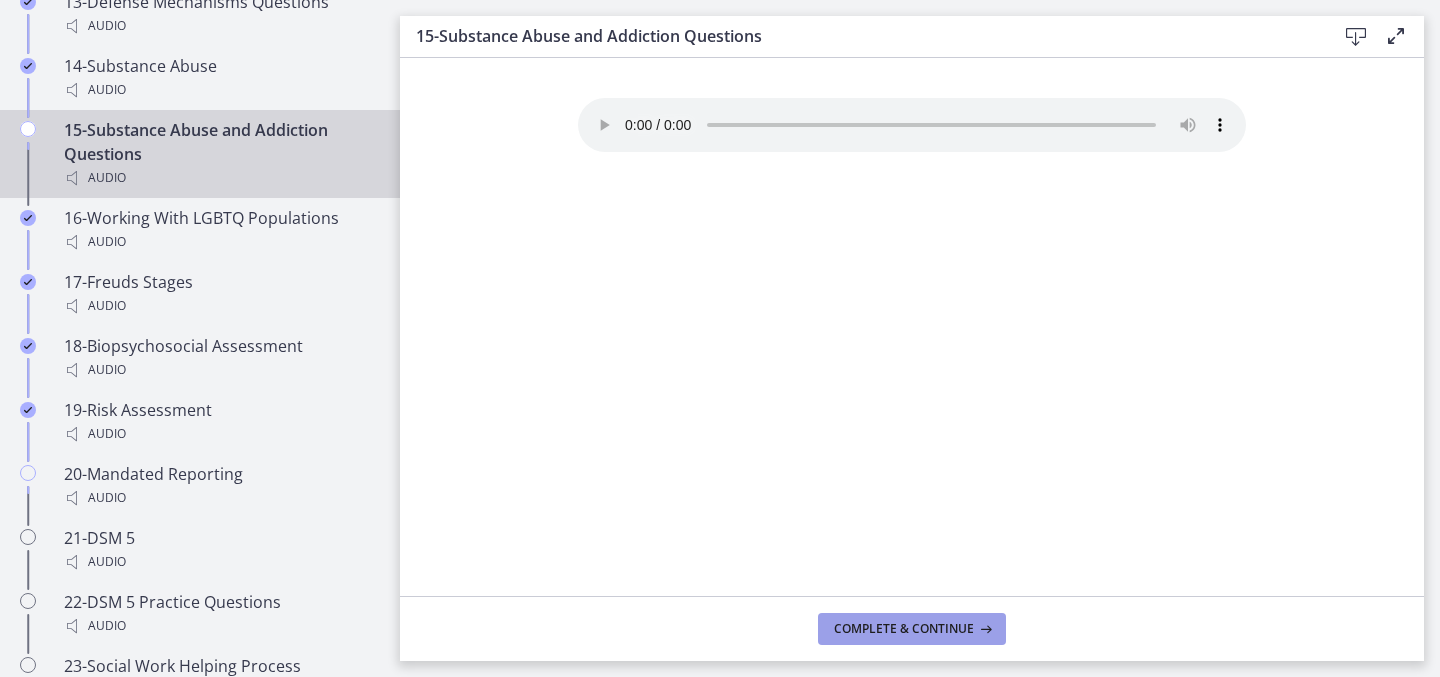 click on "Complete & continue" at bounding box center (904, 629) 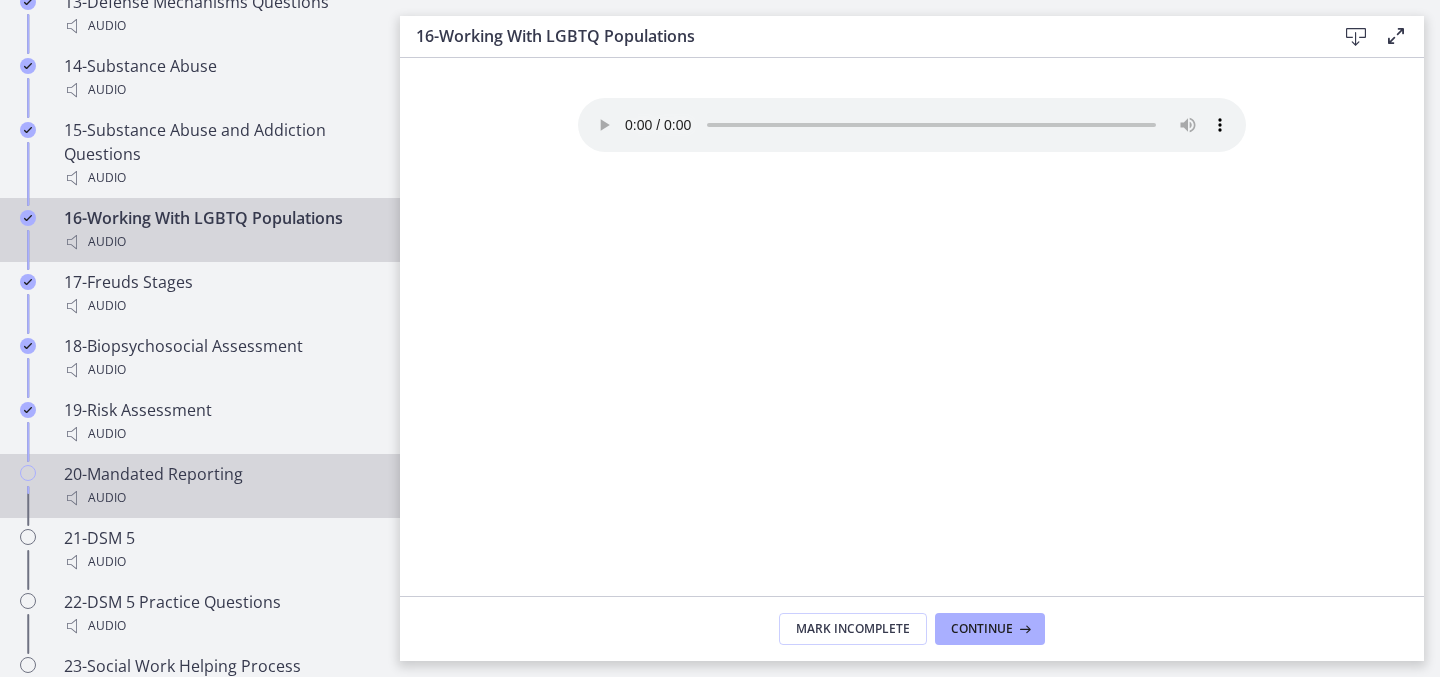 click on "20-Mandated Reporting
Audio" at bounding box center (220, 486) 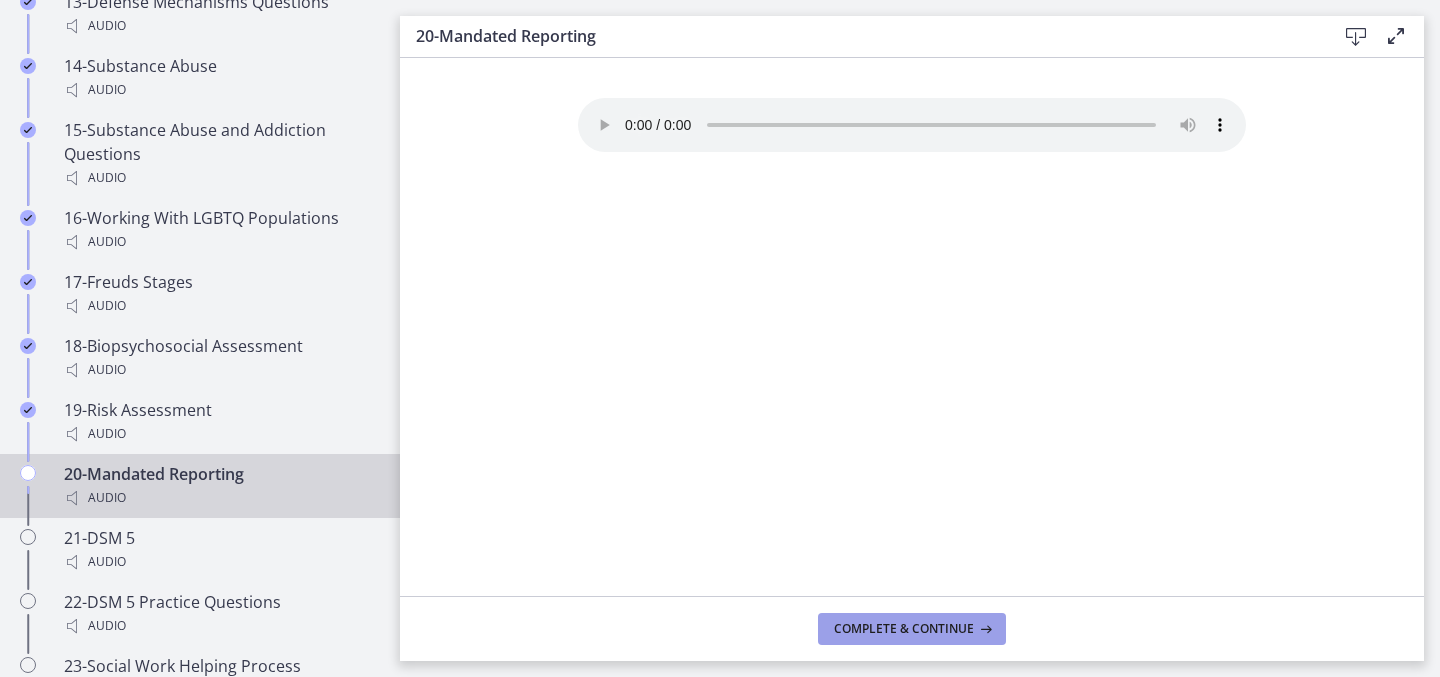 click on "Complete & continue" at bounding box center [904, 629] 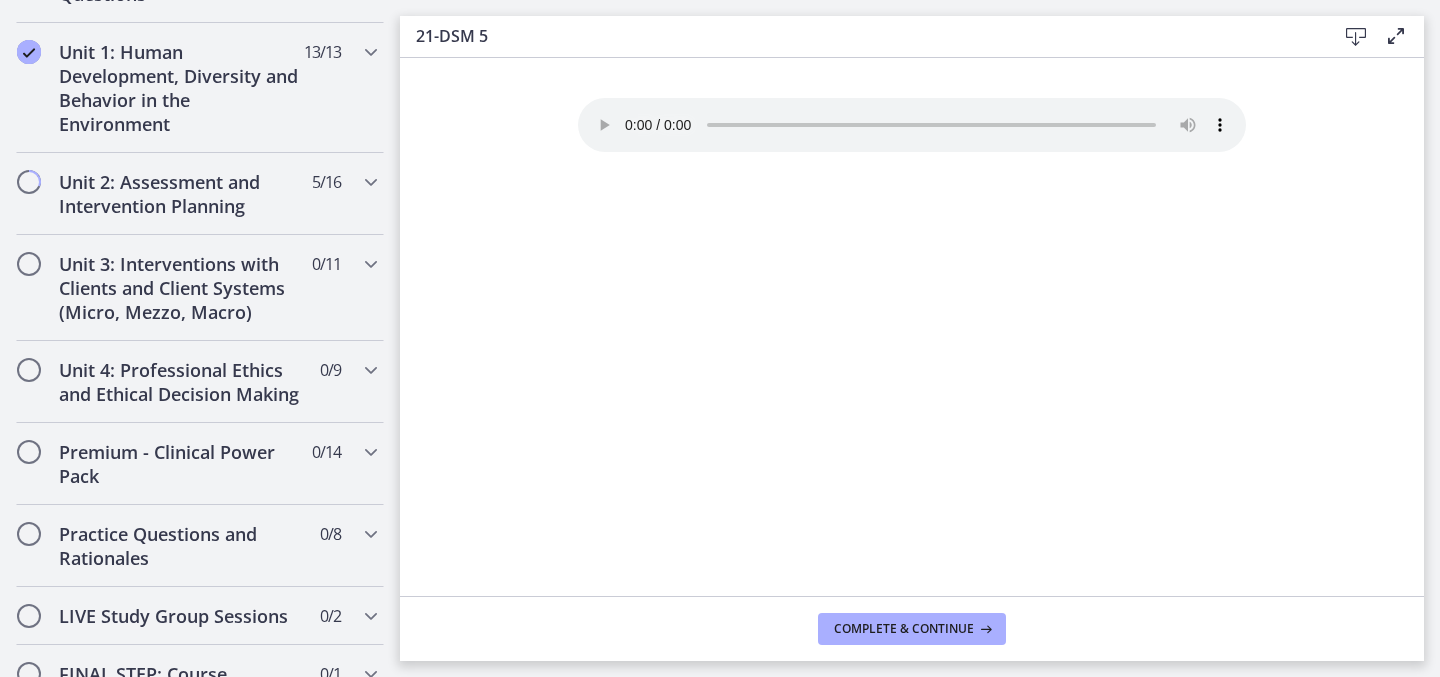 scroll, scrollTop: 495, scrollLeft: 0, axis: vertical 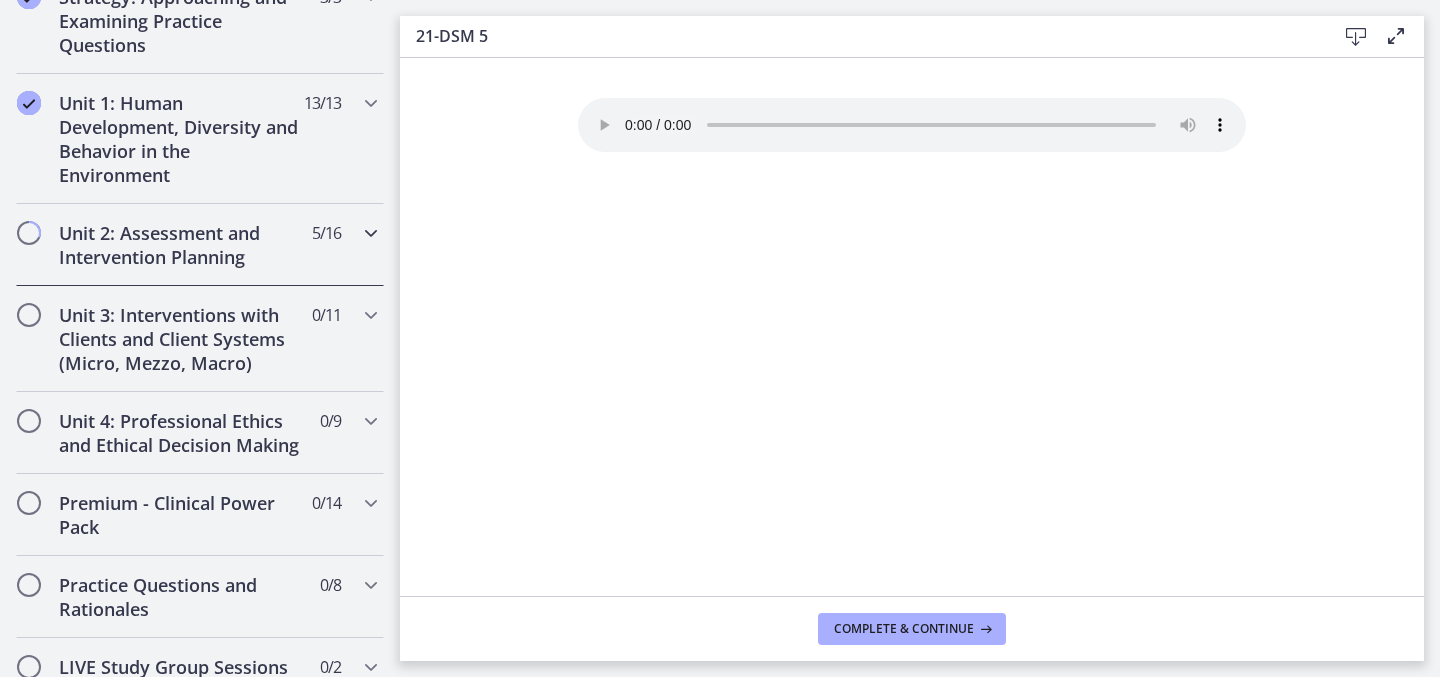 click on "Unit 2: Assessment and Intervention Planning
5  /  16
Completed" at bounding box center [200, 245] 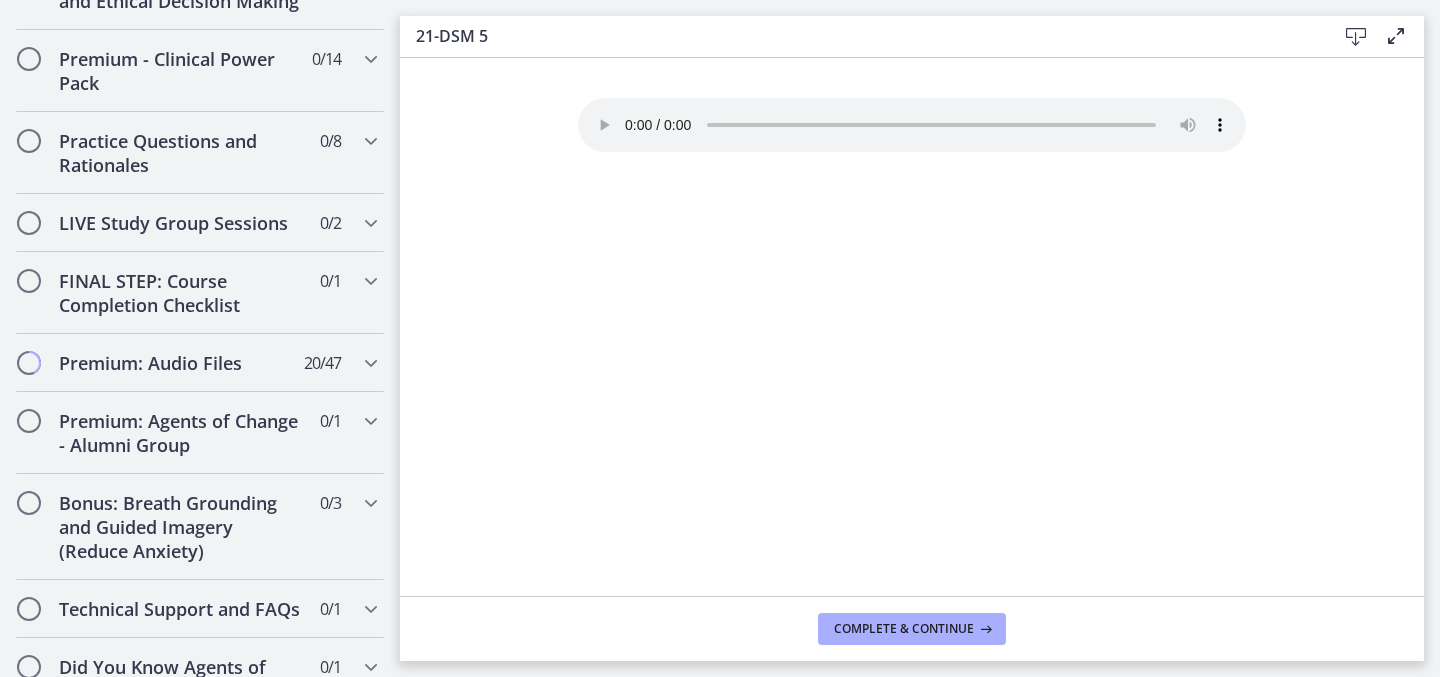 scroll, scrollTop: 2285, scrollLeft: 0, axis: vertical 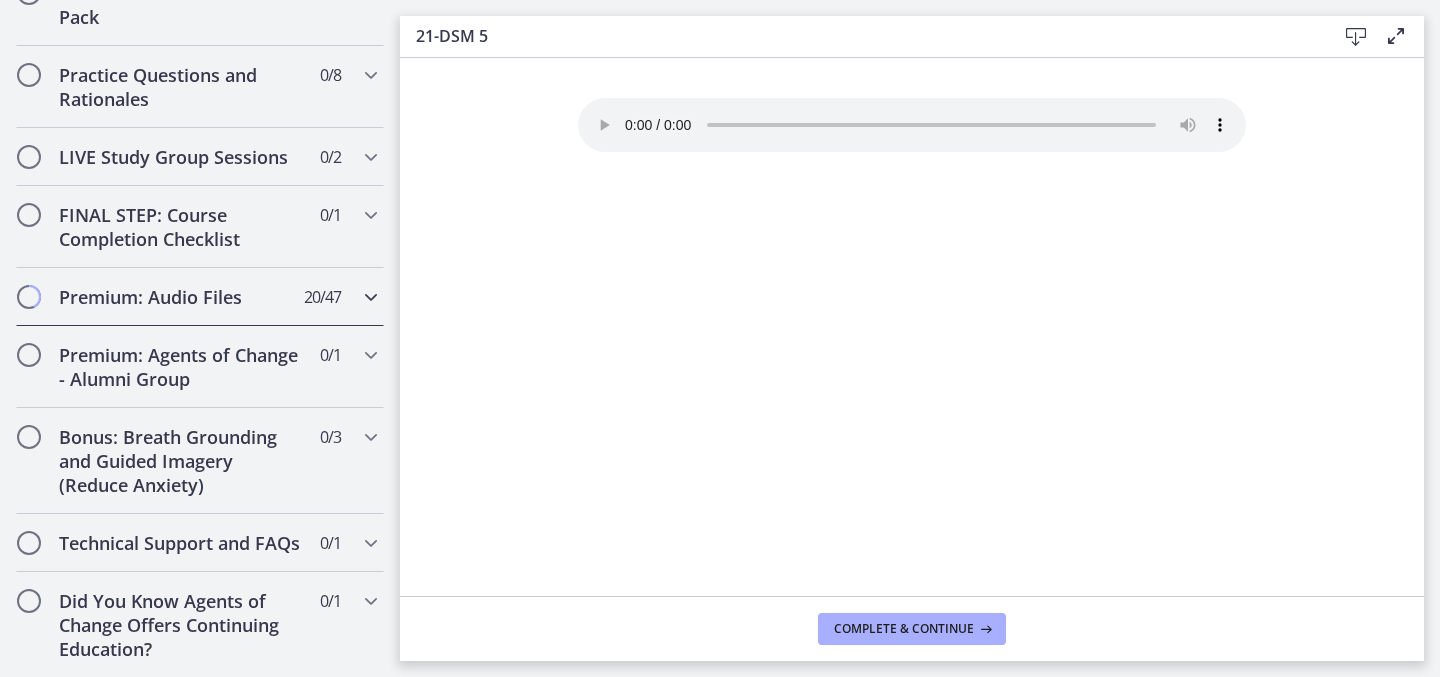 click on "Premium: Audio Files
20  /  47
Completed" at bounding box center (200, 297) 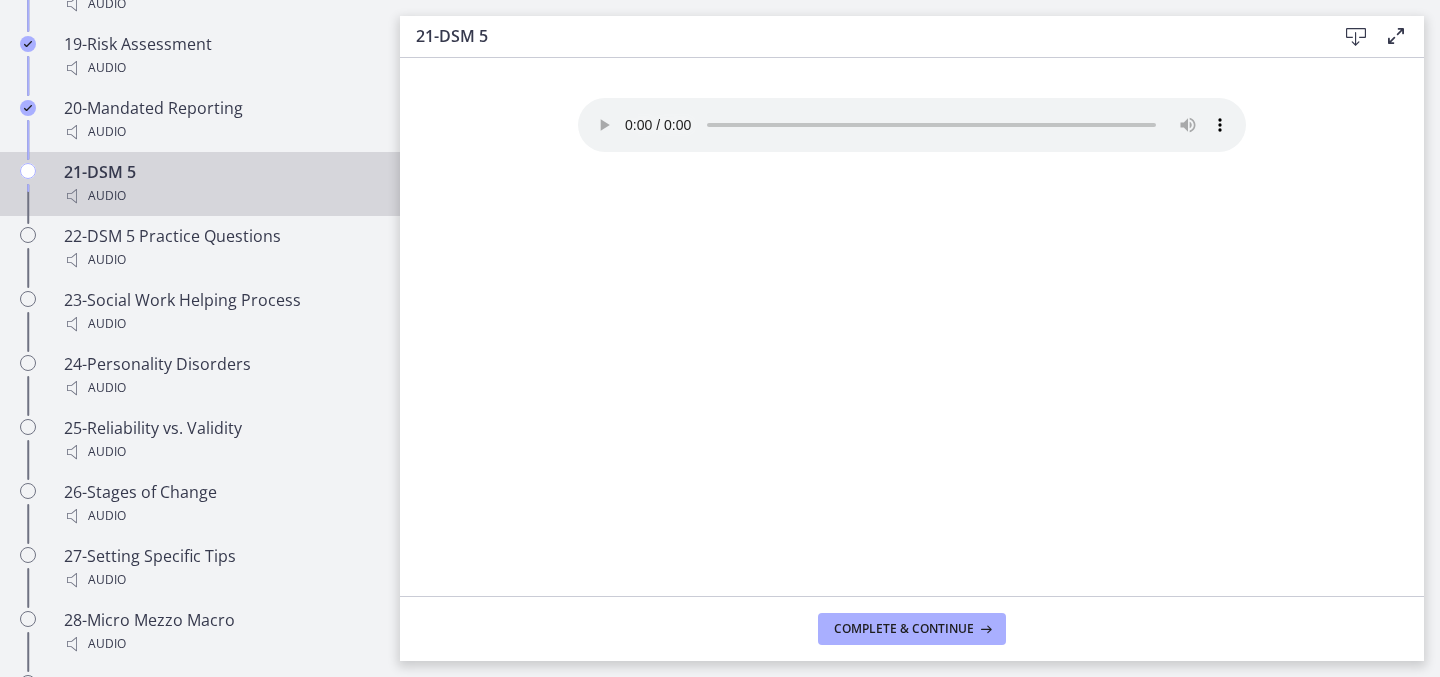 scroll, scrollTop: 2535, scrollLeft: 0, axis: vertical 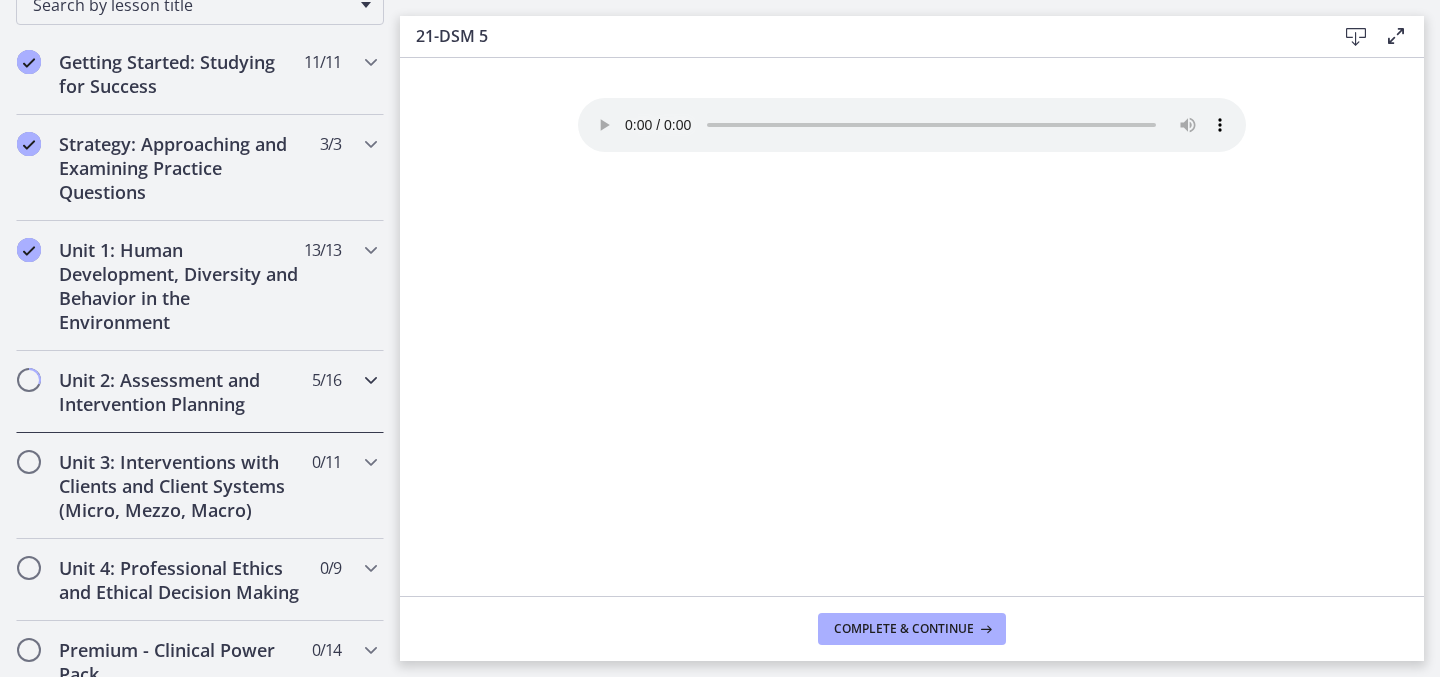 click on "Unit 2: Assessment and Intervention Planning" at bounding box center [181, 392] 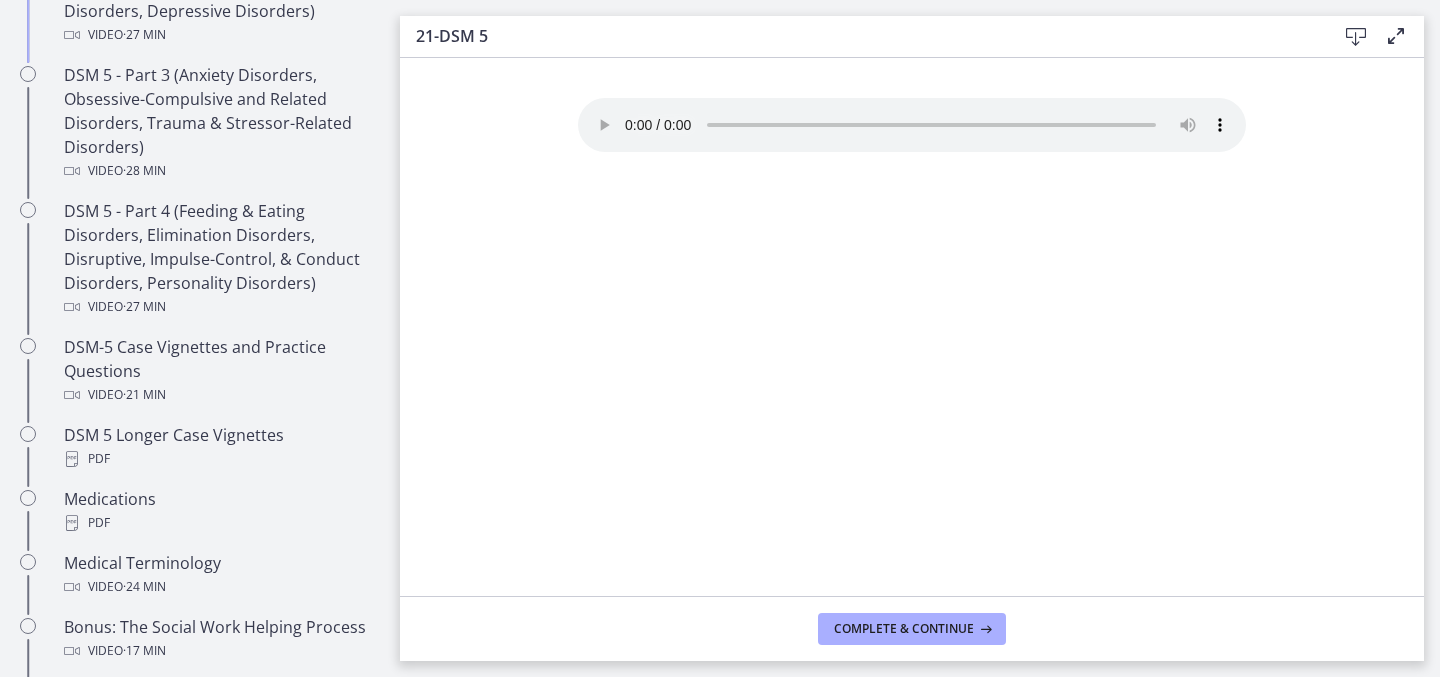 scroll, scrollTop: 1161, scrollLeft: 0, axis: vertical 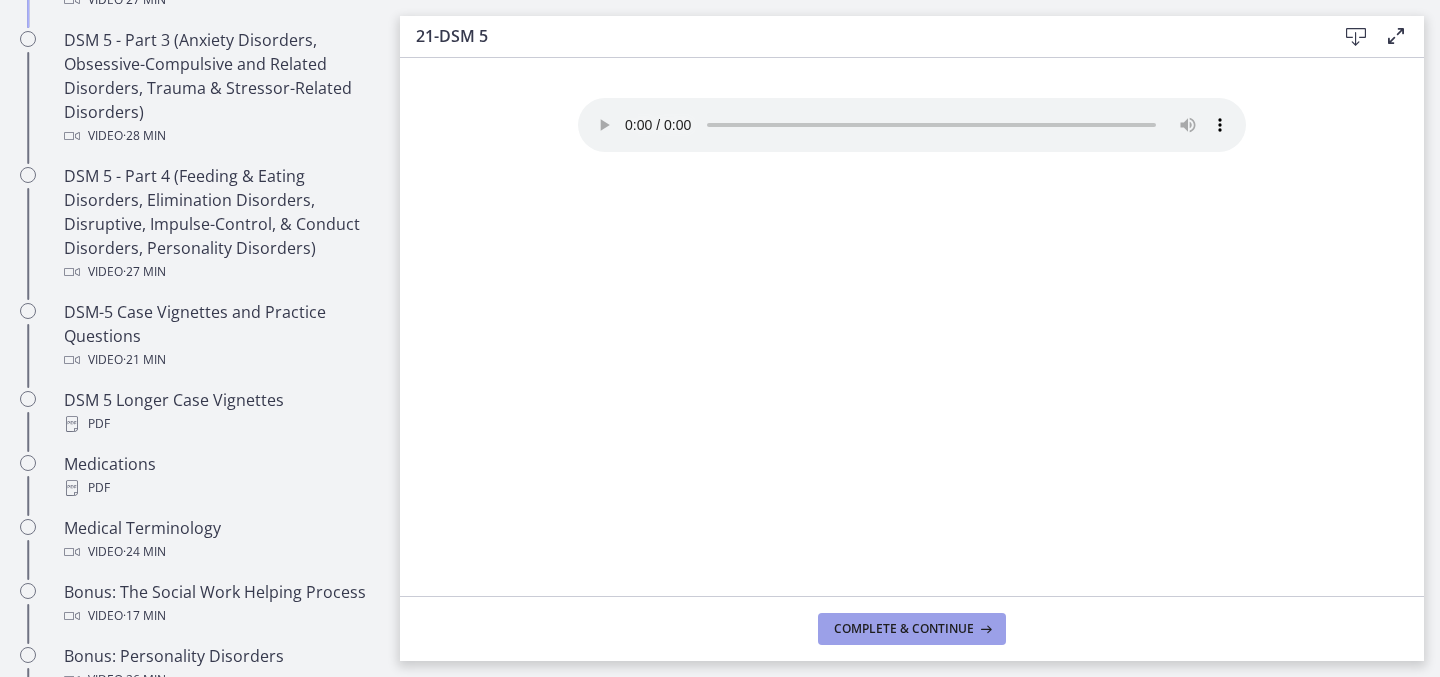 click on "Complete & continue" at bounding box center (904, 629) 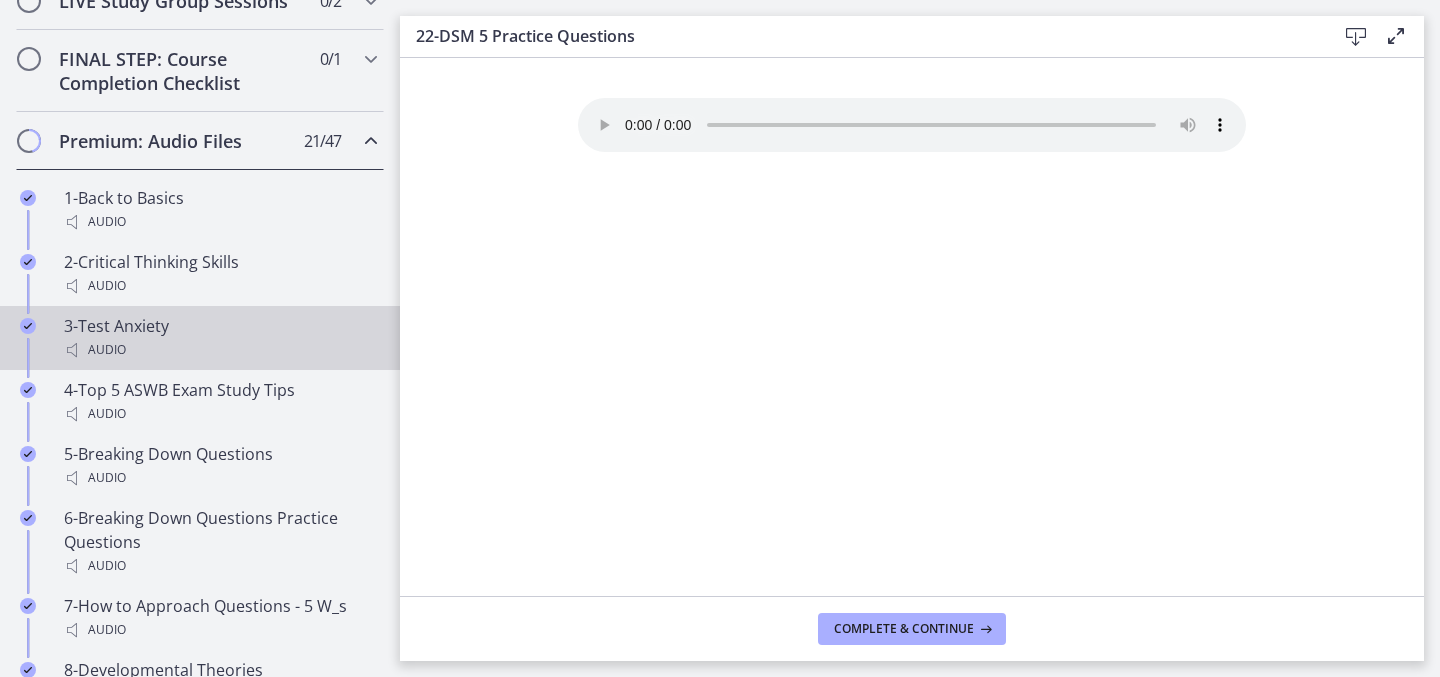 scroll, scrollTop: 1157, scrollLeft: 0, axis: vertical 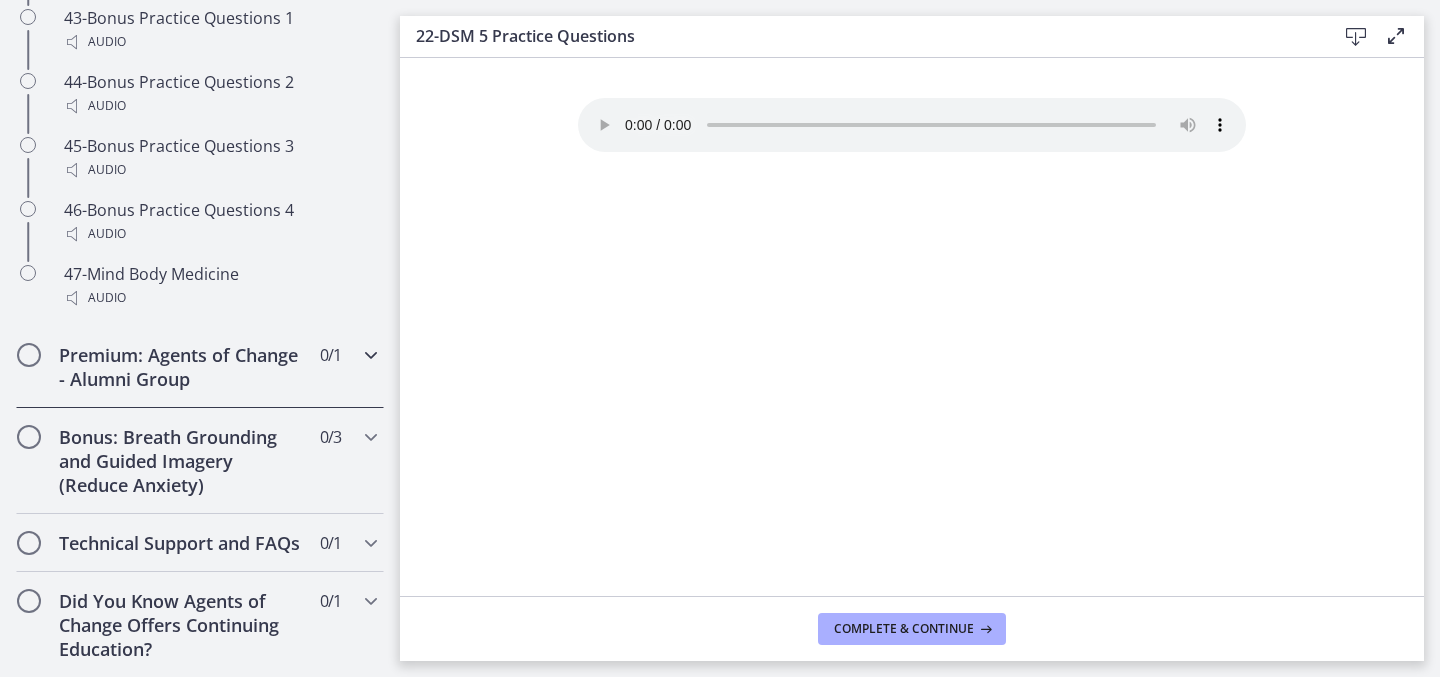 click on "Premium: Agents of Change - Alumni Group
0  /  1
Completed" at bounding box center [200, 367] 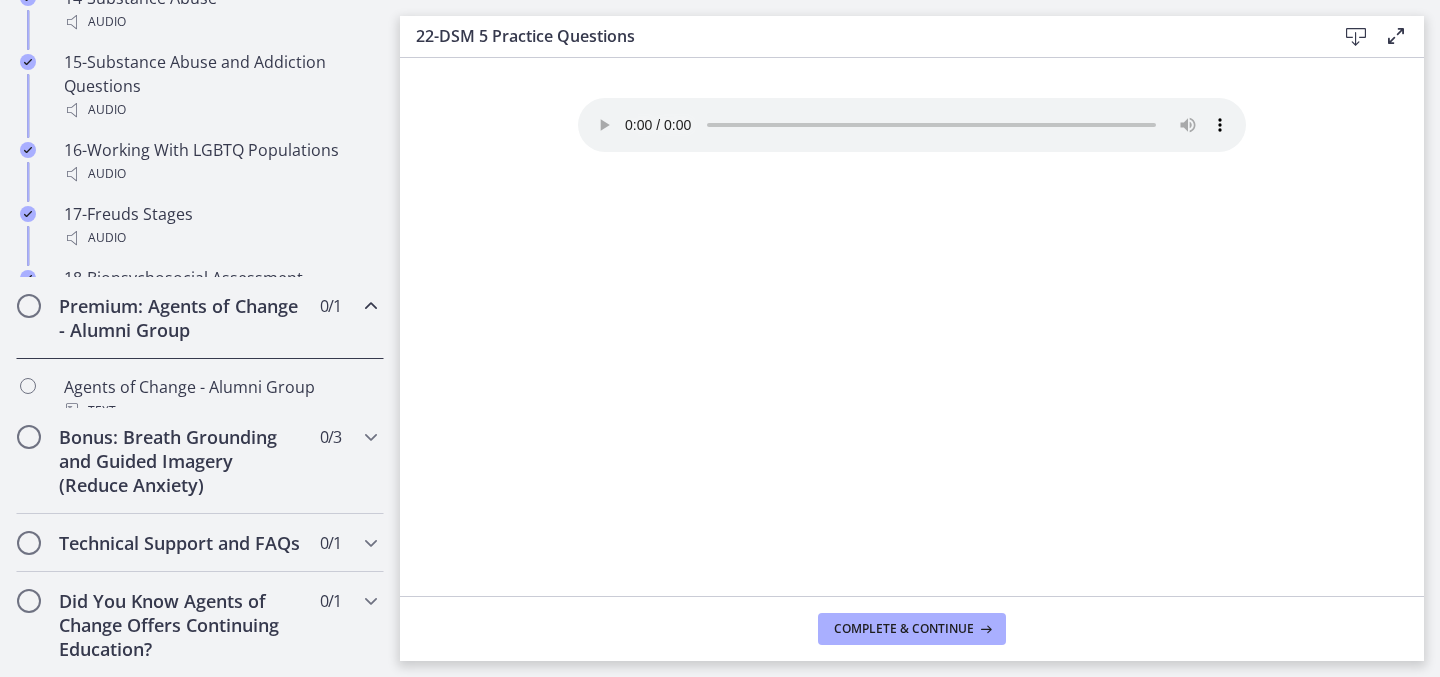 scroll, scrollTop: 1085, scrollLeft: 0, axis: vertical 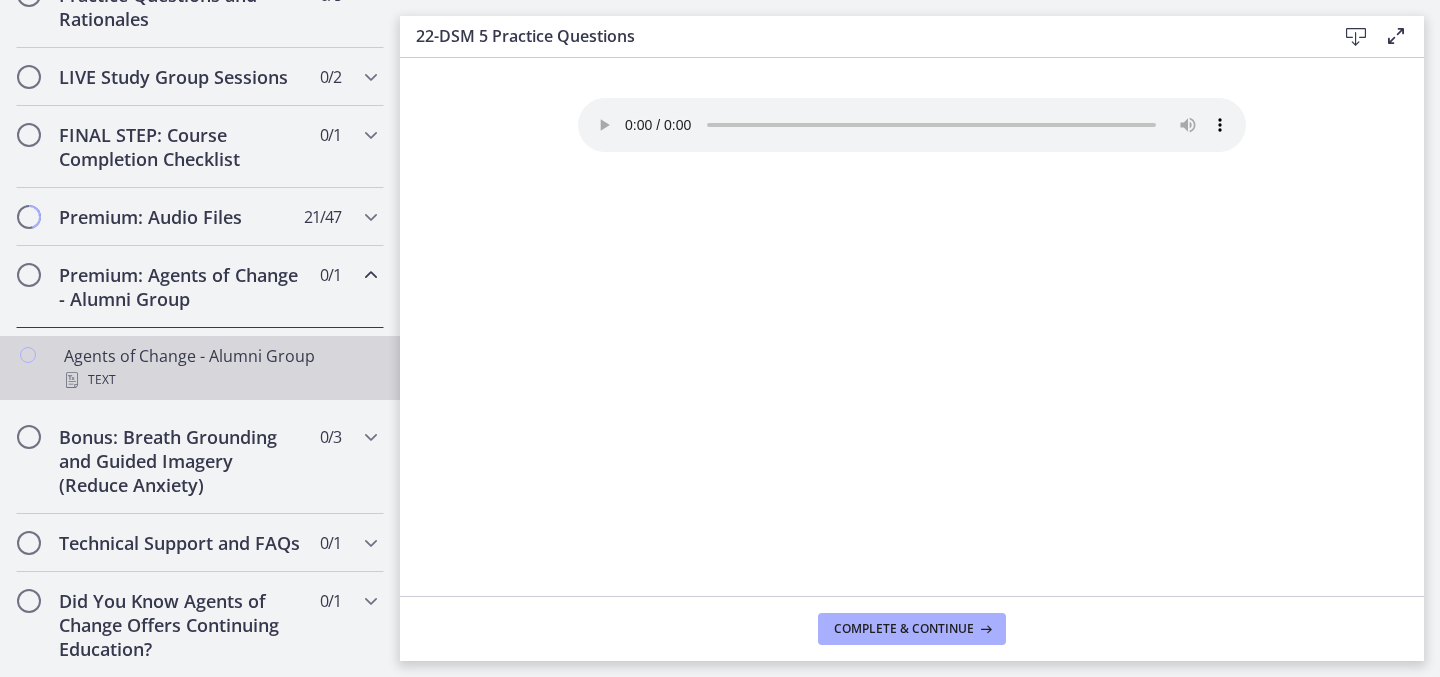 click on "Text" at bounding box center [220, 380] 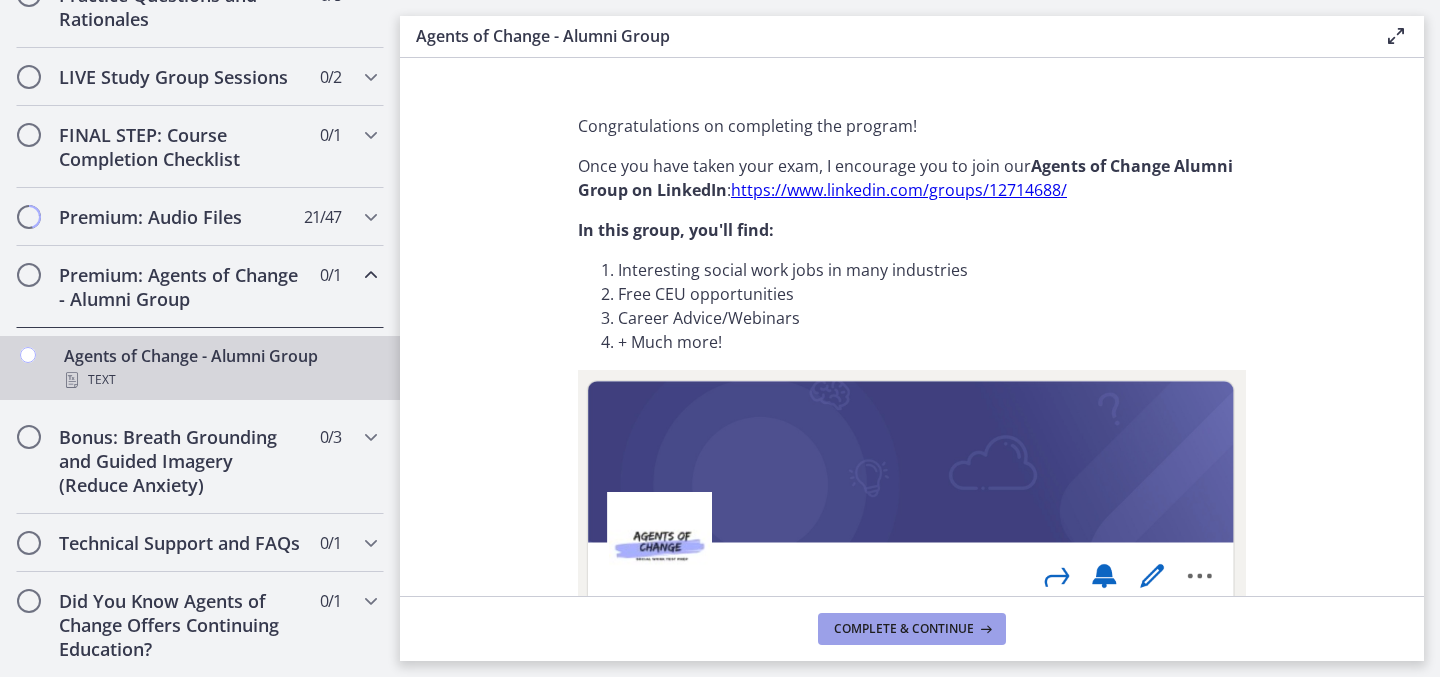 click on "Complete & continue" at bounding box center (904, 629) 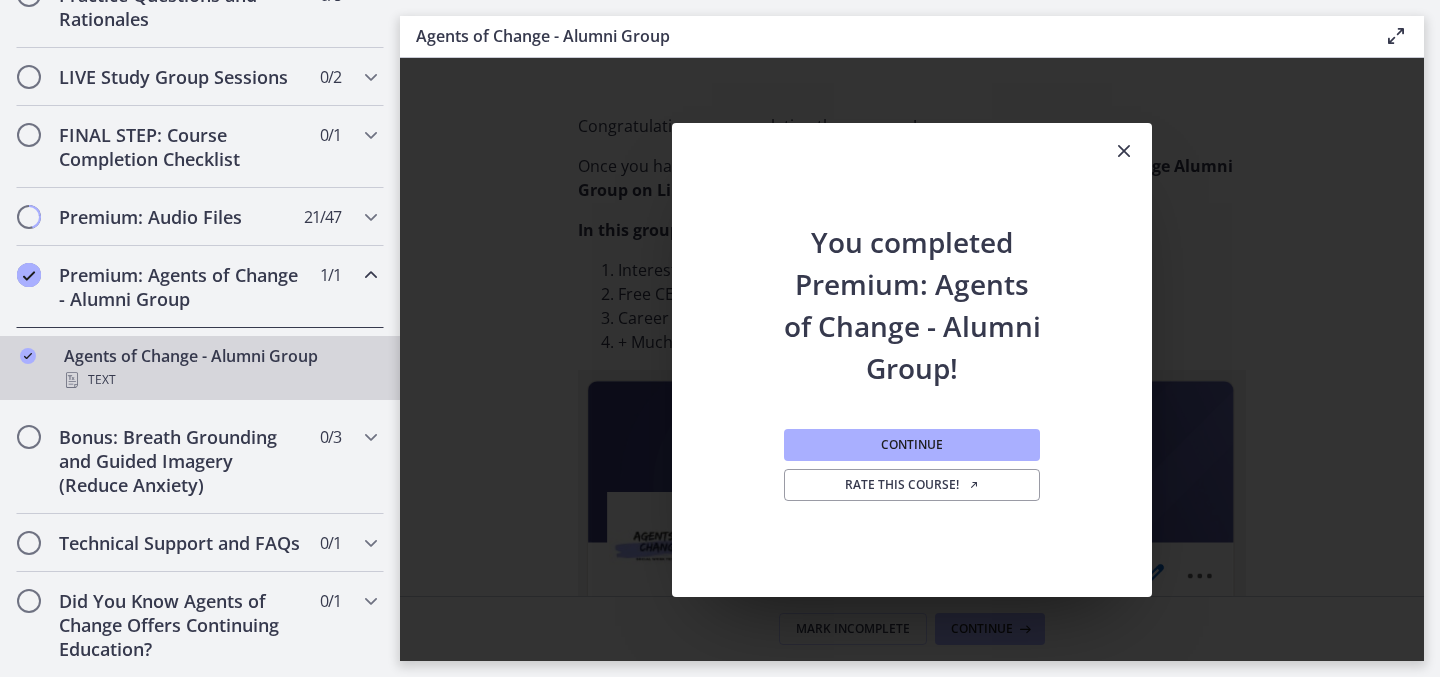 click at bounding box center [1124, 151] 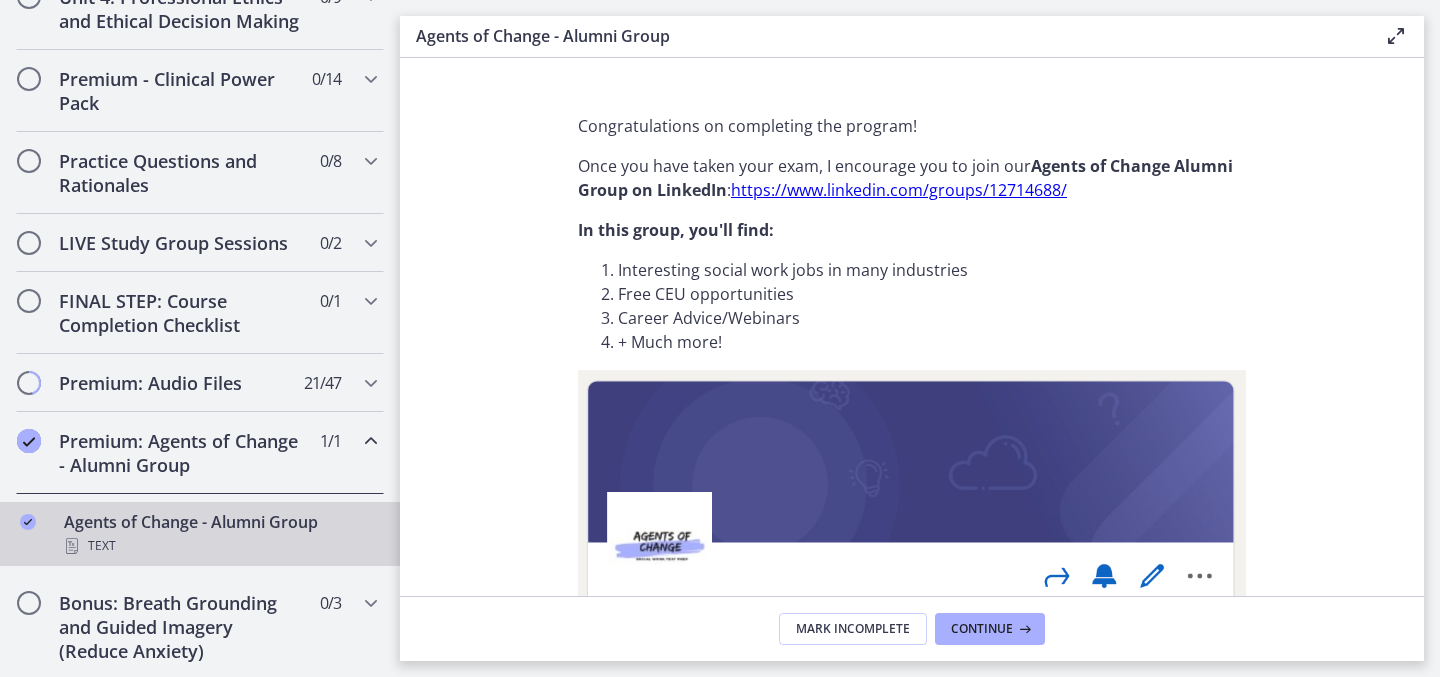 scroll, scrollTop: 1085, scrollLeft: 0, axis: vertical 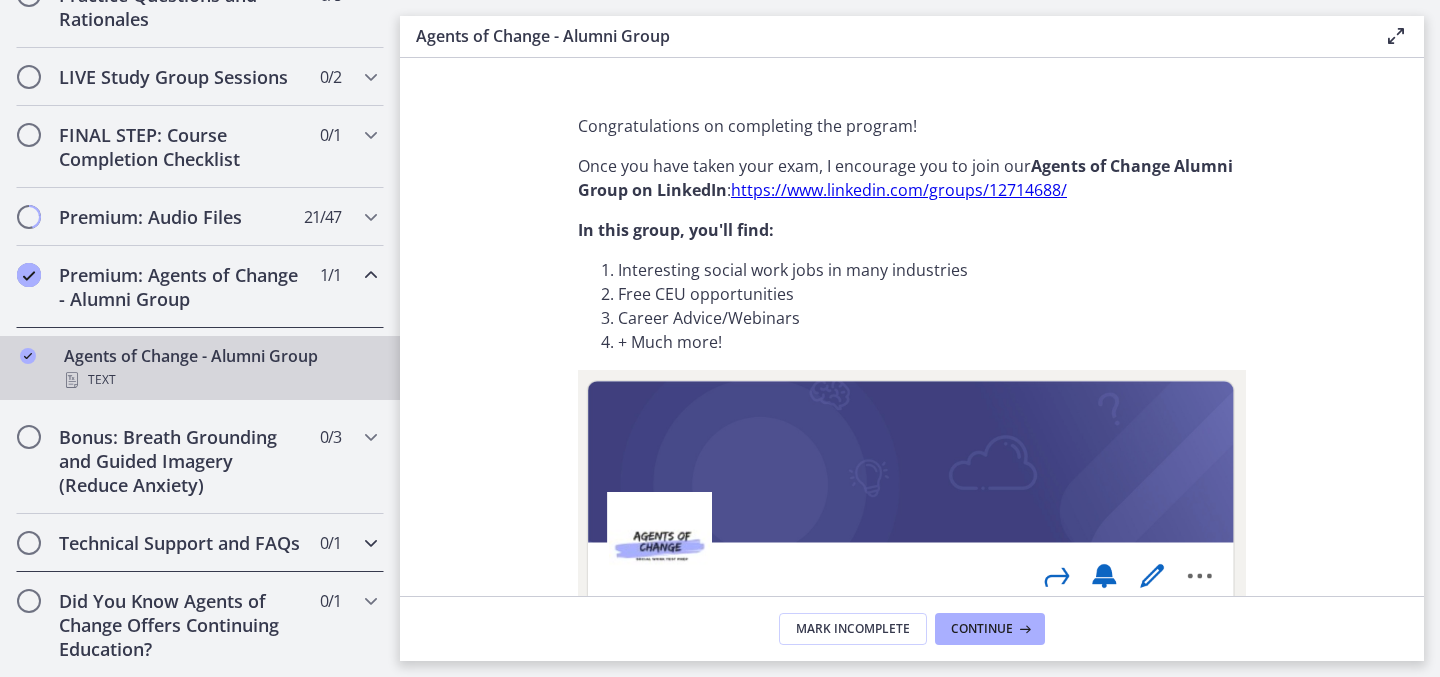 click on "Technical Support and FAQs" at bounding box center [181, 543] 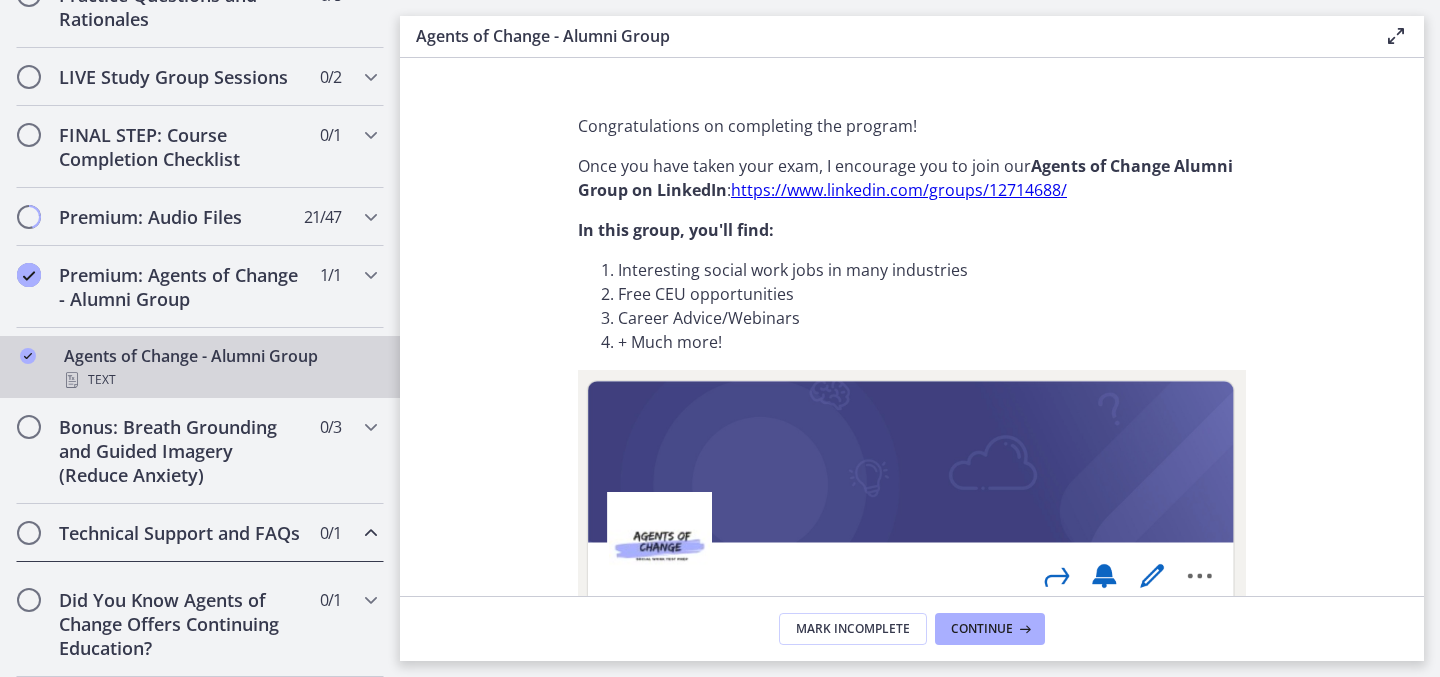 scroll, scrollTop: 1085, scrollLeft: 0, axis: vertical 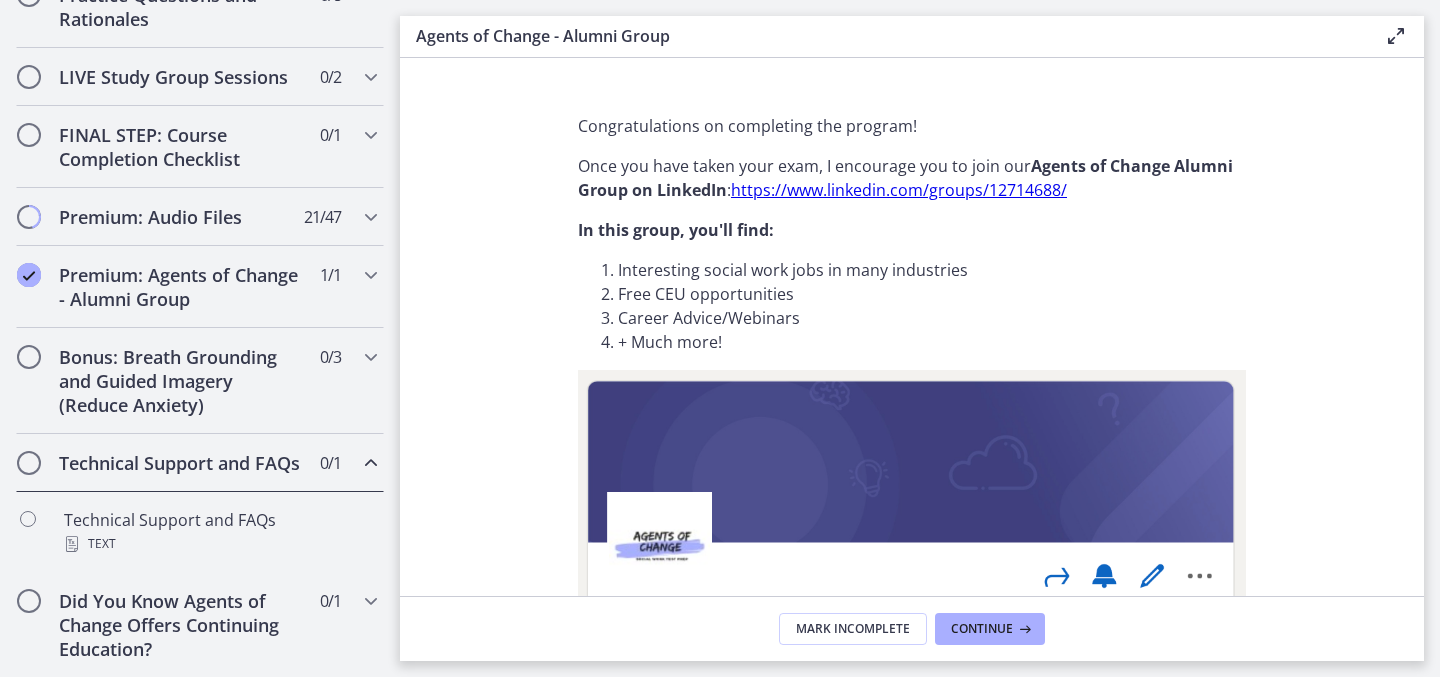 click at bounding box center [29, 463] 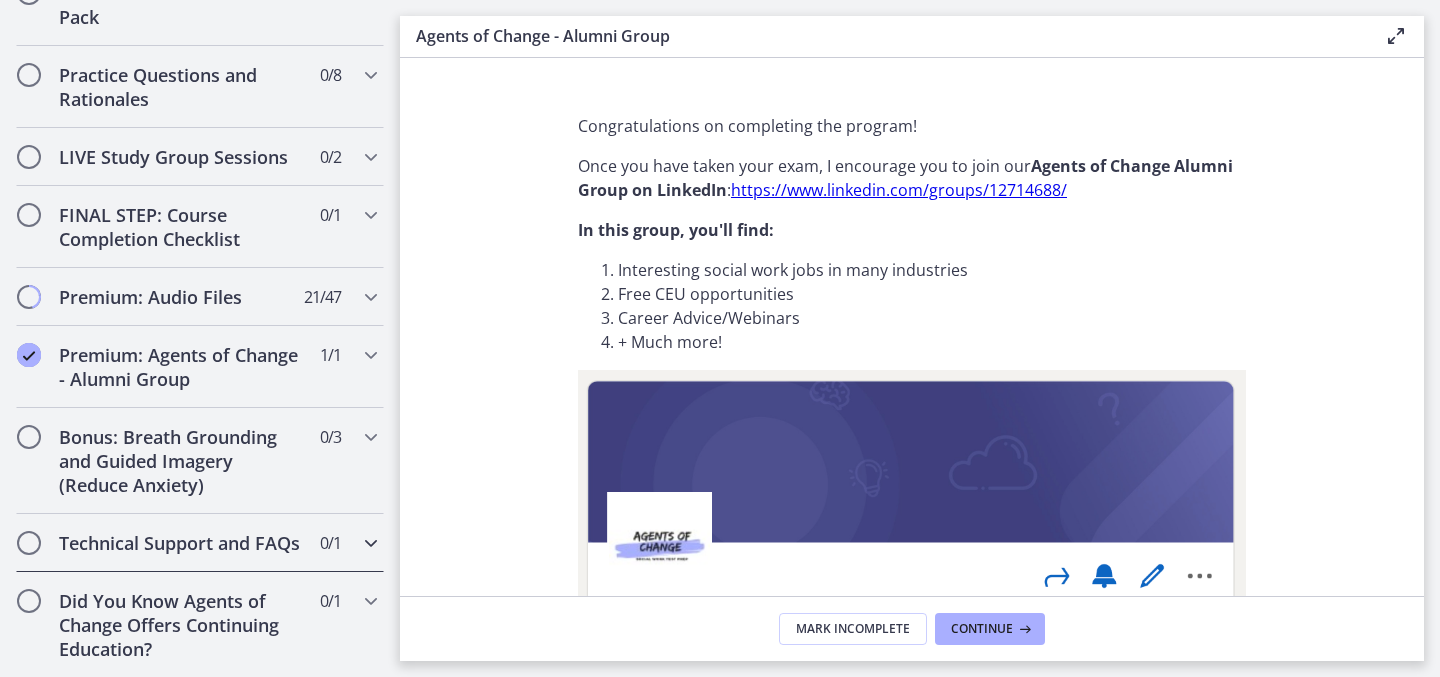 click on "Technical Support and FAQs
0  /  1
Completed" at bounding box center (200, 543) 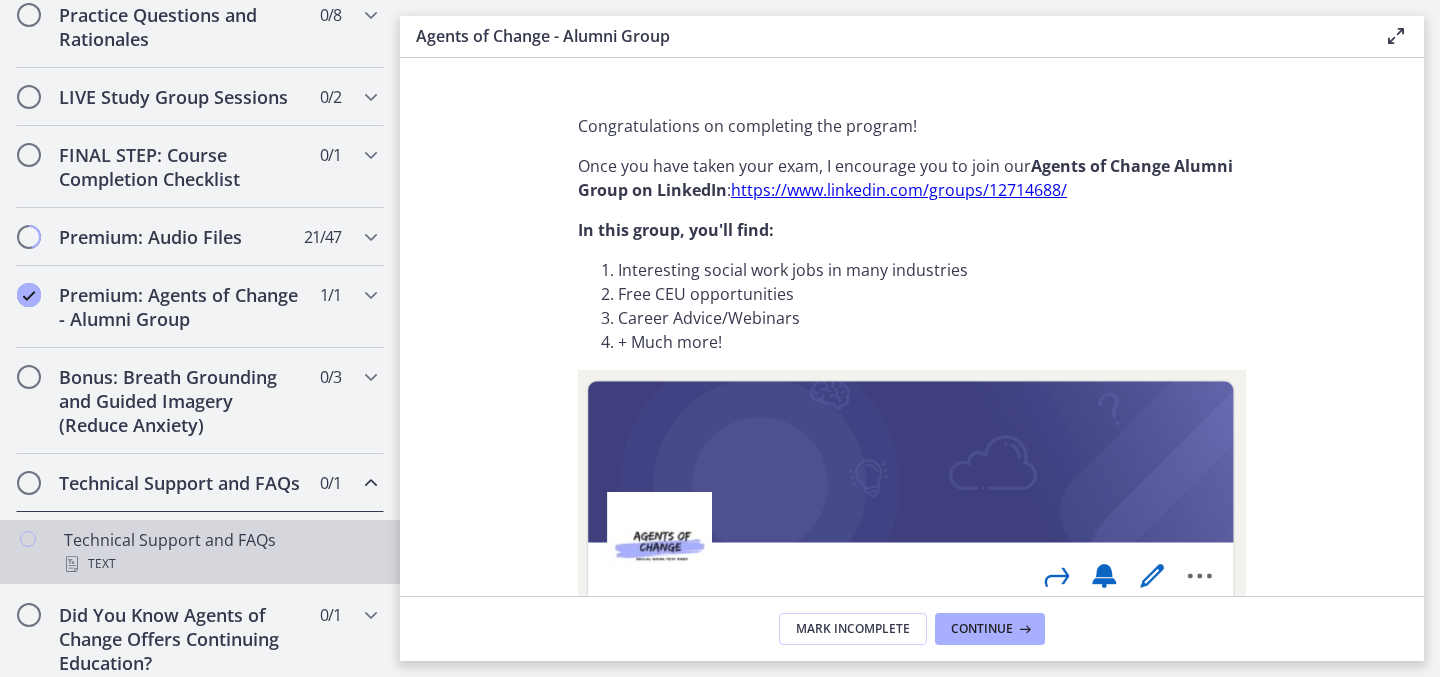 scroll, scrollTop: 1085, scrollLeft: 0, axis: vertical 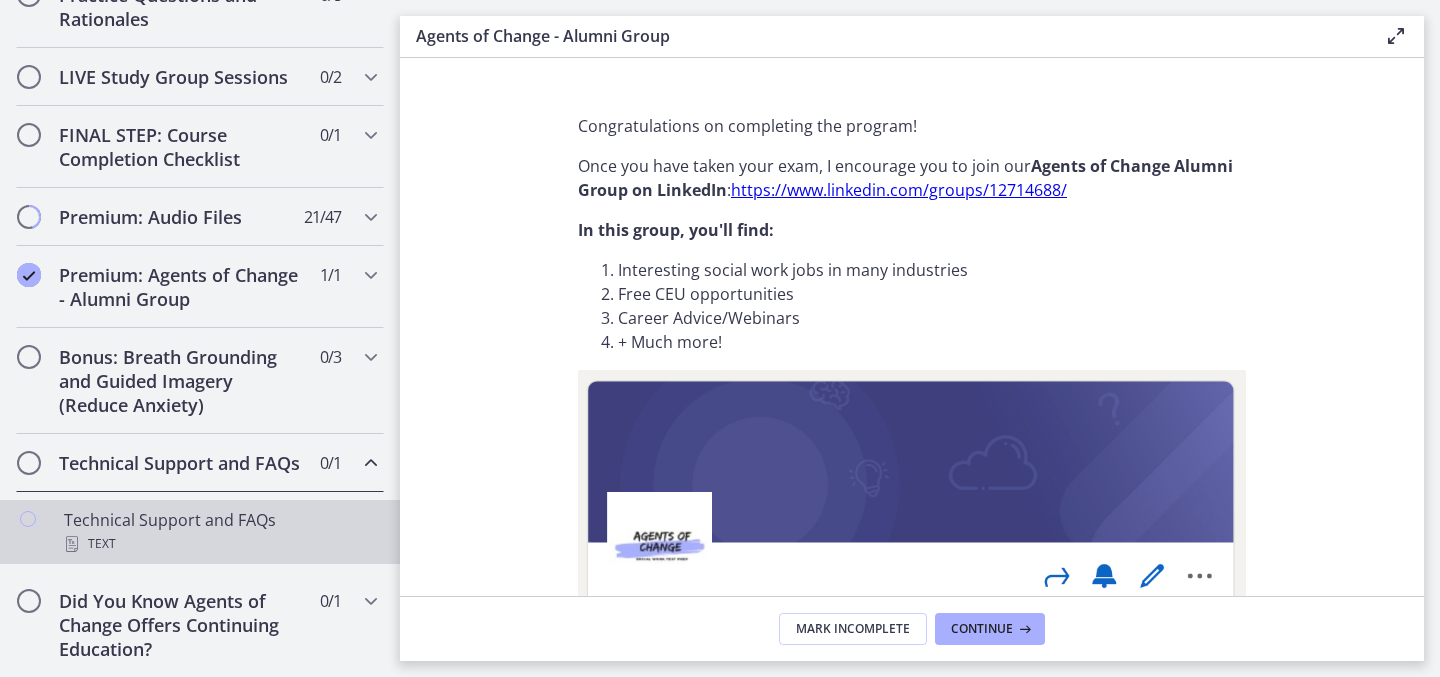 click at bounding box center (28, 519) 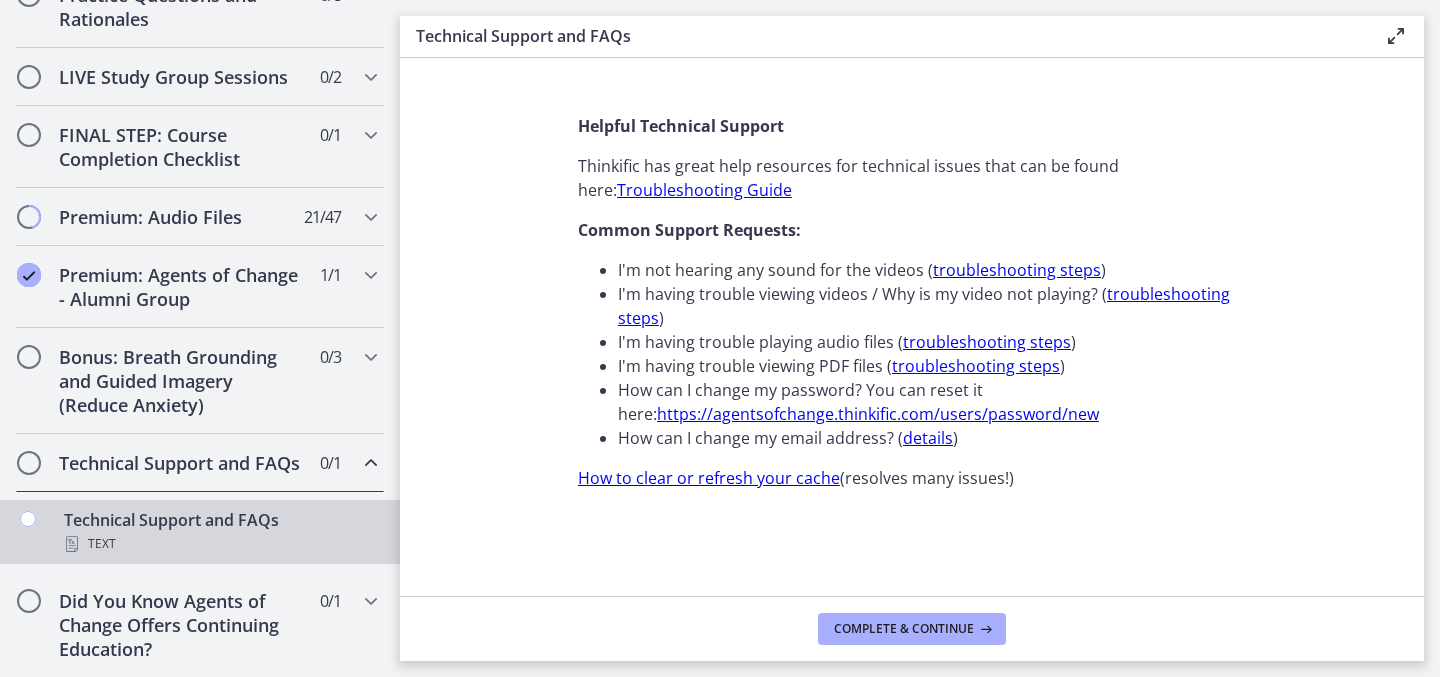 scroll, scrollTop: 0, scrollLeft: 0, axis: both 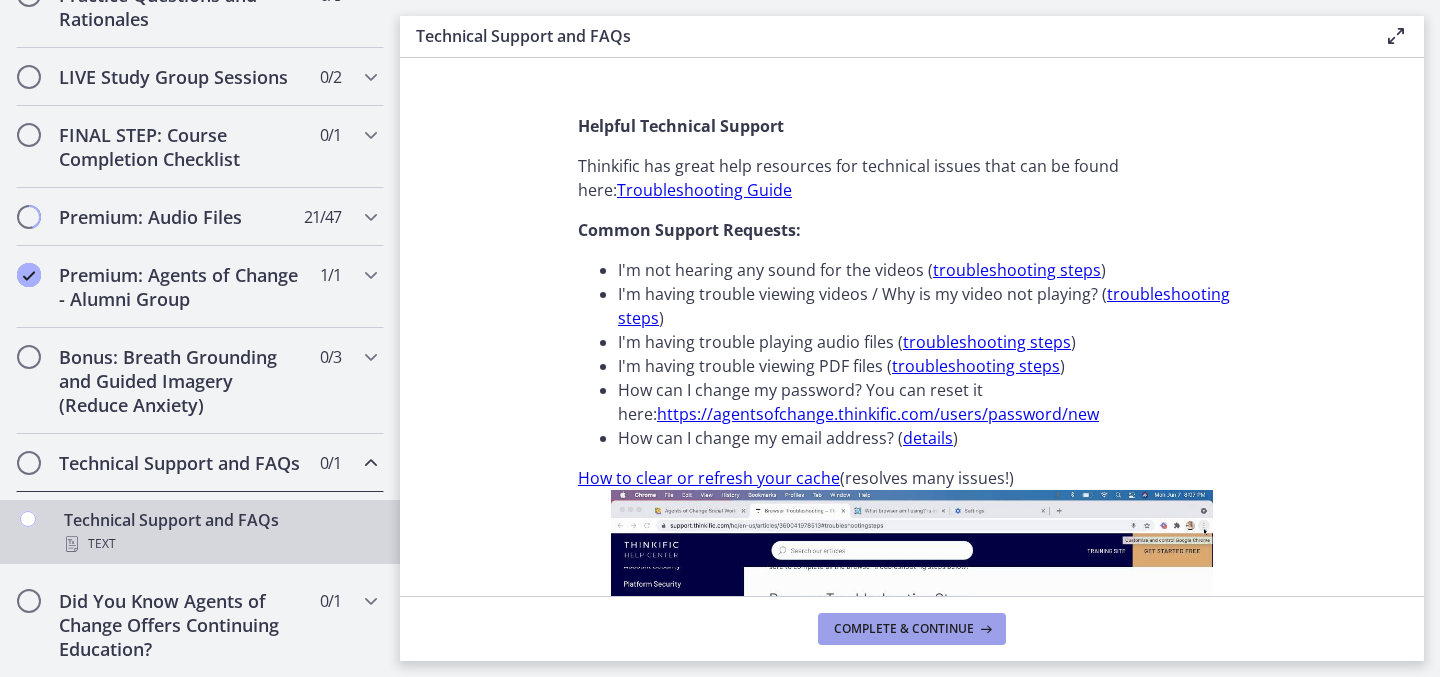 click on "Complete & continue" at bounding box center (904, 629) 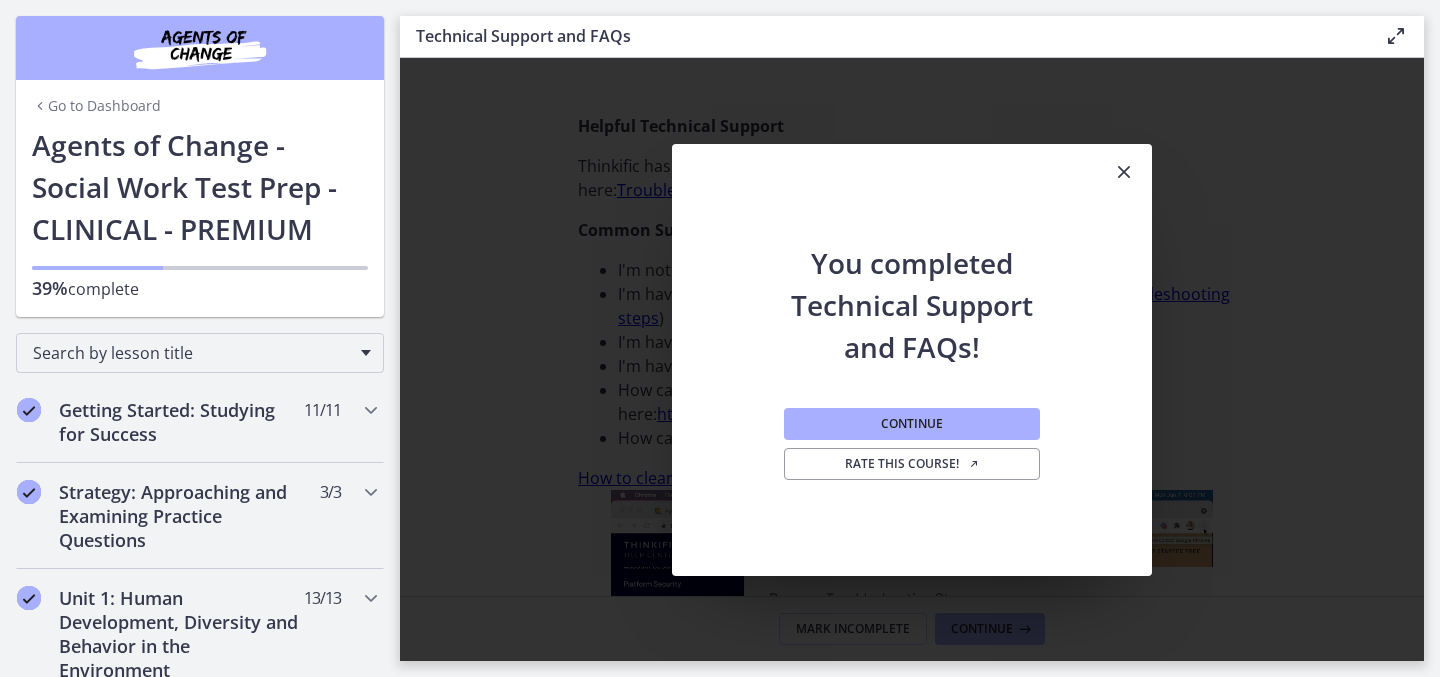 scroll, scrollTop: 1085, scrollLeft: 0, axis: vertical 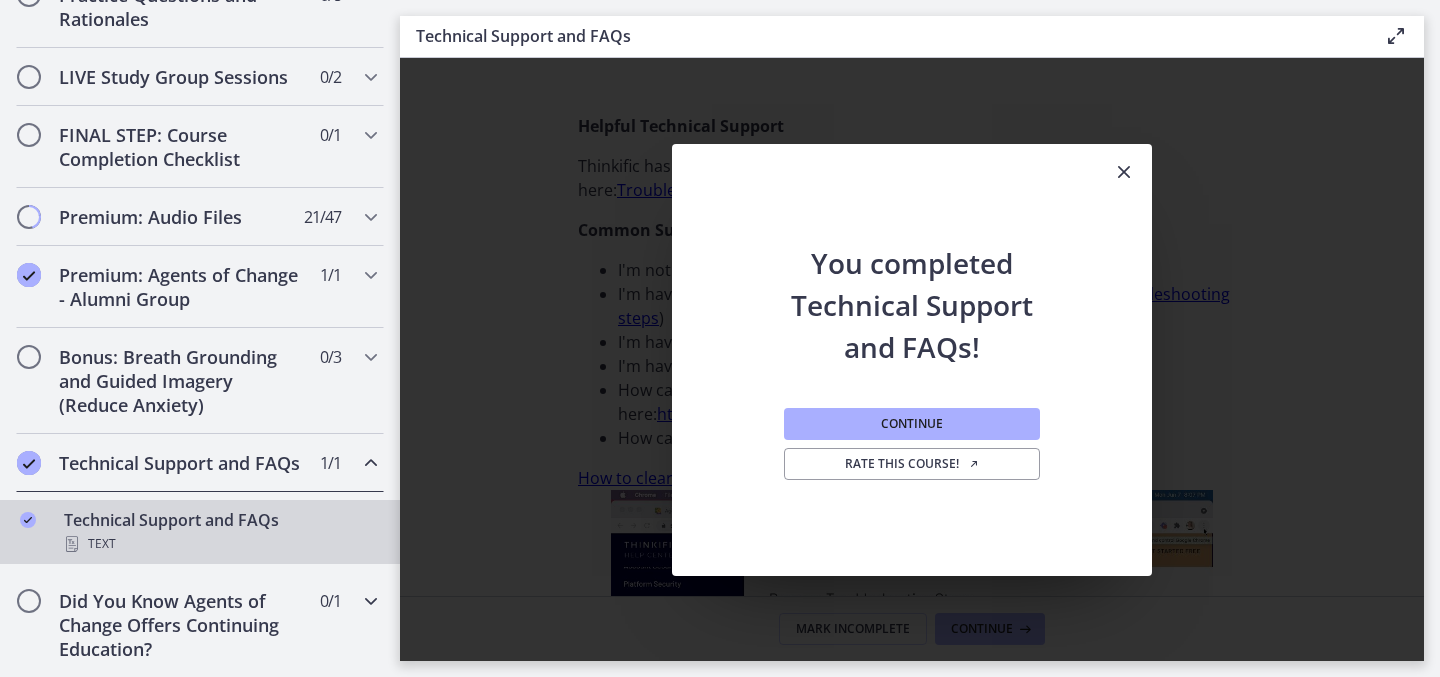 click on "0  /  1
Completed" at bounding box center [330, 601] 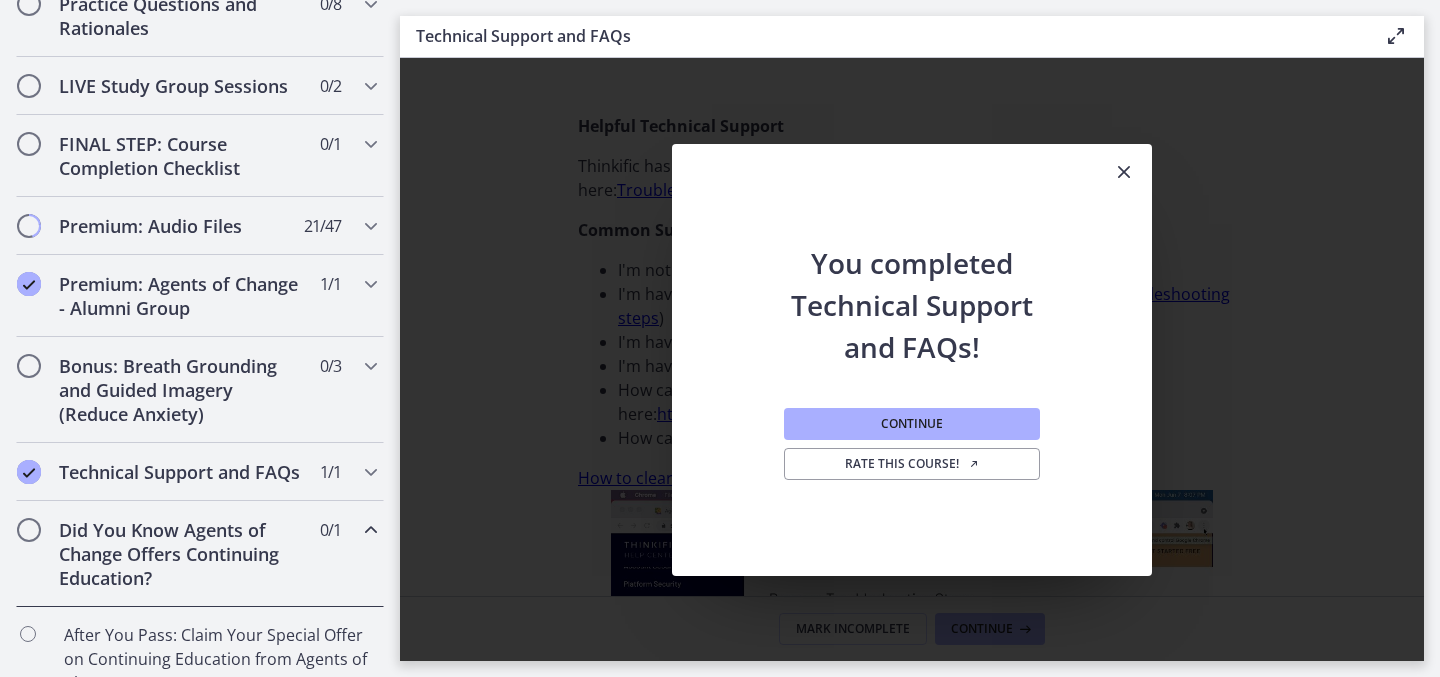 scroll, scrollTop: 1133, scrollLeft: 0, axis: vertical 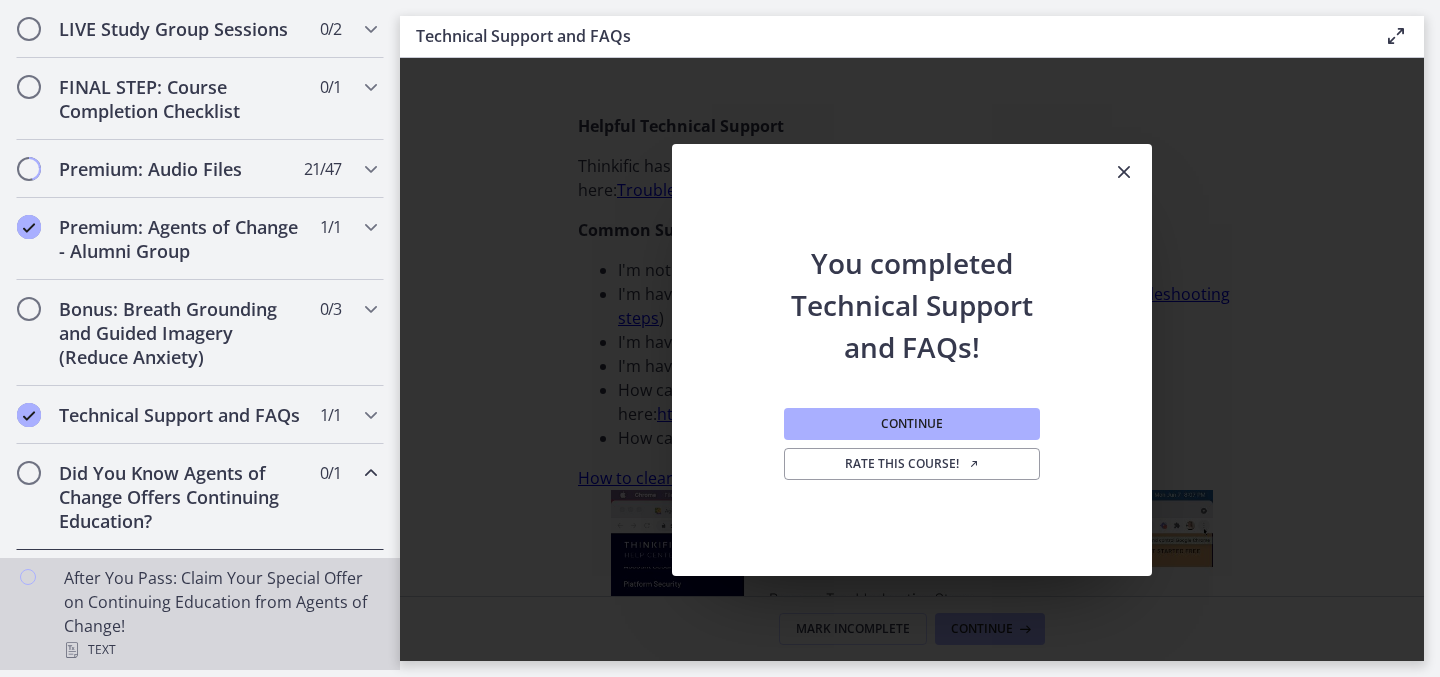 click on "After You Pass: Claim Your Special Offer on Continuing Education from Agents of Change!
Text" at bounding box center (220, 614) 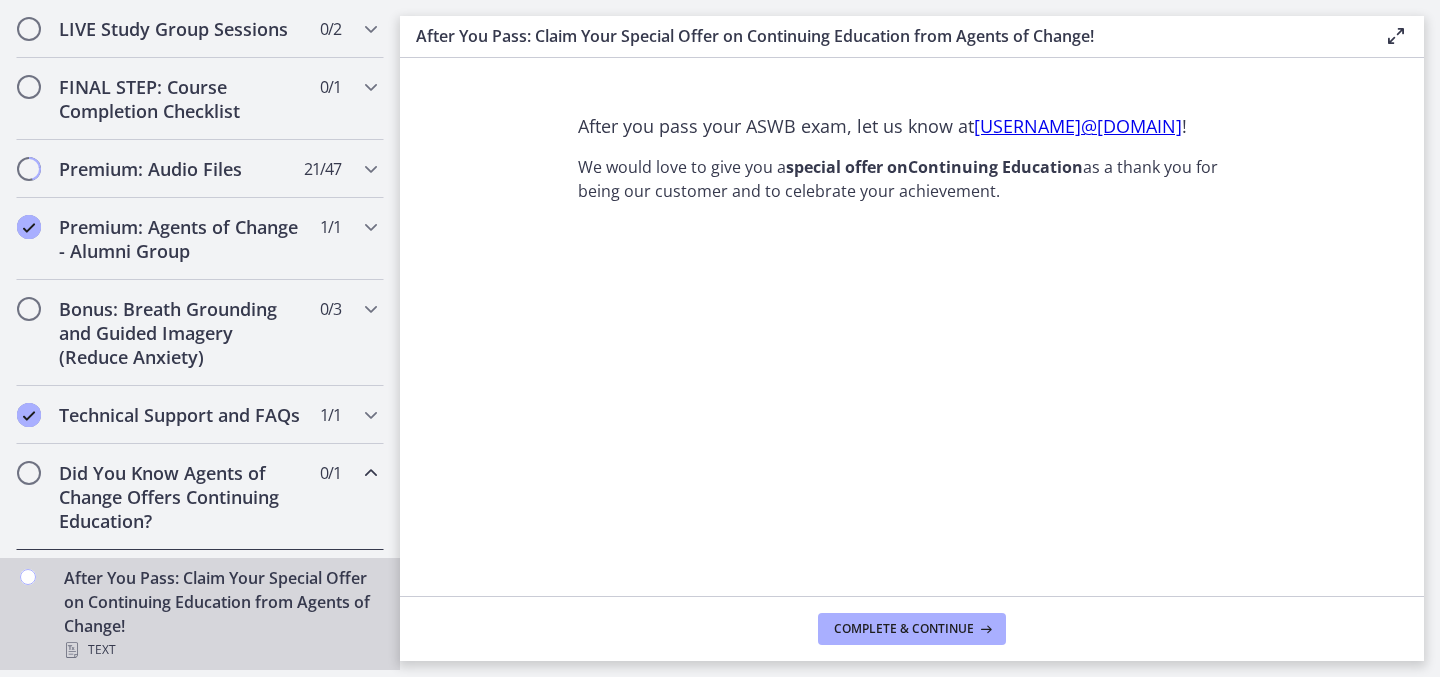 scroll, scrollTop: 0, scrollLeft: 0, axis: both 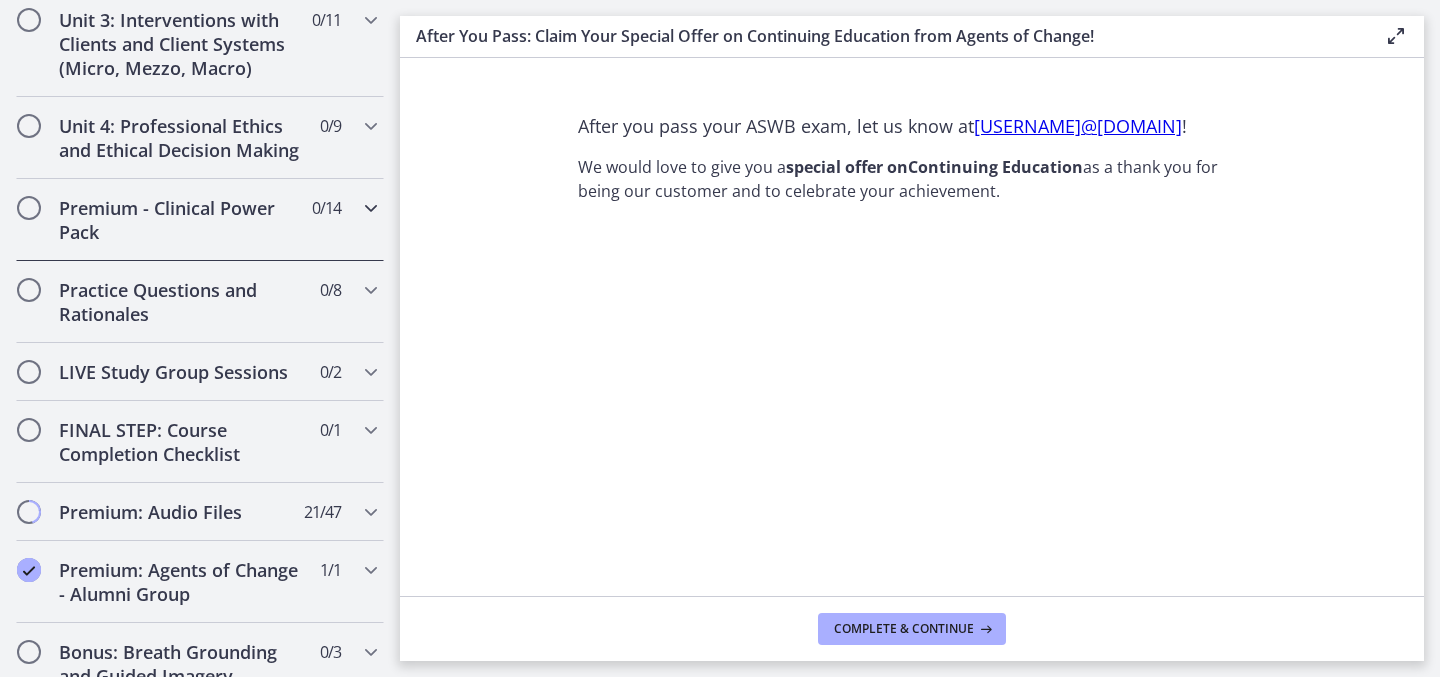 click on "Premium - Clinical Power Pack" at bounding box center (181, 220) 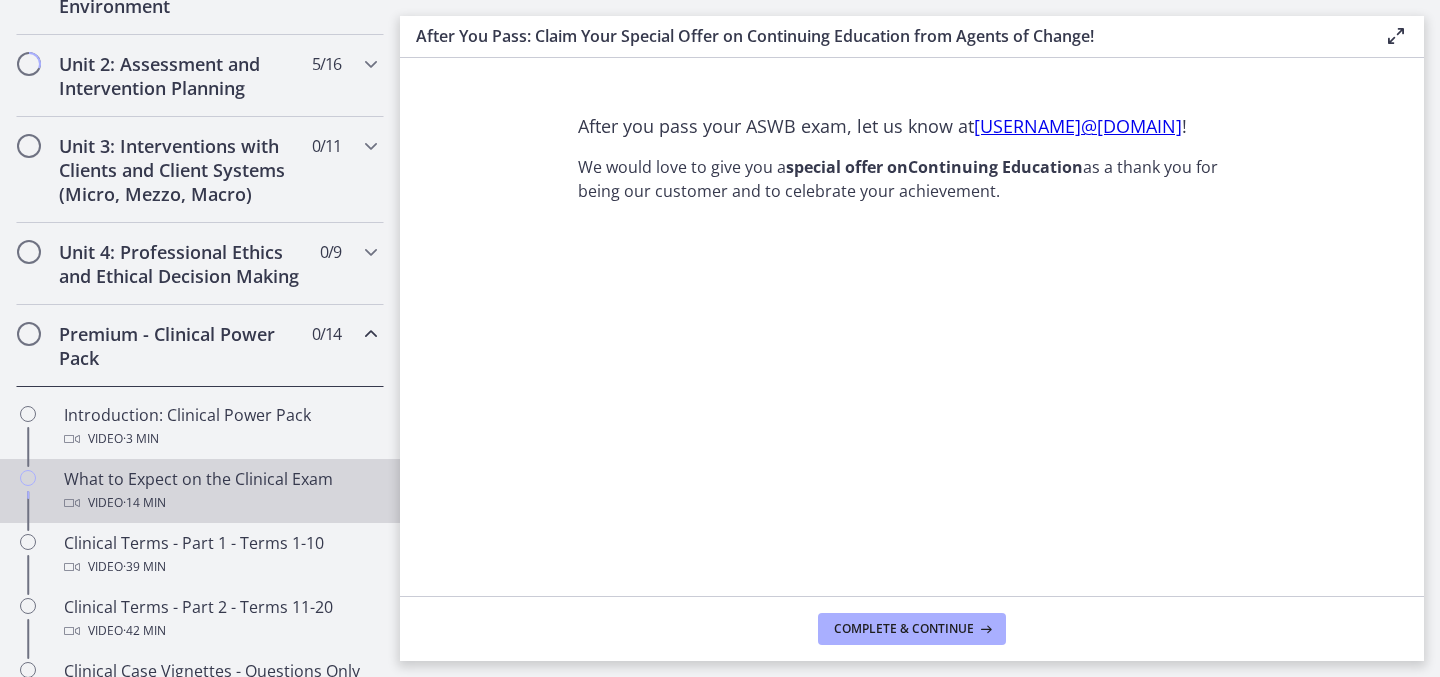 scroll, scrollTop: 635, scrollLeft: 0, axis: vertical 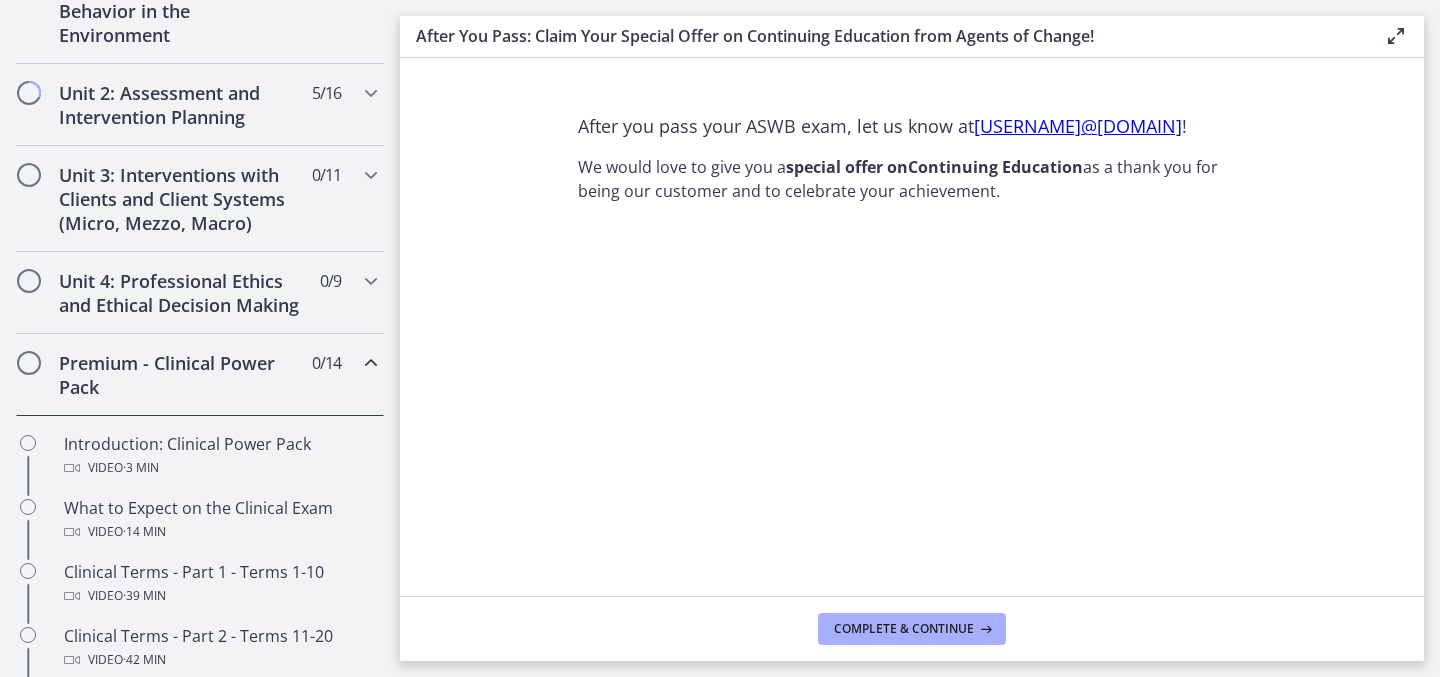 click on "Premium - Clinical Power Pack" at bounding box center (181, 375) 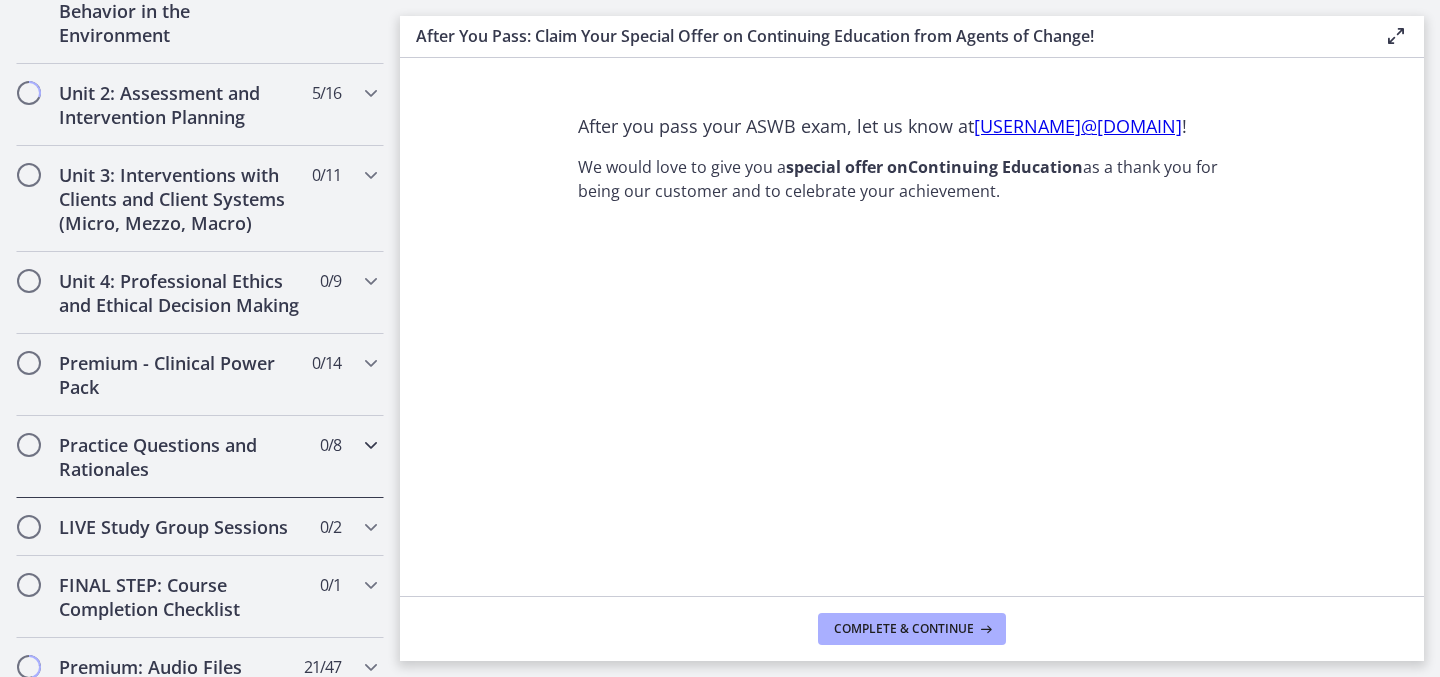 click on "Practice Questions and Rationales" at bounding box center [181, 457] 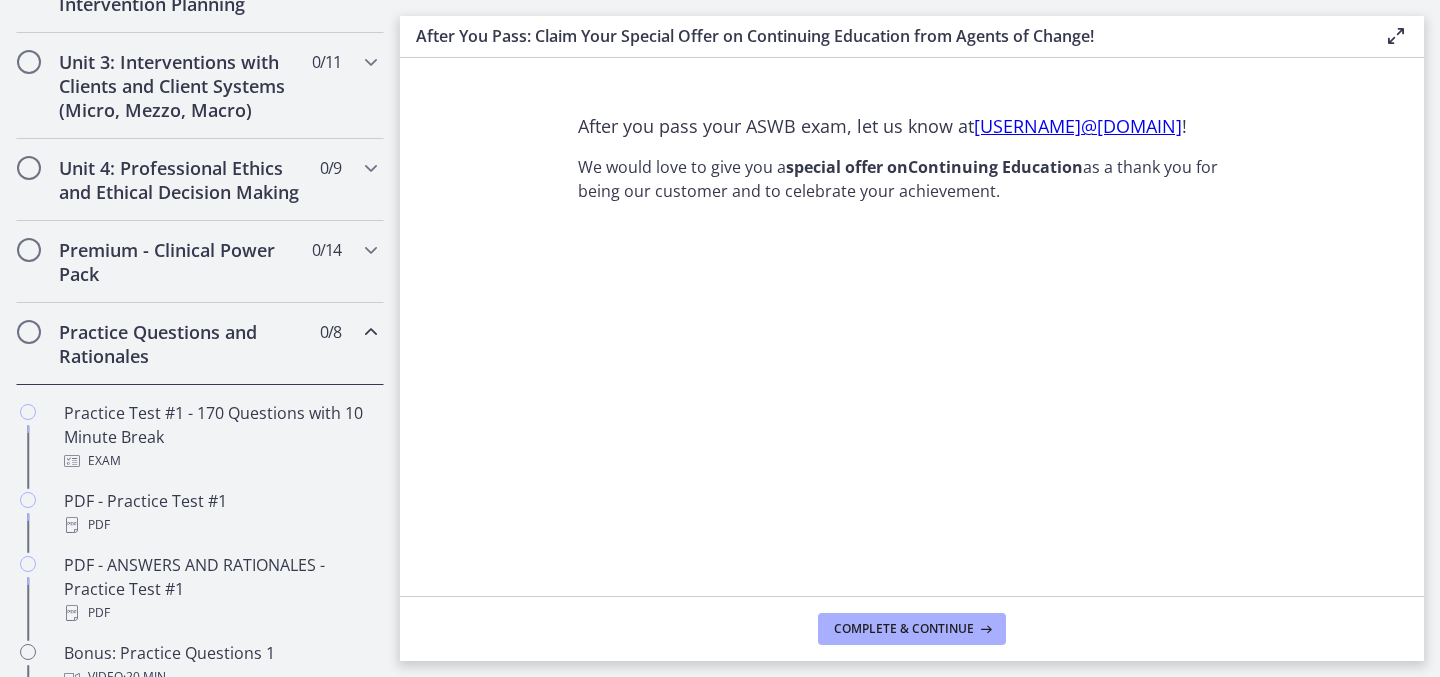 scroll, scrollTop: 689, scrollLeft: 0, axis: vertical 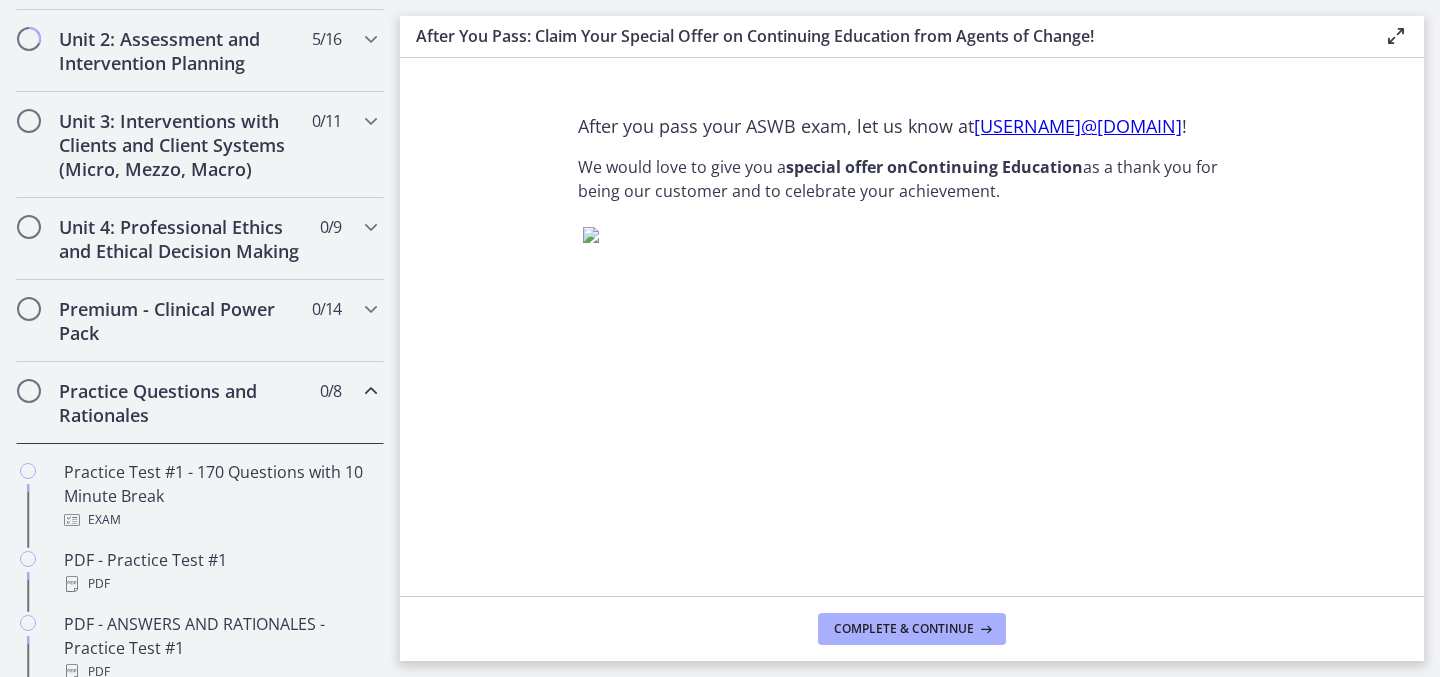 click on "Practice Questions and Rationales
0  /  8
Completed" at bounding box center [200, 403] 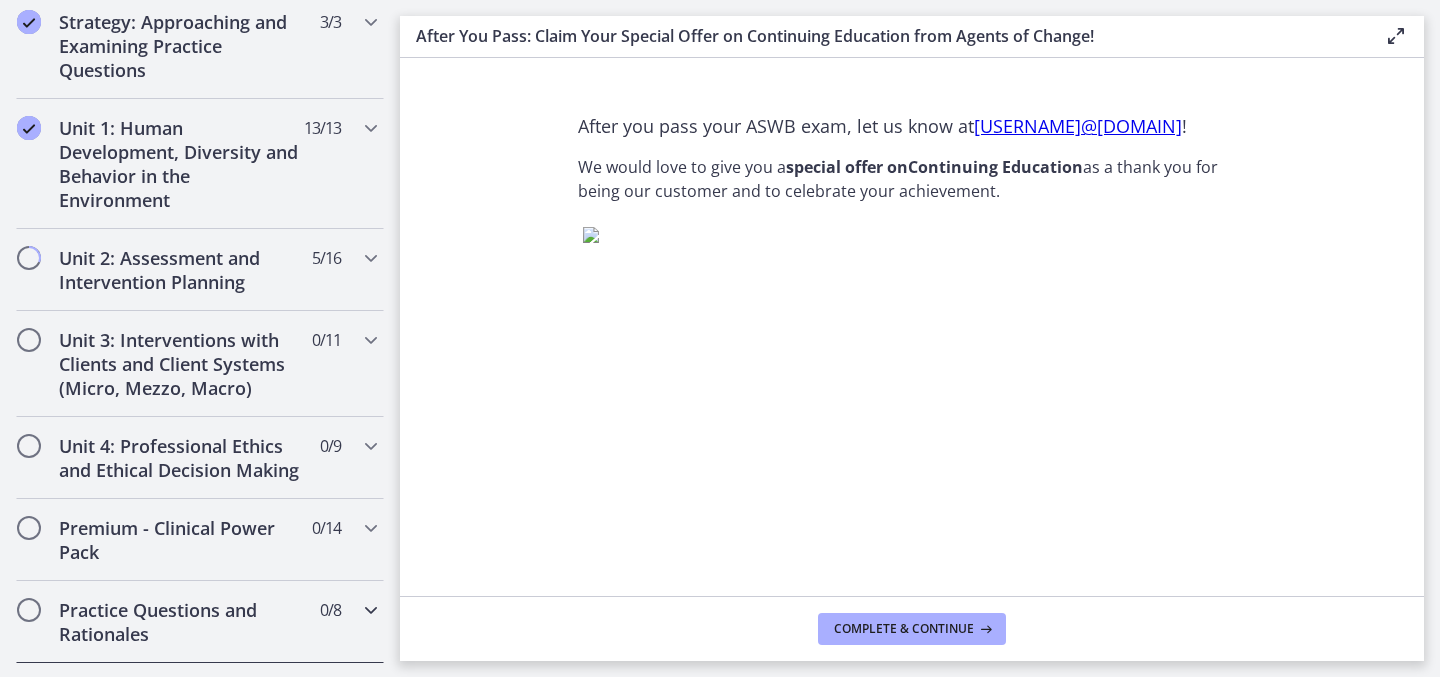 scroll, scrollTop: 472, scrollLeft: 0, axis: vertical 